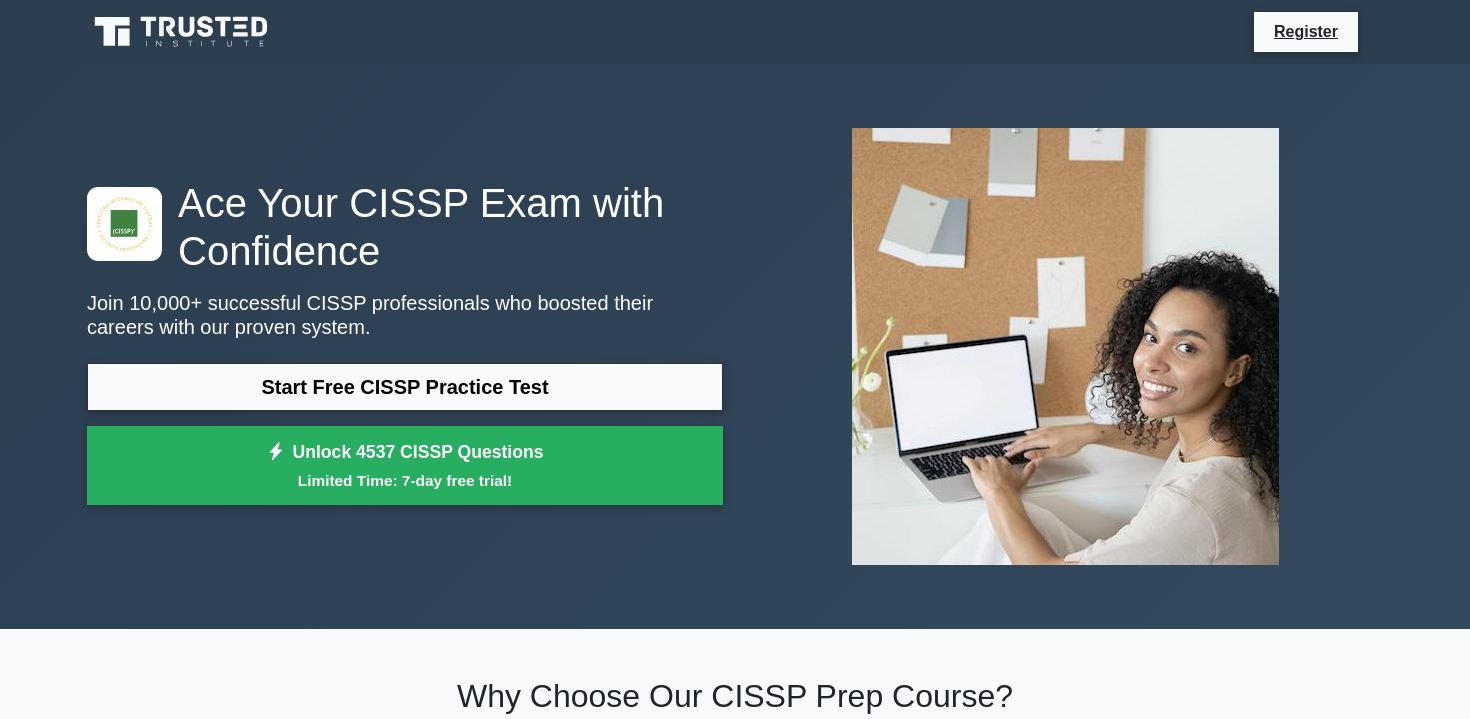 scroll, scrollTop: 0, scrollLeft: 0, axis: both 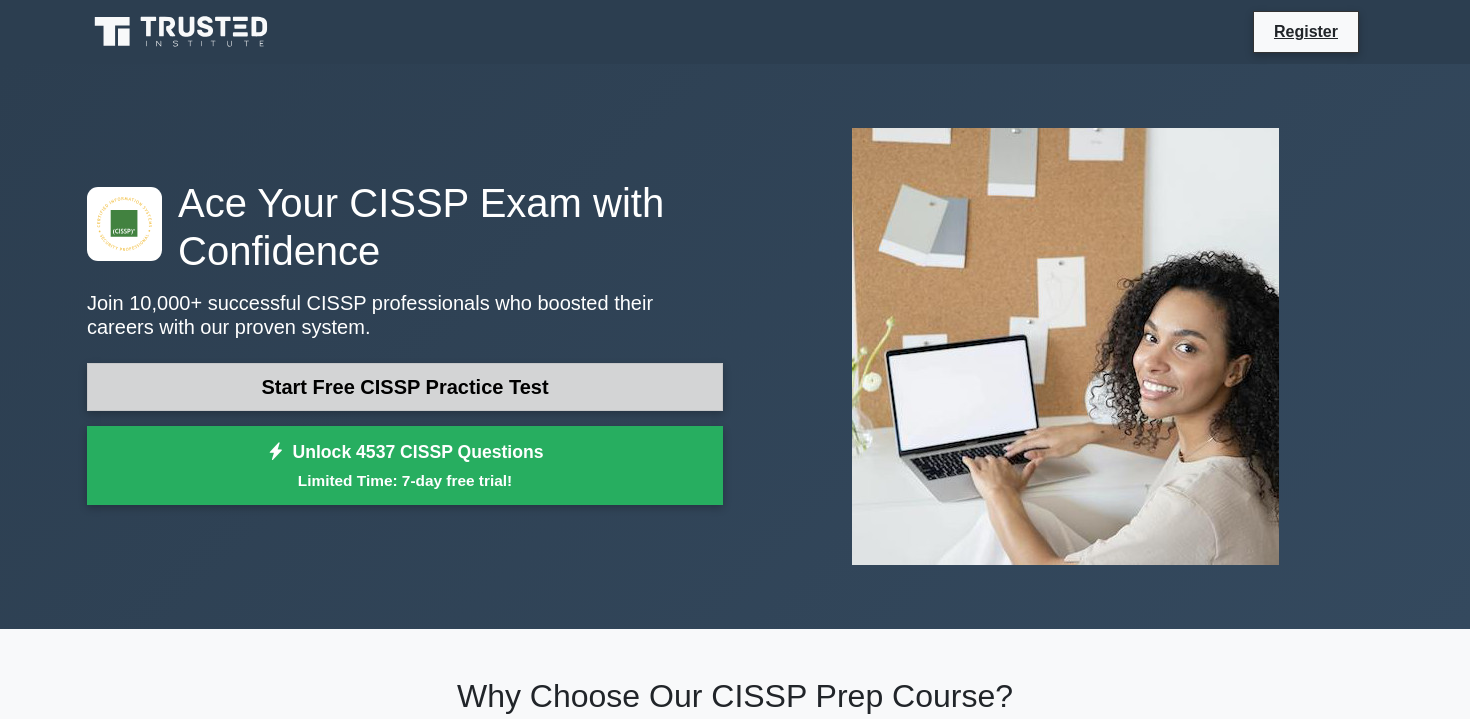 click on "Start Free CISSP Practice Test" at bounding box center (405, 387) 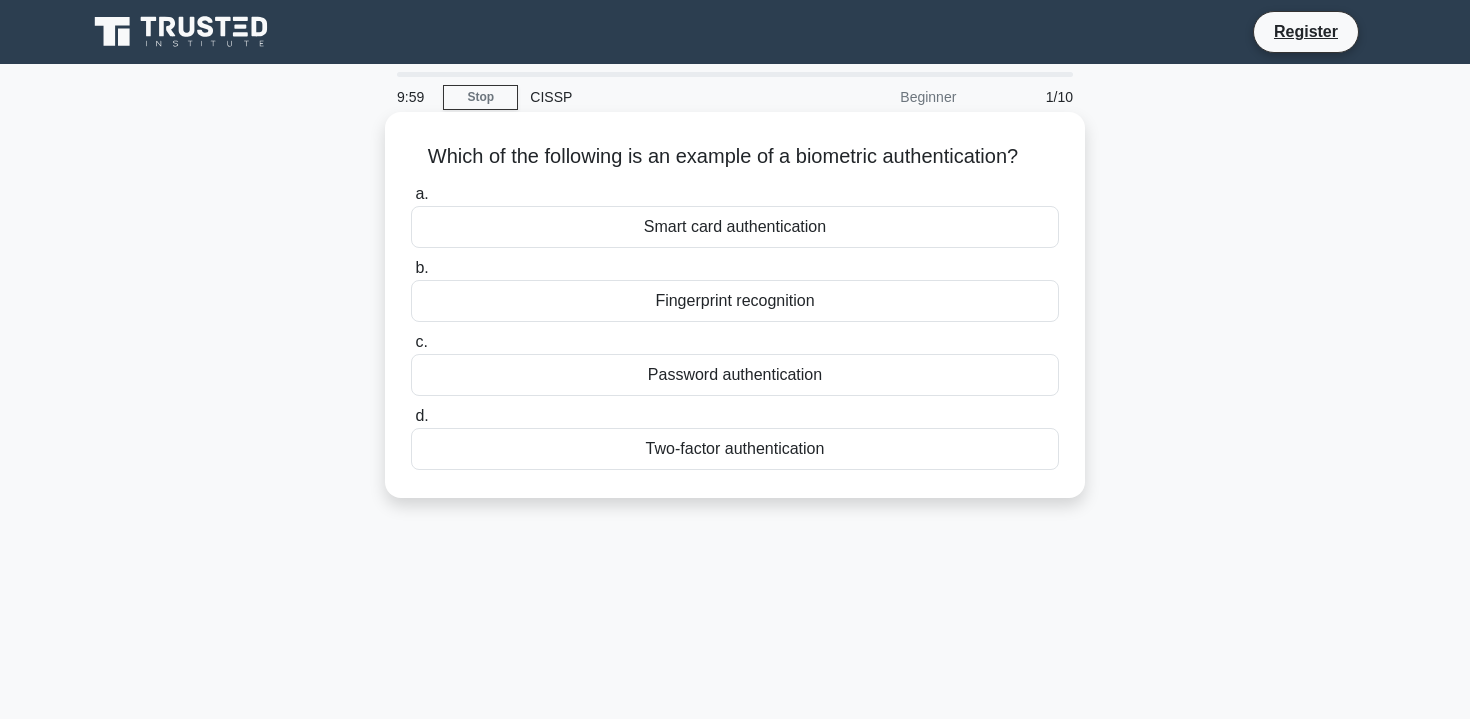 scroll, scrollTop: 0, scrollLeft: 0, axis: both 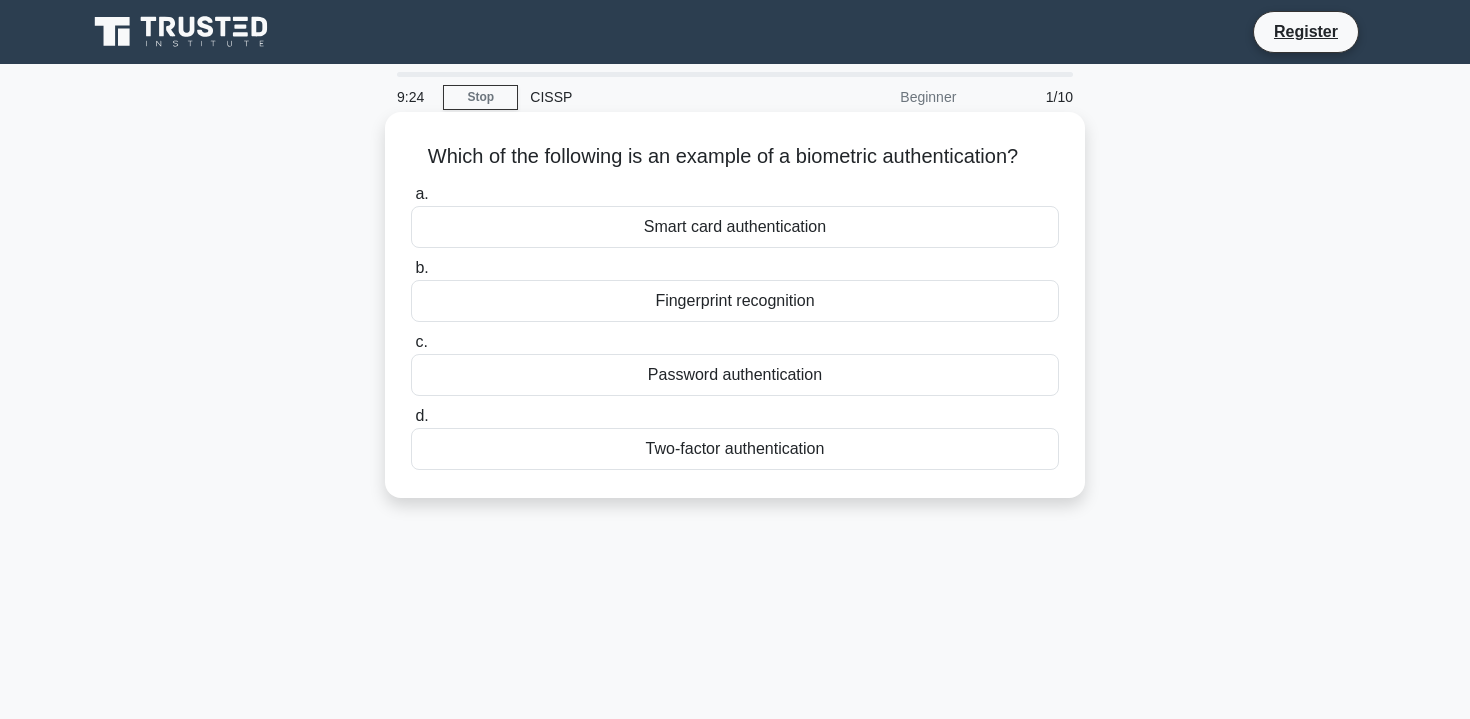 click on "Fingerprint recognition" at bounding box center [735, 301] 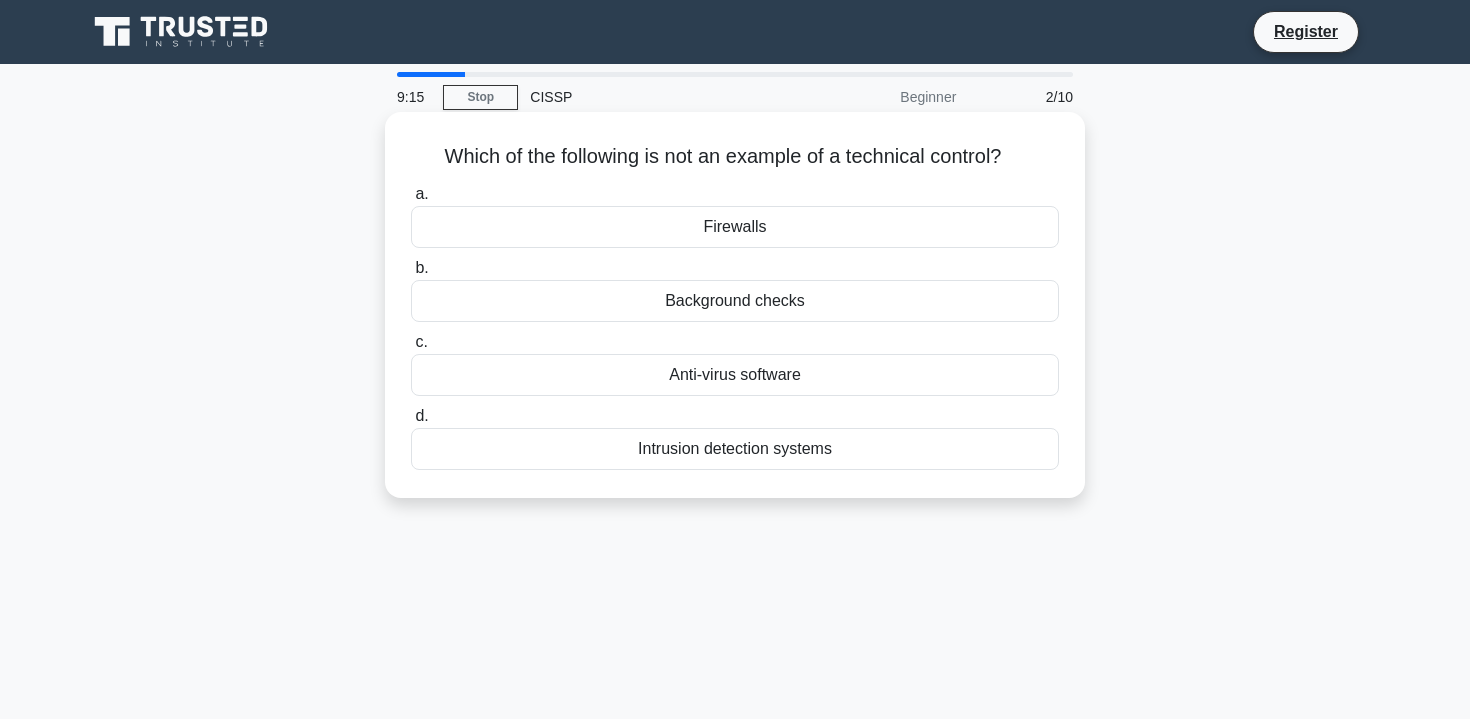 click on "Background checks" at bounding box center (735, 301) 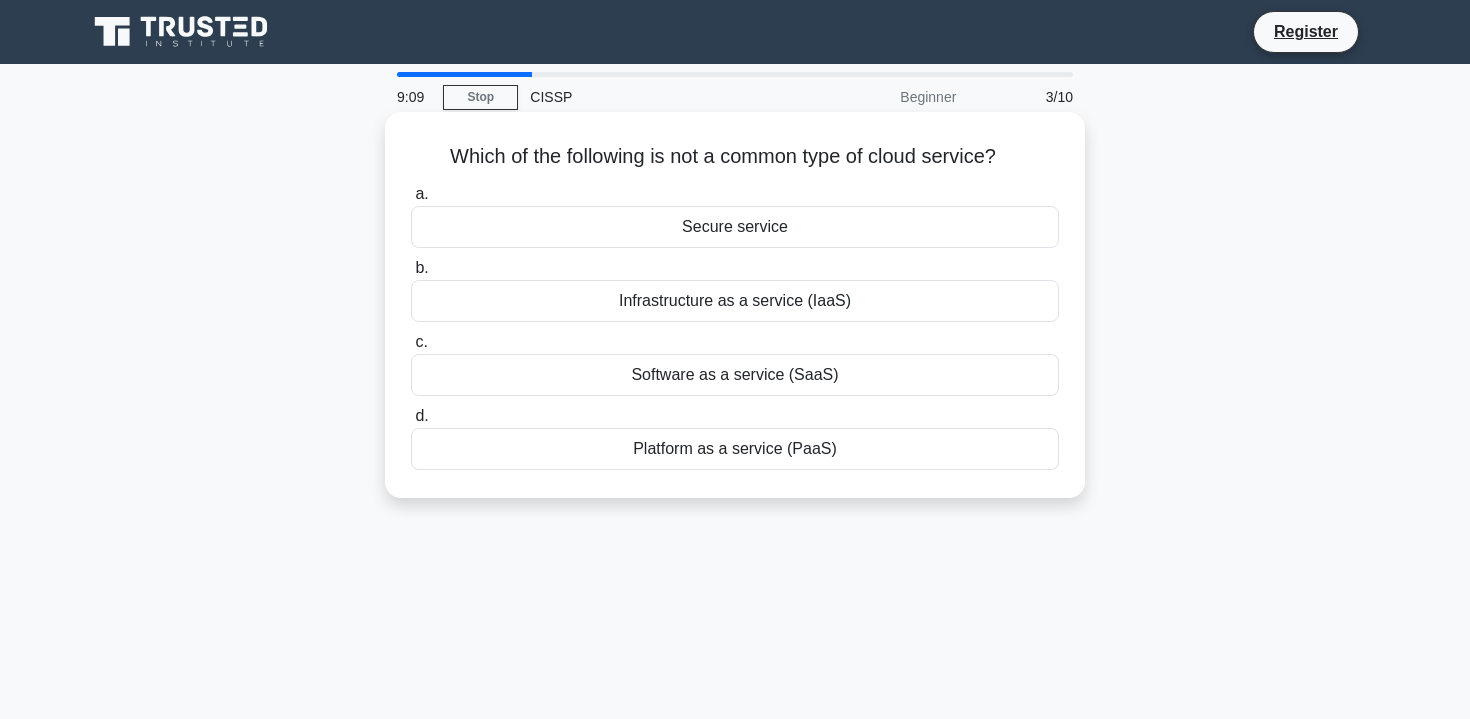 click on "Secure service" at bounding box center [735, 227] 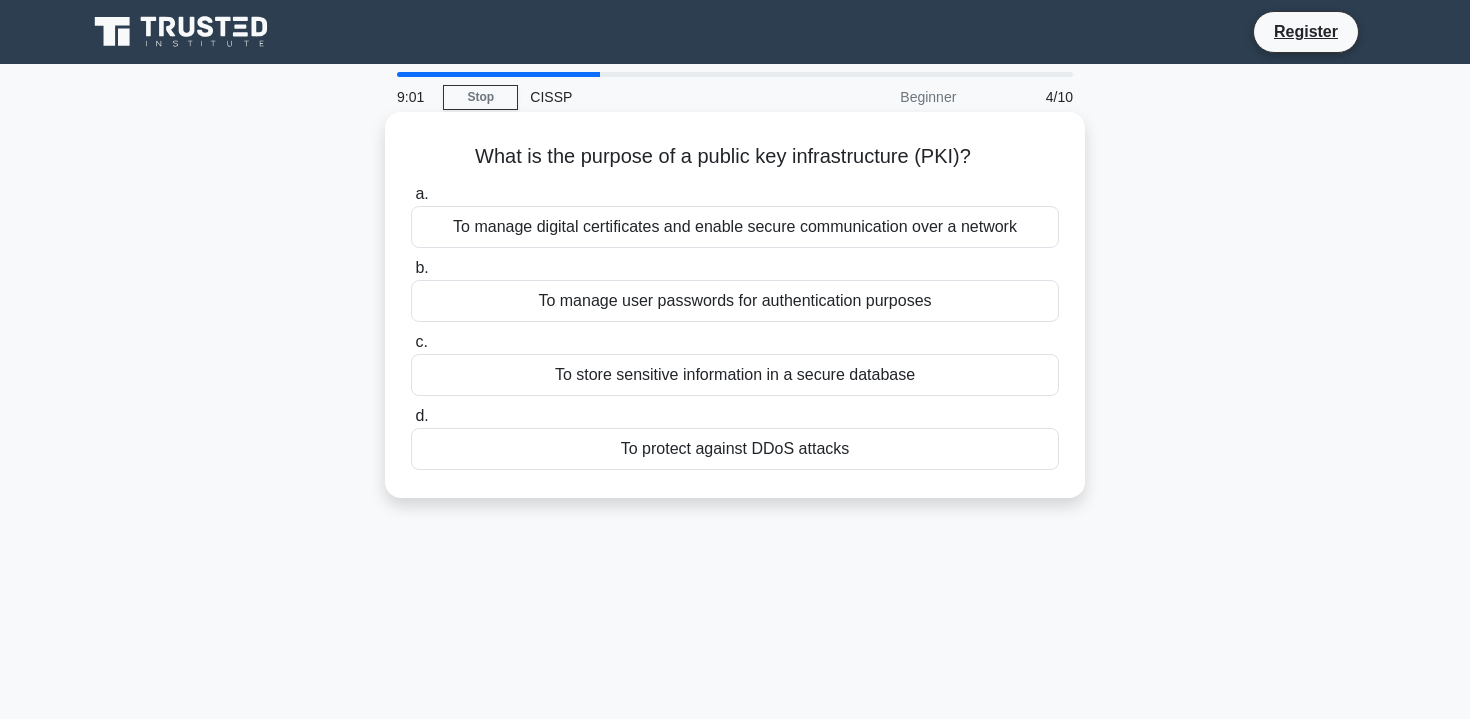 click on "To manage digital certificates and enable secure communication over a network" at bounding box center (735, 227) 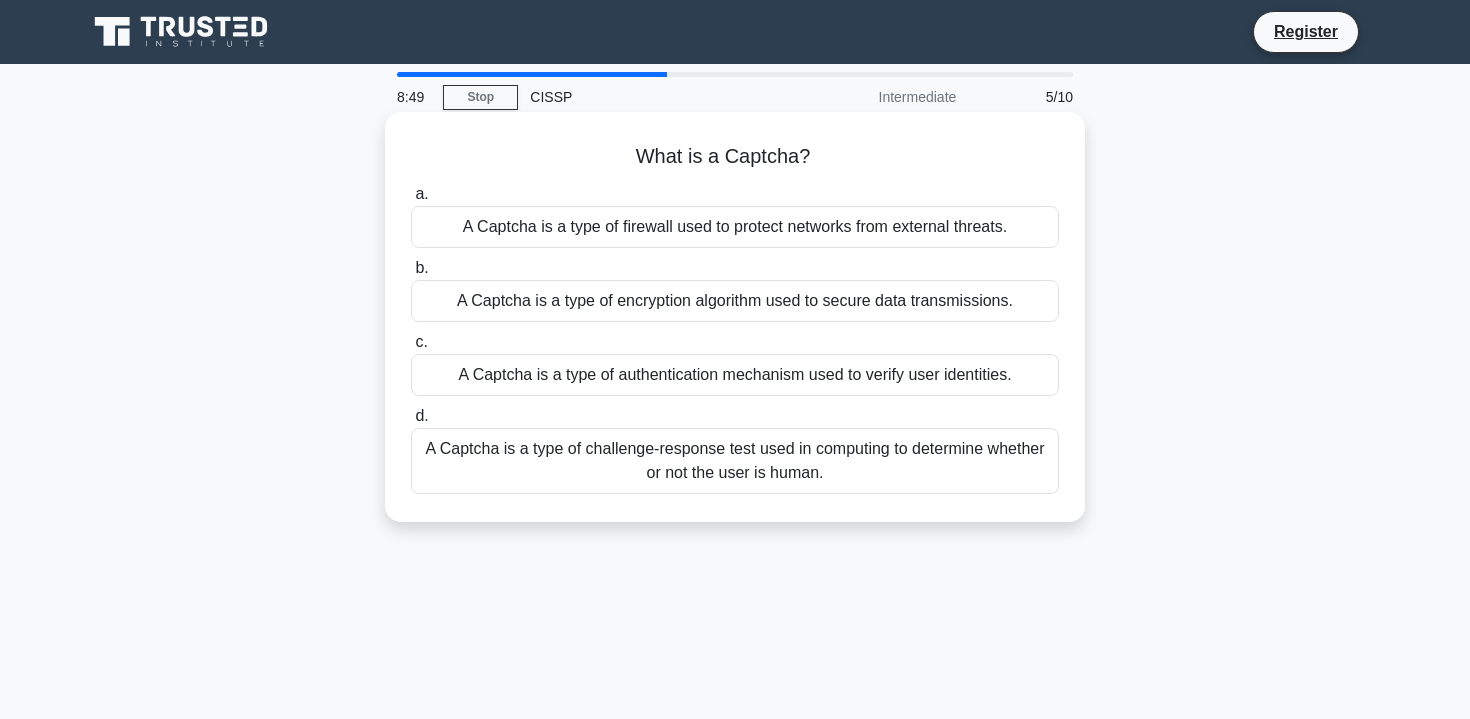 click on "A Captcha is a type of challenge-response test used in computing to determine whether or not the user is human." at bounding box center [735, 461] 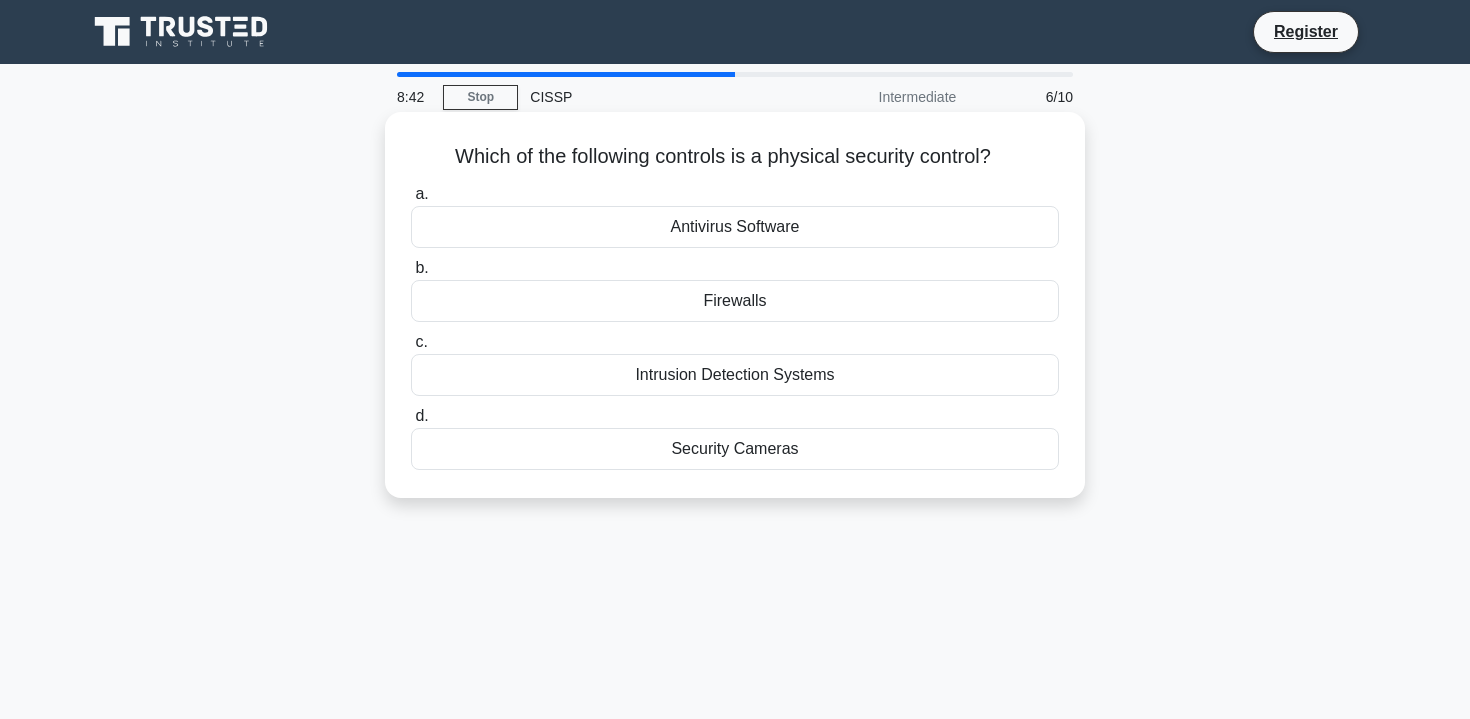 click on "Security Cameras" at bounding box center [735, 449] 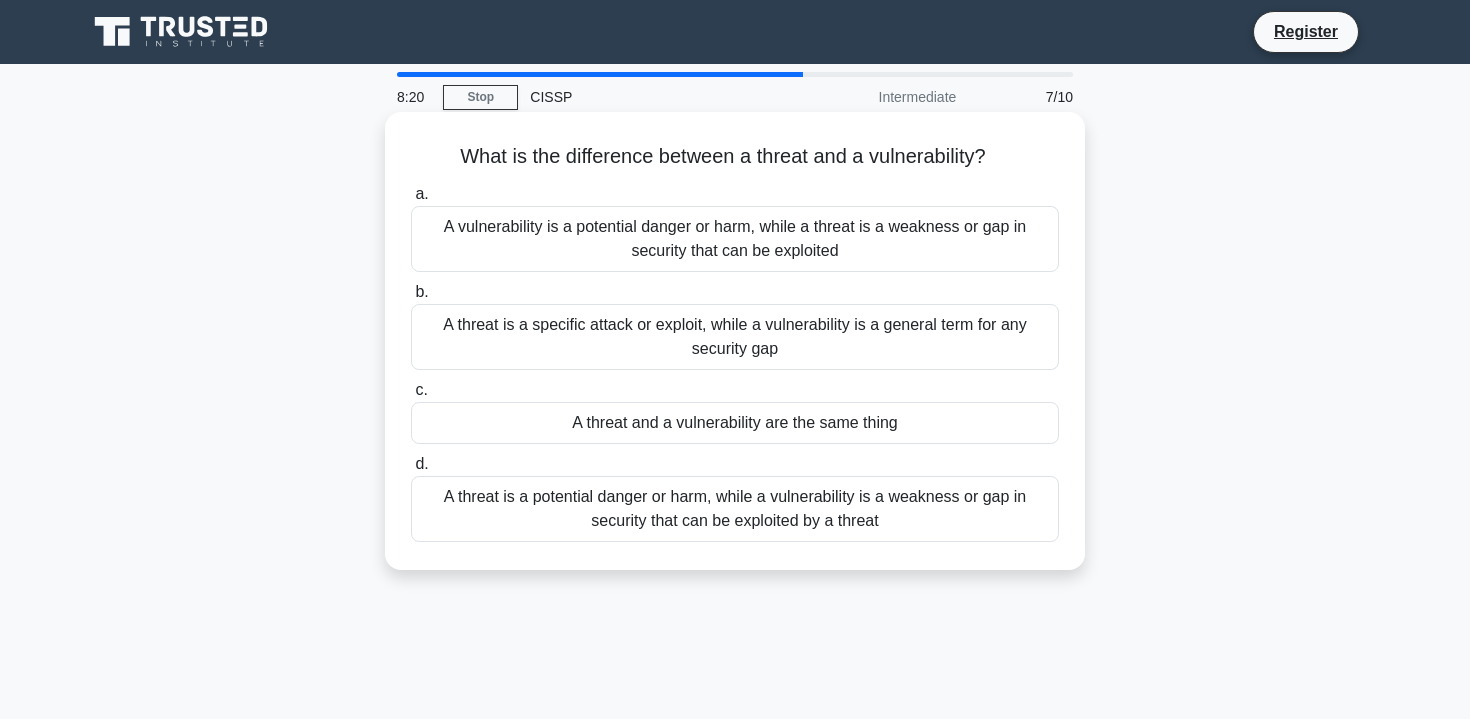 click on "A threat is a potential danger or harm, while a vulnerability is a weakness or gap in security that can be exploited by a threat" at bounding box center (735, 509) 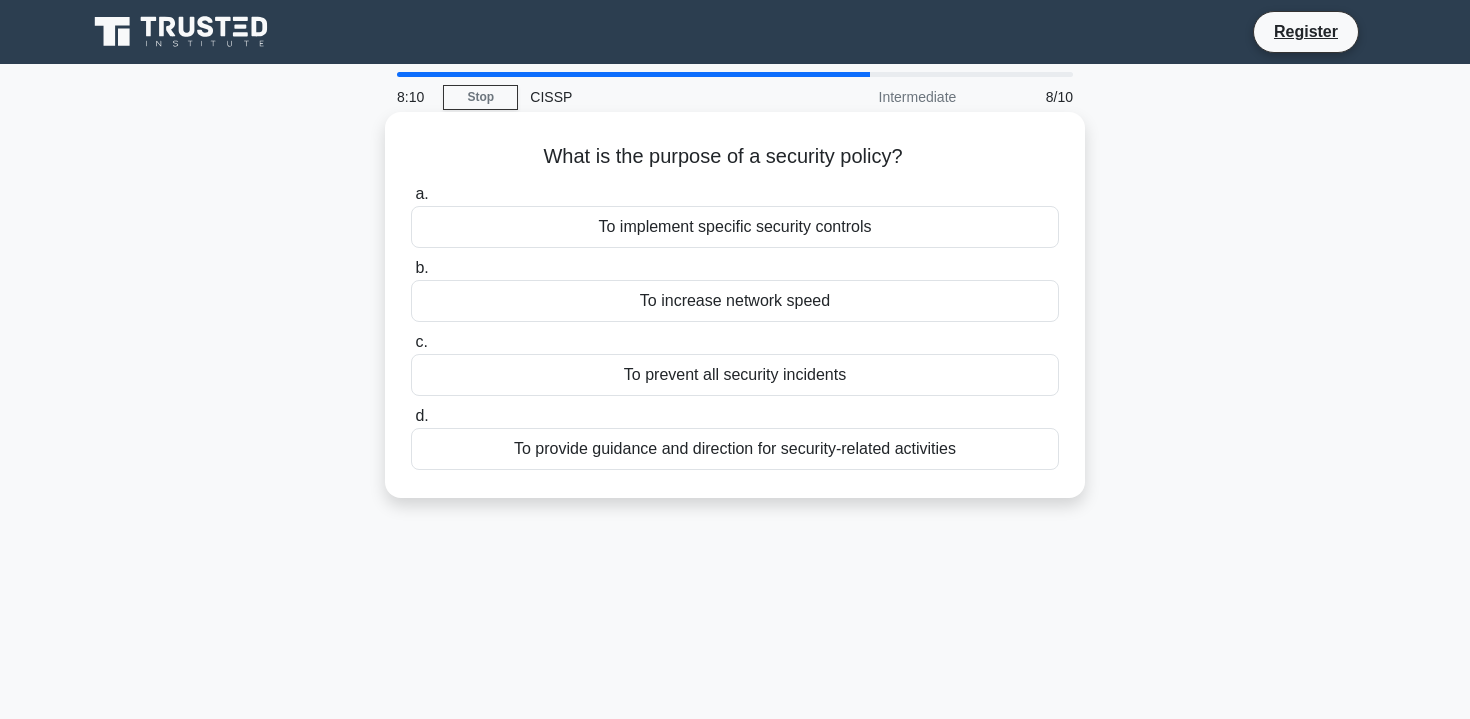 click on "To implement specific security controls" at bounding box center [735, 227] 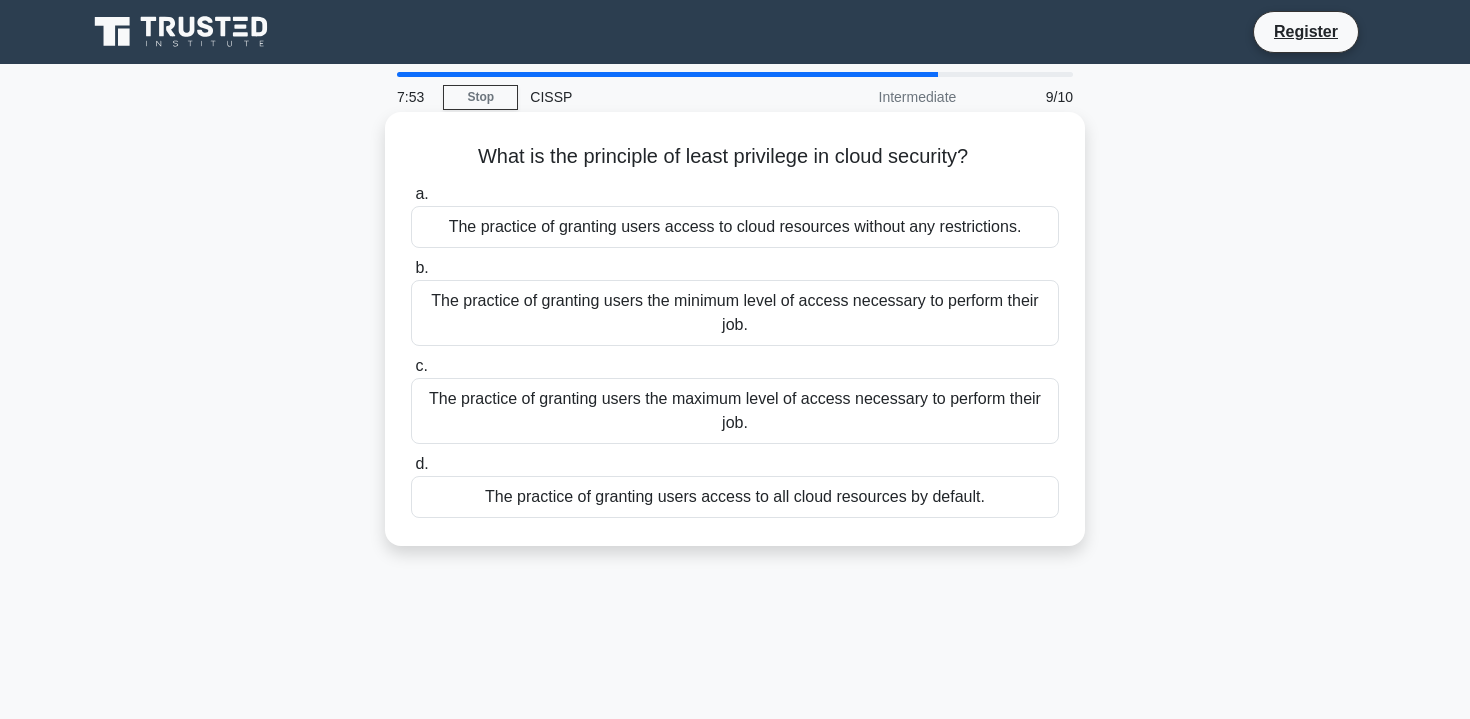 click on "The practice of granting users the minimum level of access necessary to perform their job." at bounding box center (735, 313) 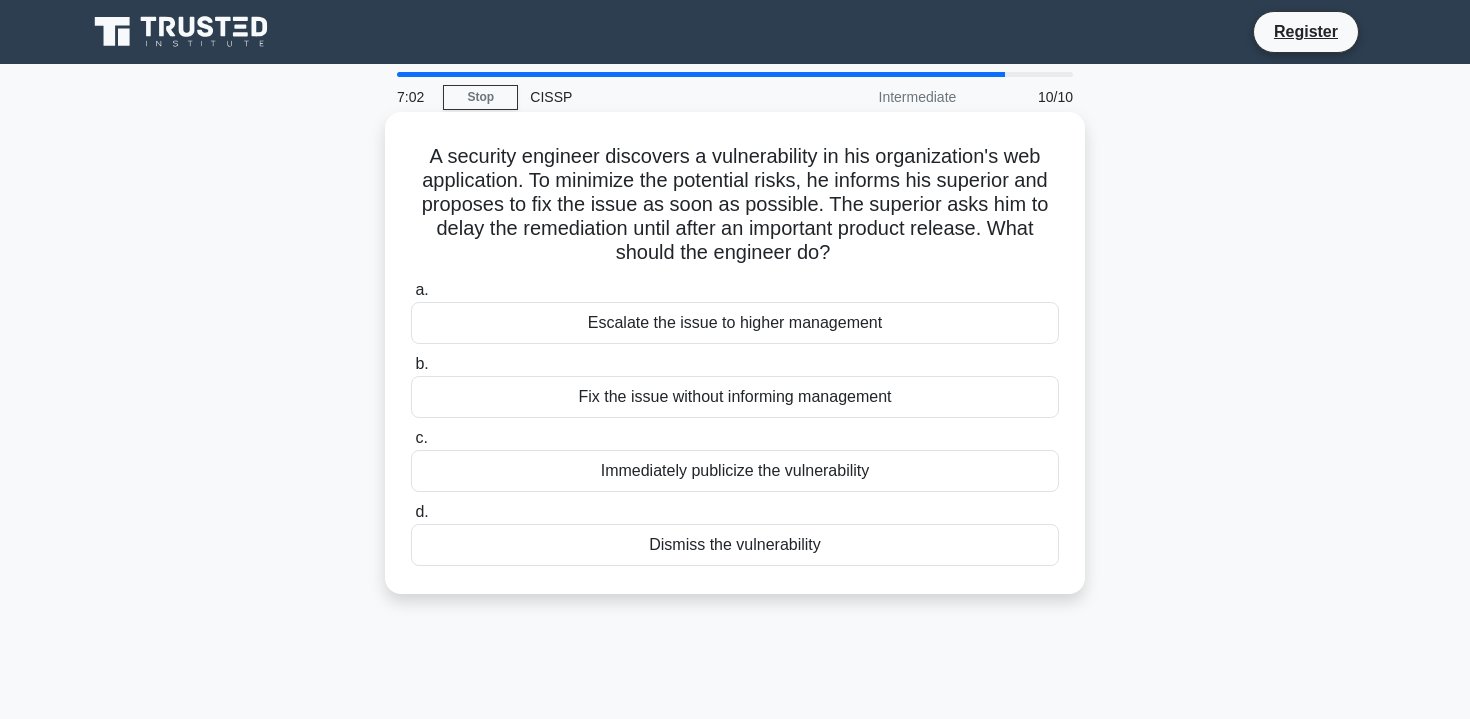 click on "Escalate the issue to higher management" at bounding box center (735, 323) 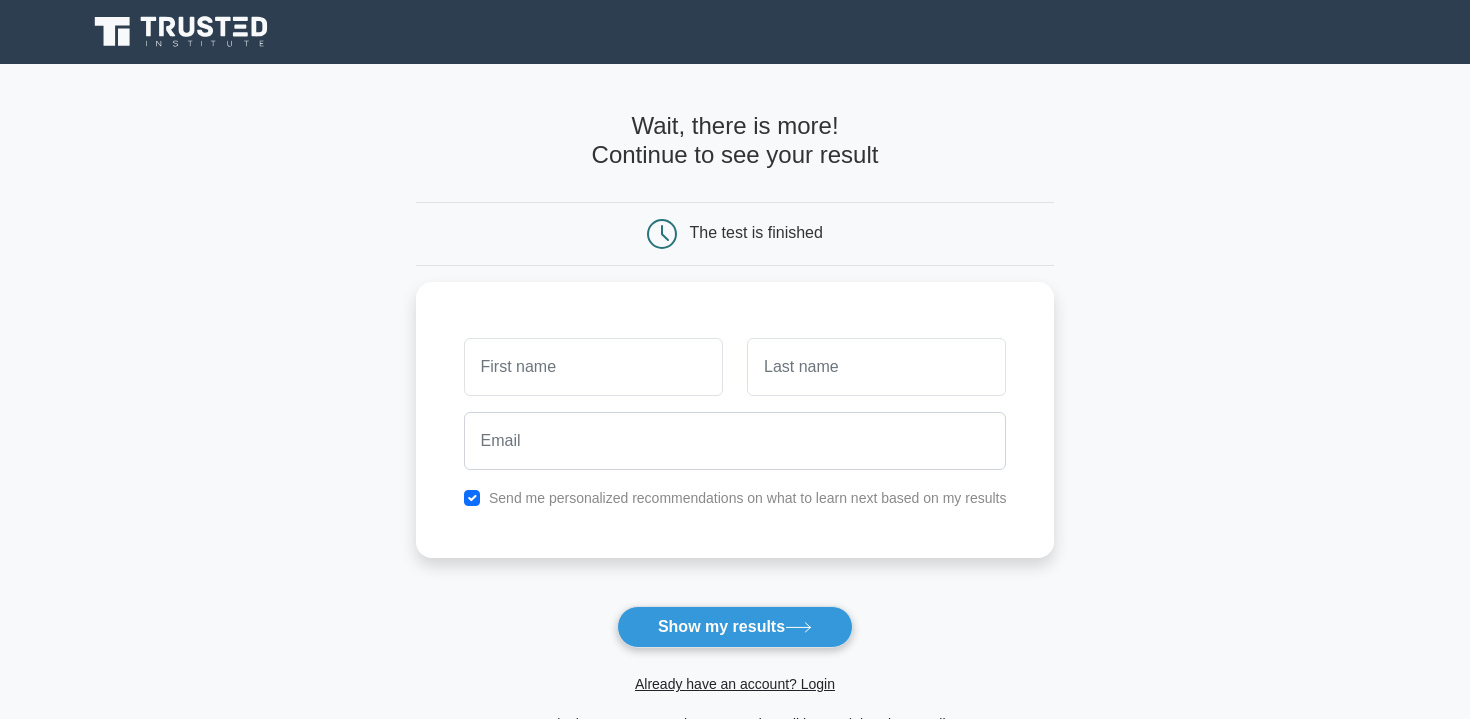scroll, scrollTop: 0, scrollLeft: 0, axis: both 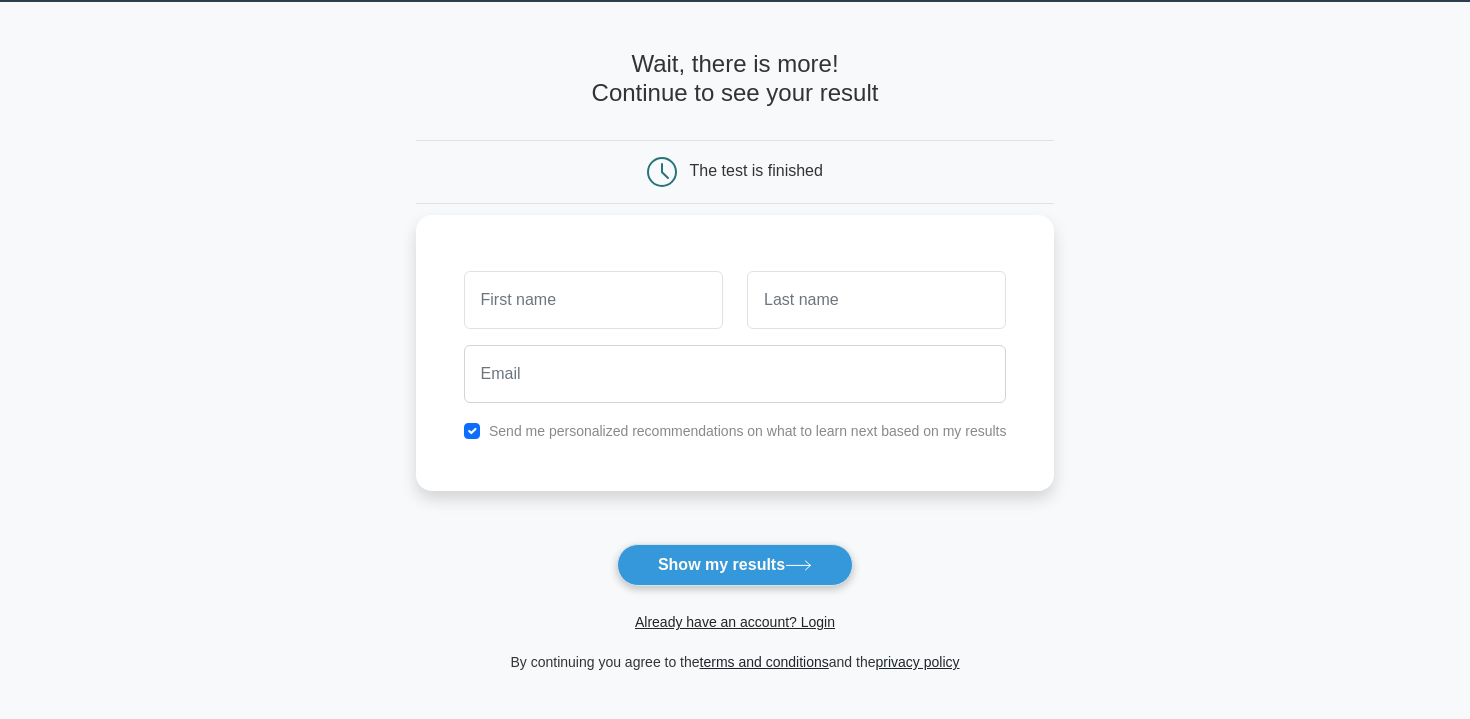 click at bounding box center (593, 300) 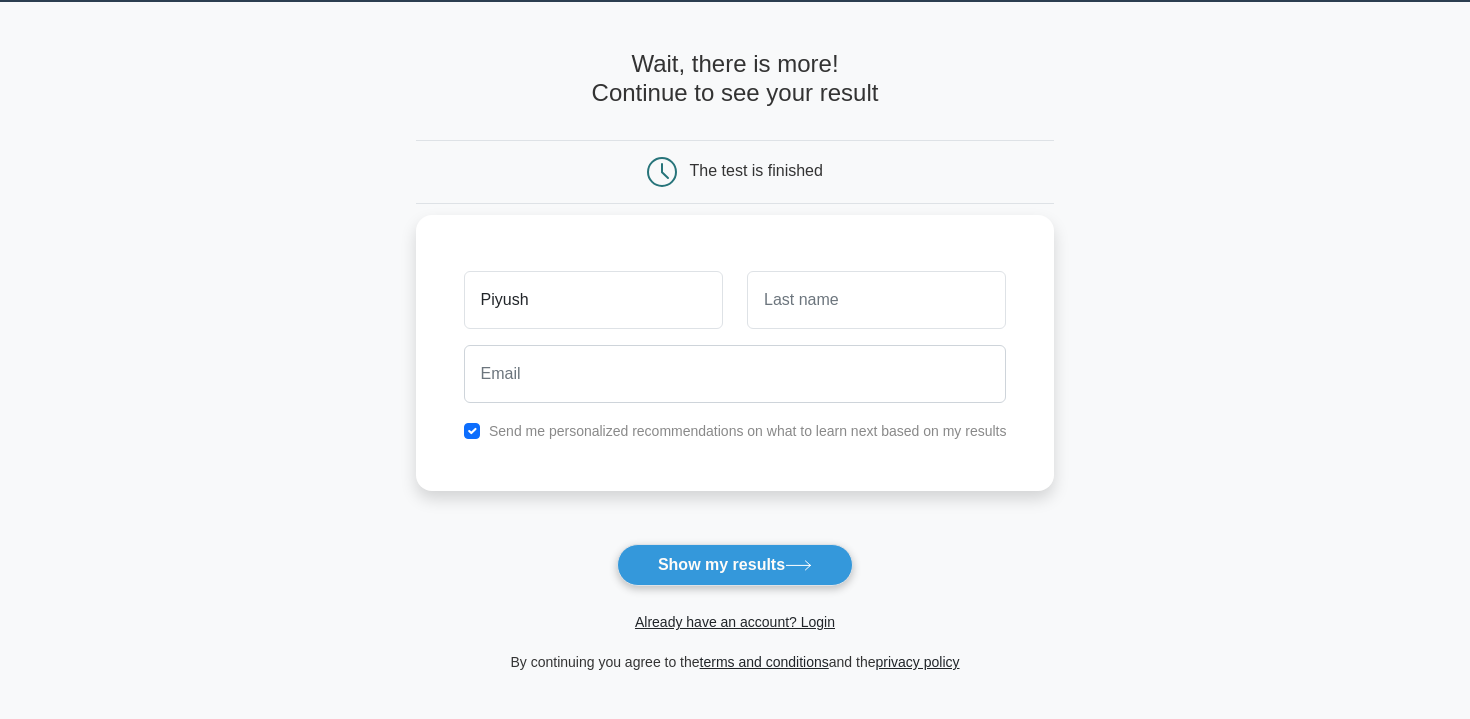 type on "Piyush" 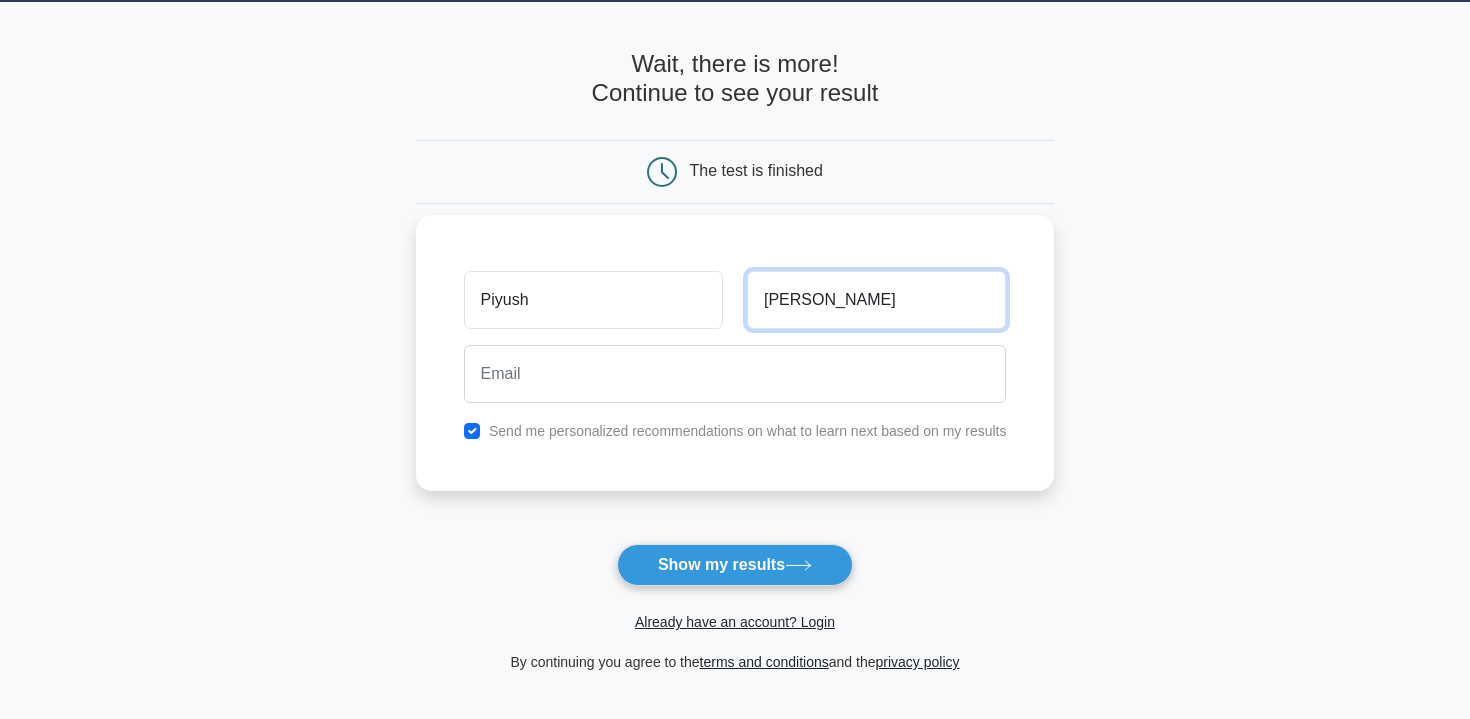 type on "Anand" 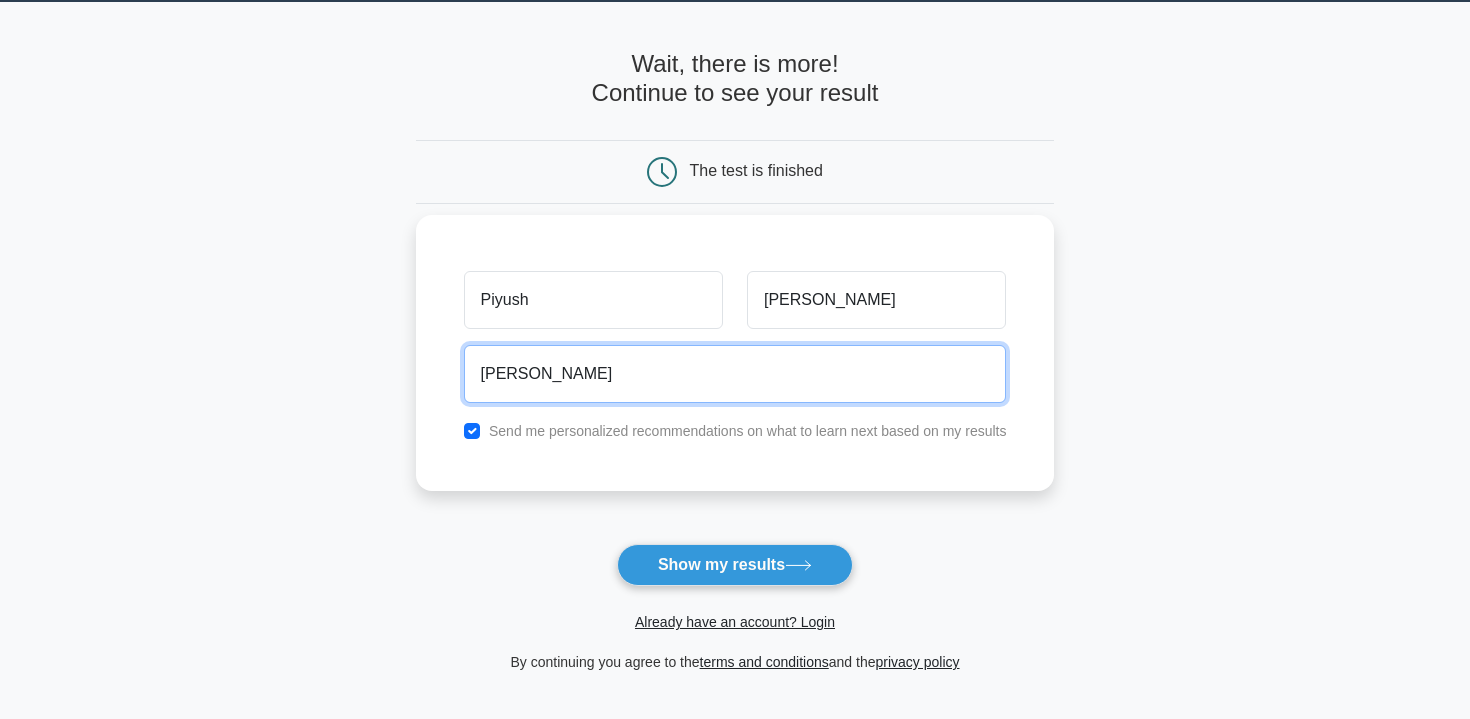 type on "piyush1212anand@gmail.com" 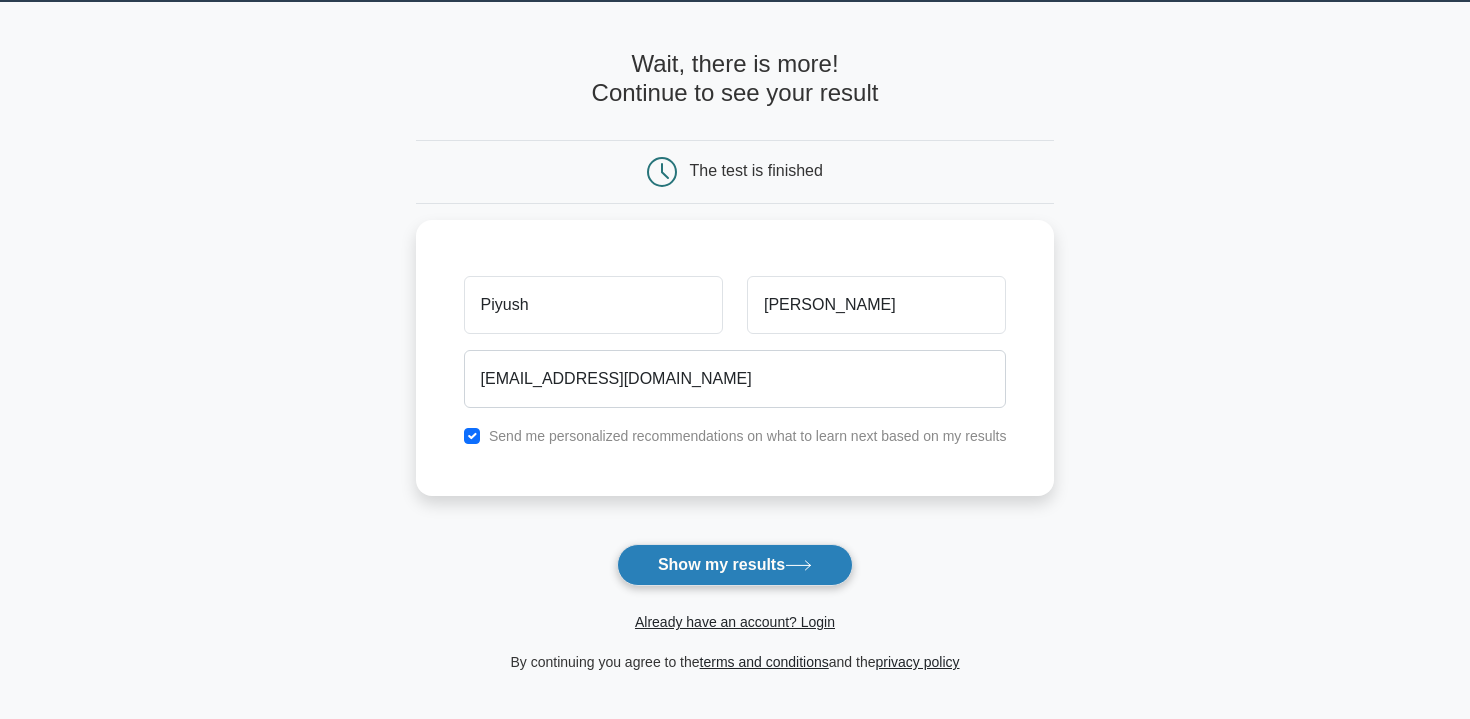click on "Show my results" at bounding box center [735, 565] 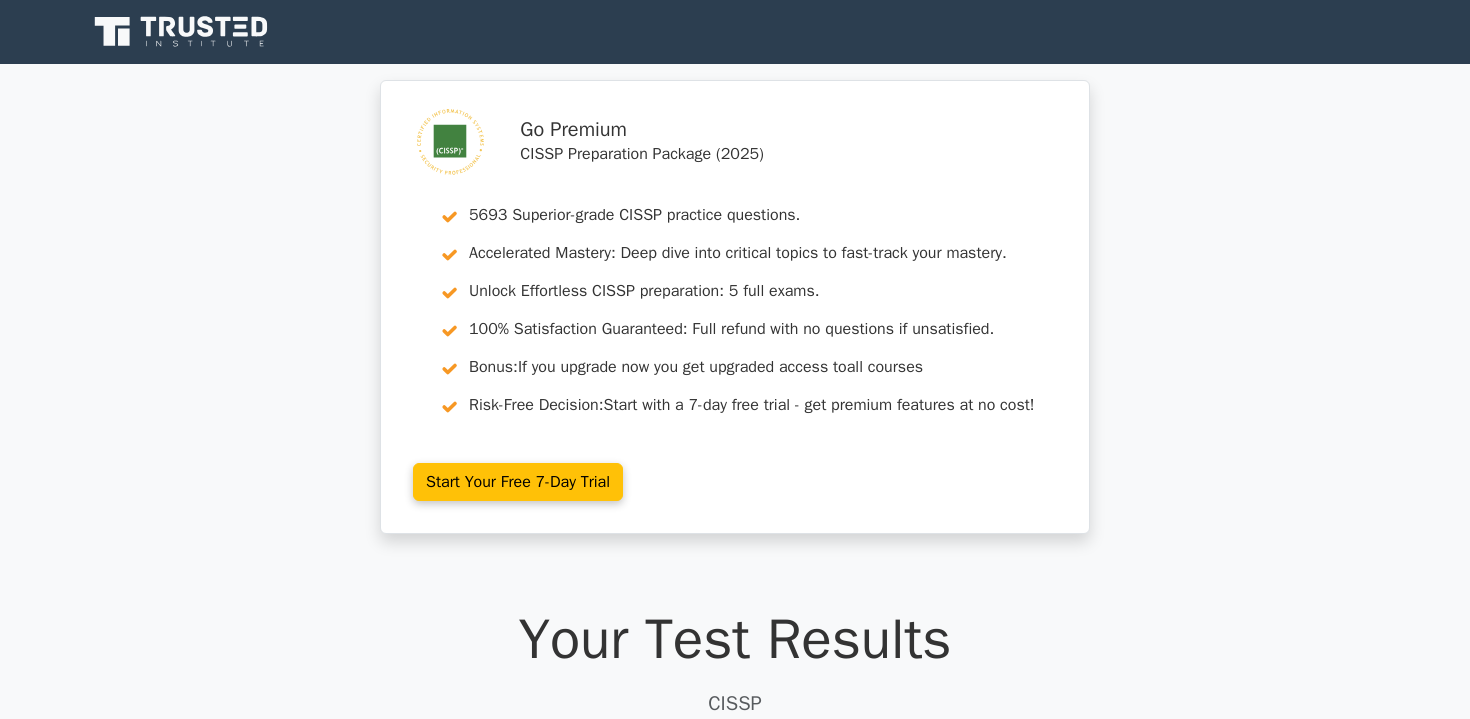 scroll, scrollTop: 0, scrollLeft: 0, axis: both 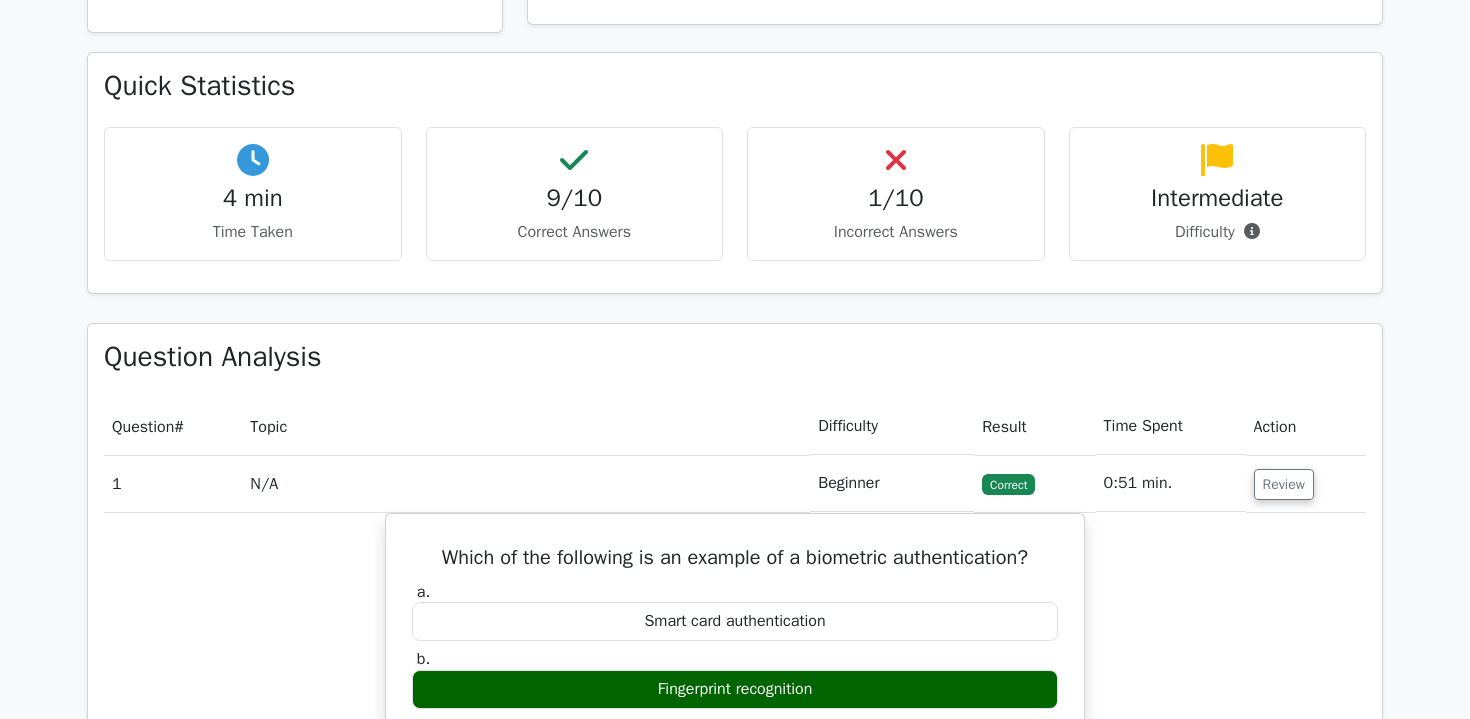click on "1/10" at bounding box center [896, 198] 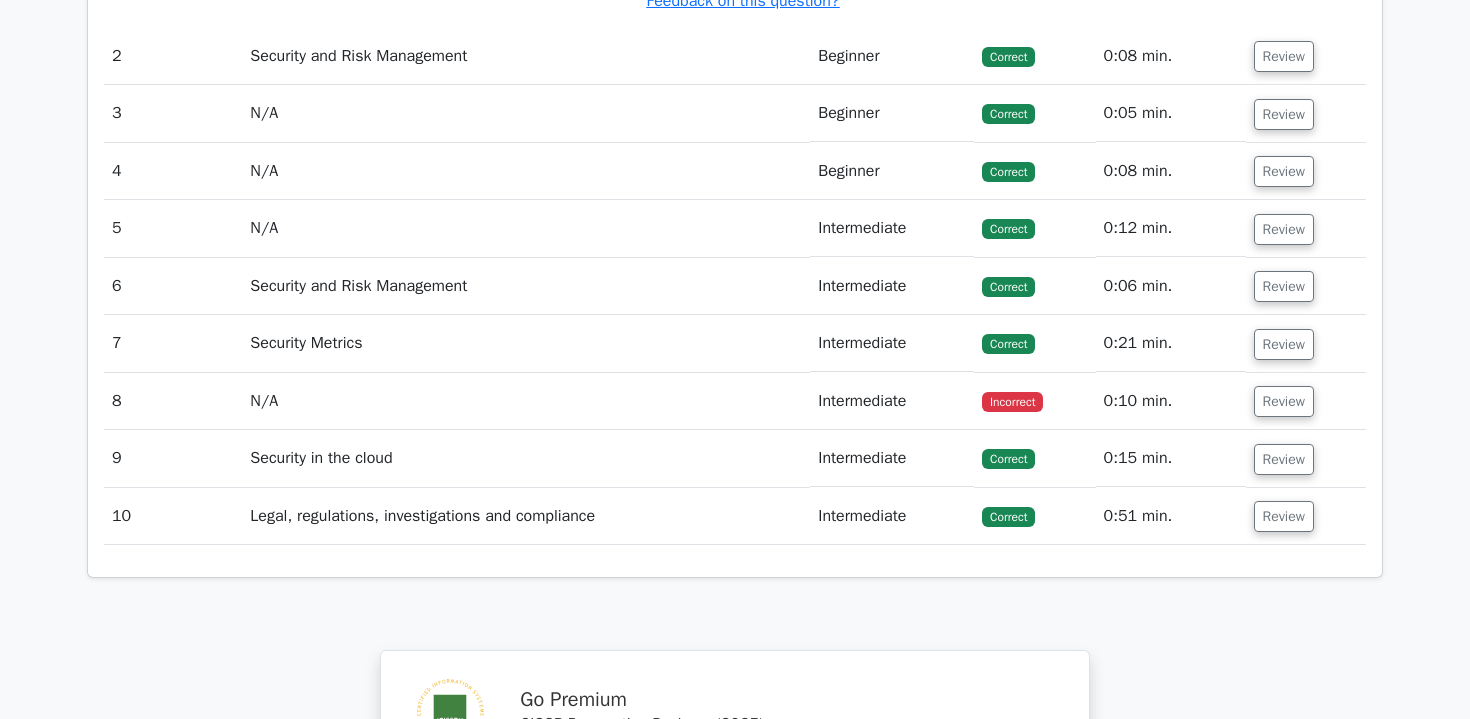 scroll, scrollTop: 2118, scrollLeft: 0, axis: vertical 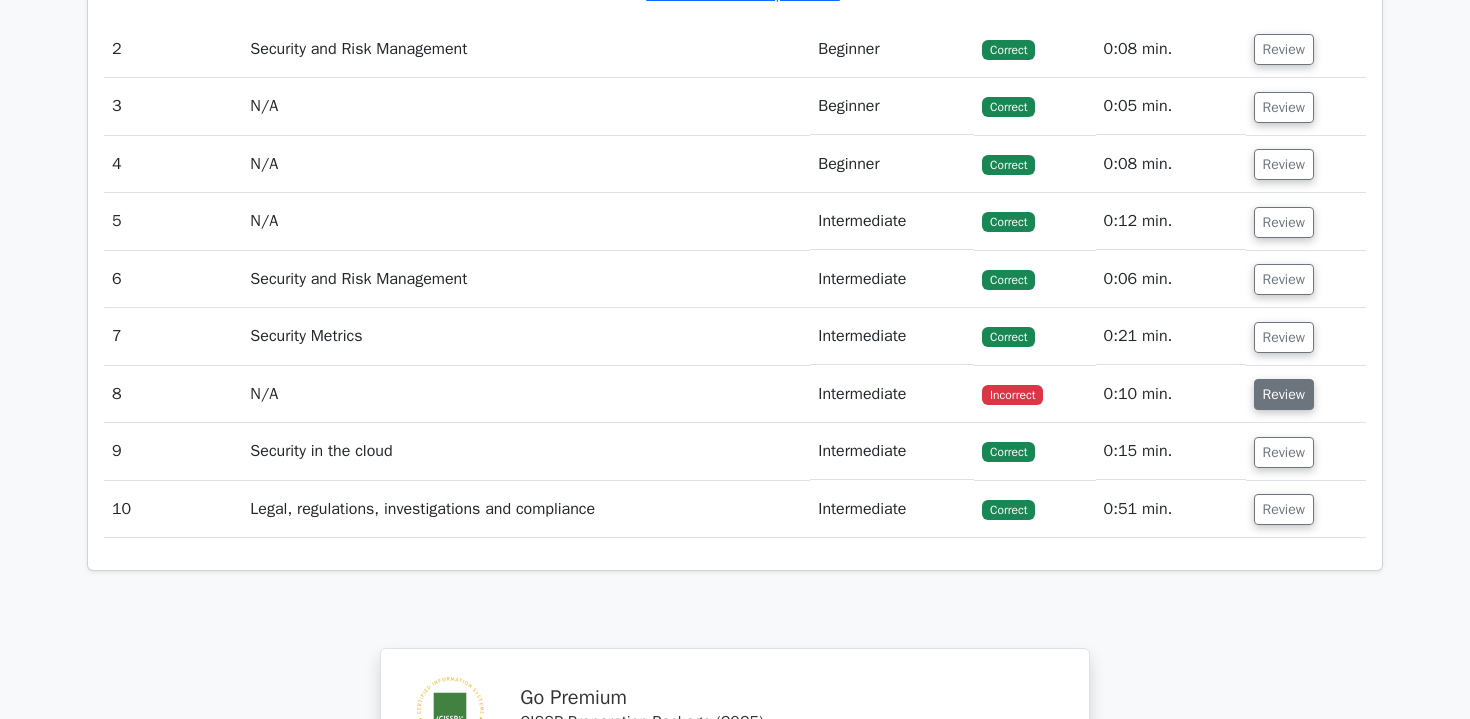 click on "Review" at bounding box center (1284, 394) 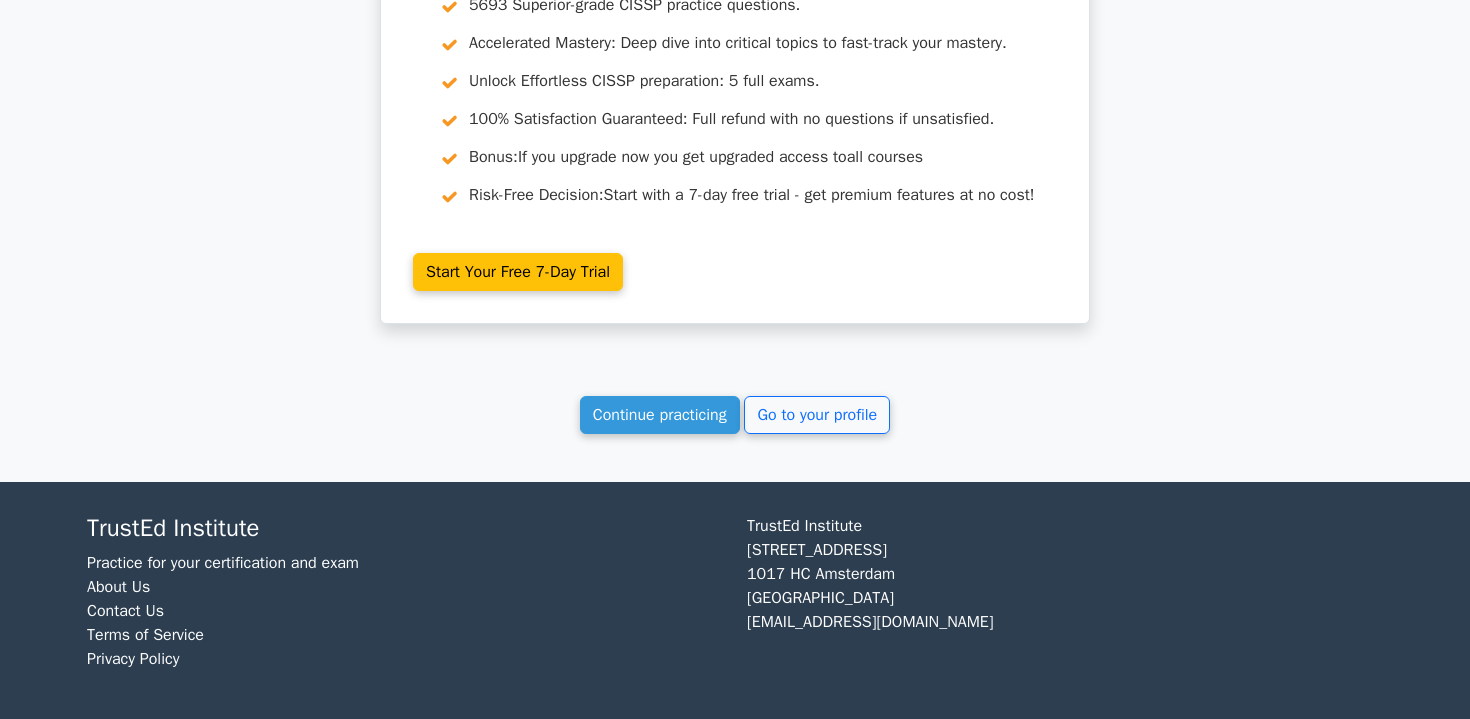 scroll, scrollTop: 3523, scrollLeft: 0, axis: vertical 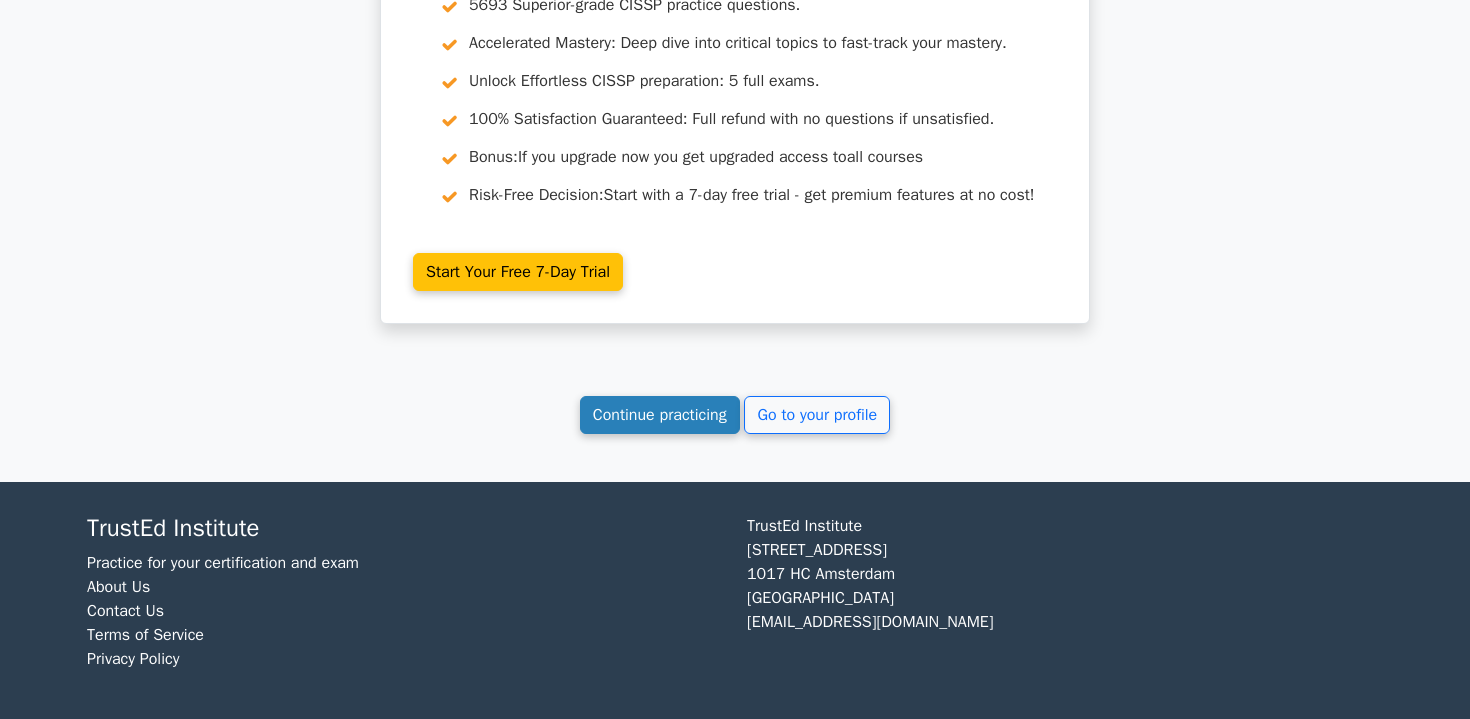 click on "Continue practicing" at bounding box center (660, 415) 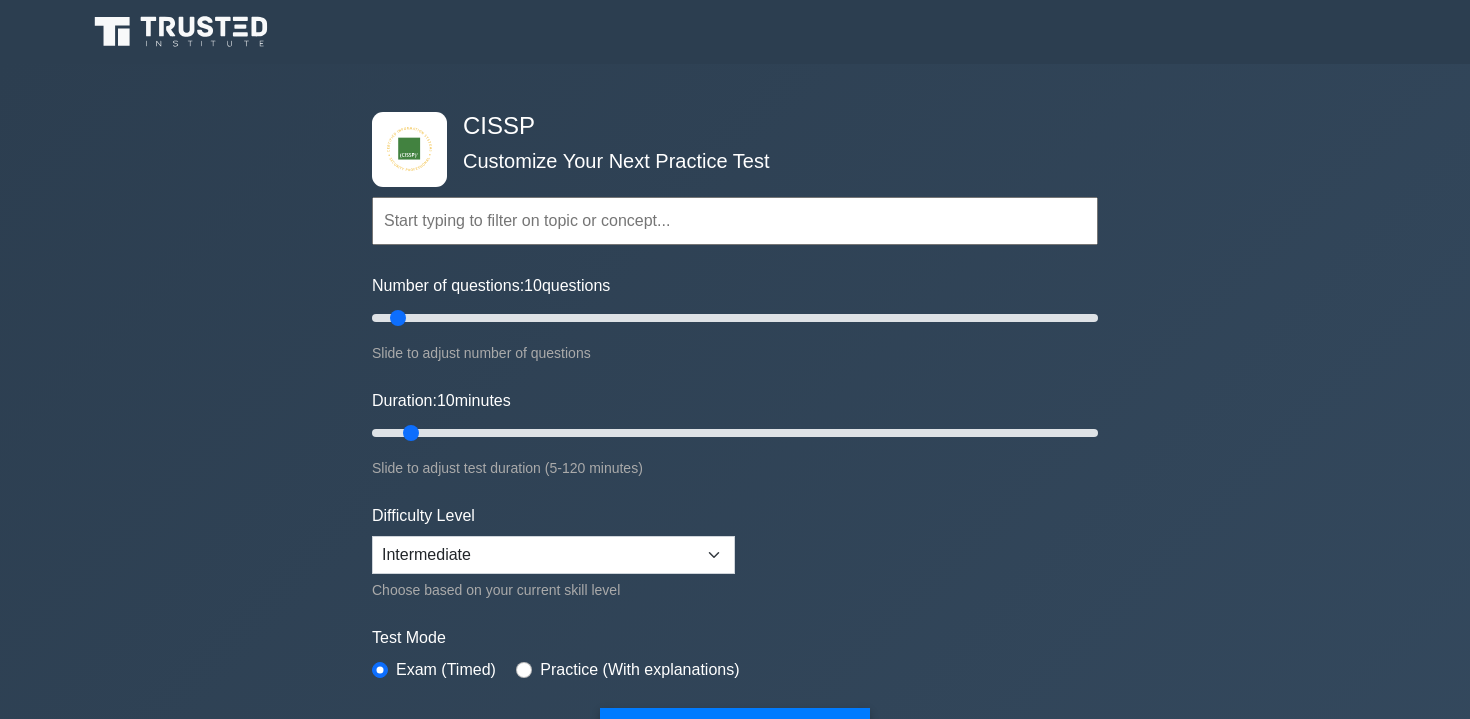 scroll, scrollTop: 0, scrollLeft: 0, axis: both 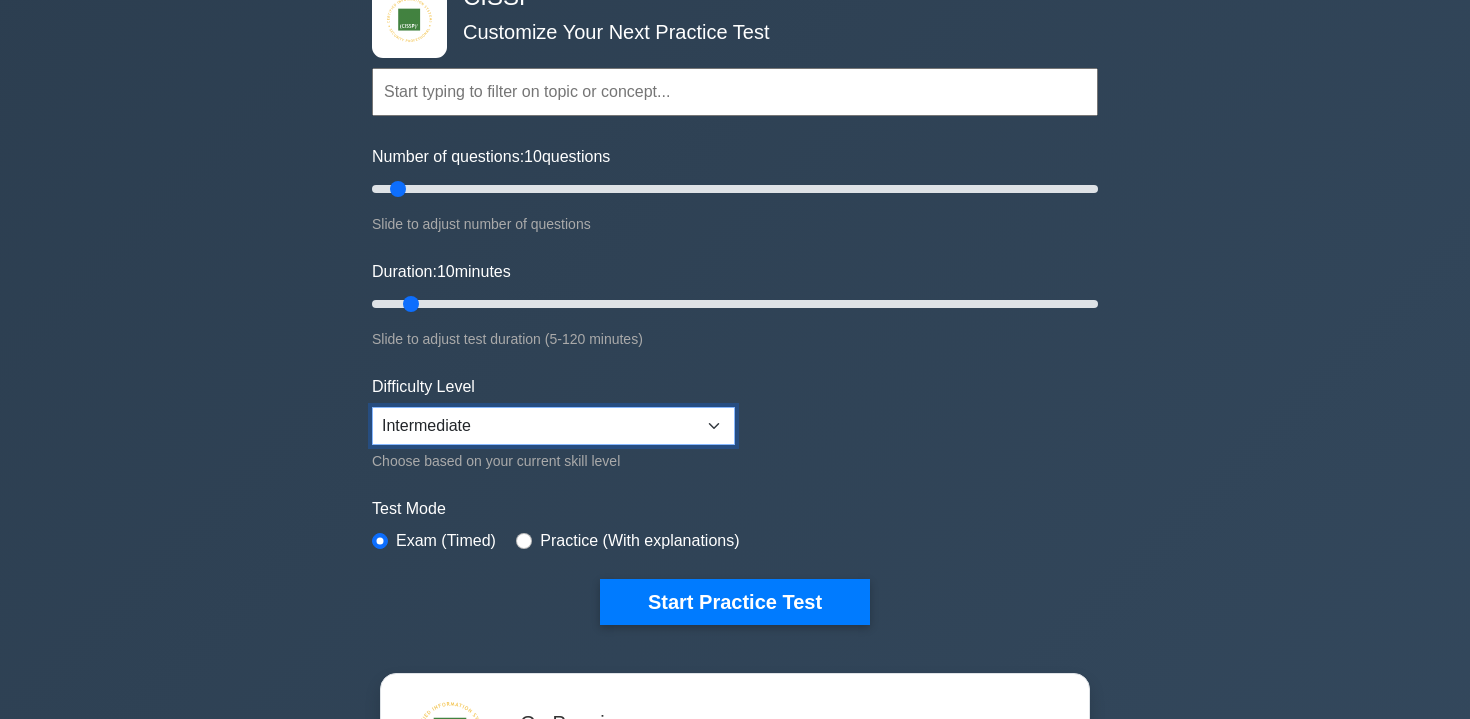 click on "Beginner
Intermediate
Expert" at bounding box center [553, 426] 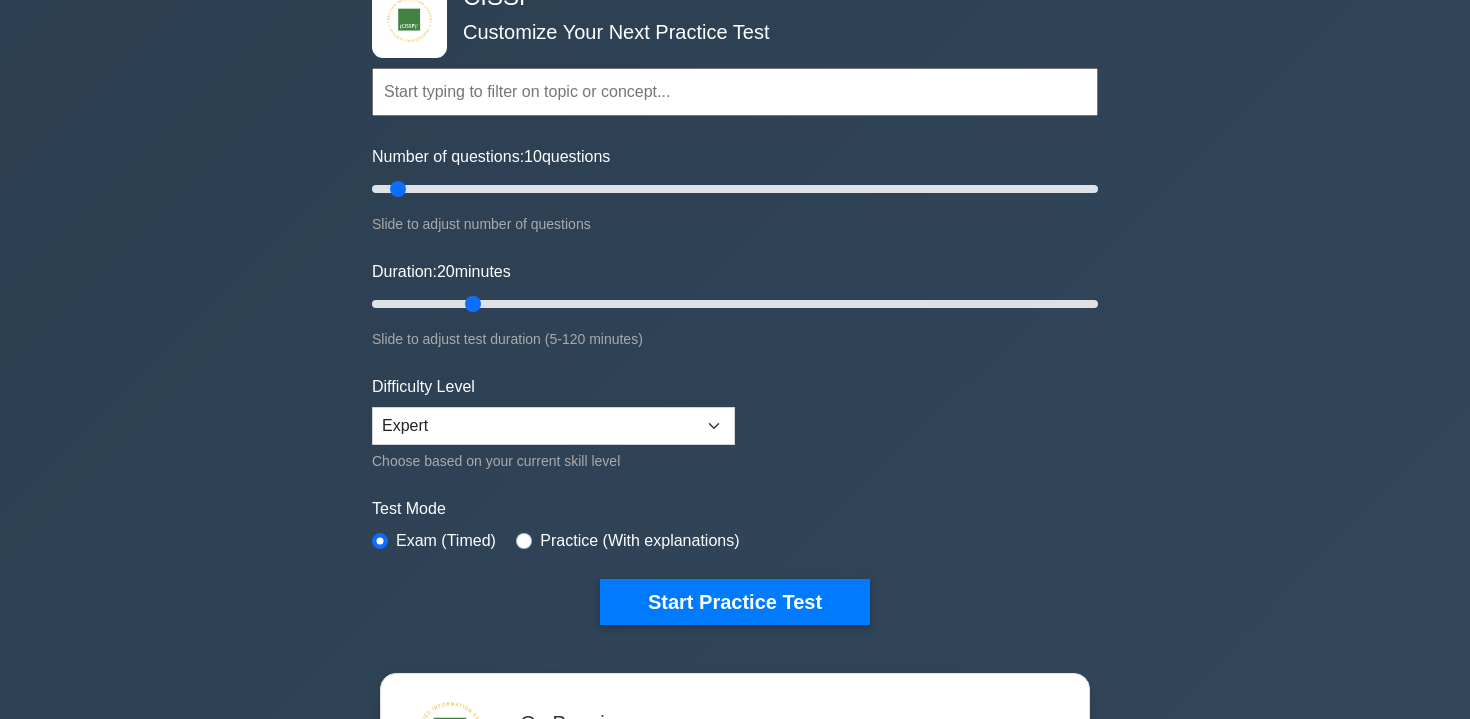 drag, startPoint x: 418, startPoint y: 305, endPoint x: 480, endPoint y: 305, distance: 62 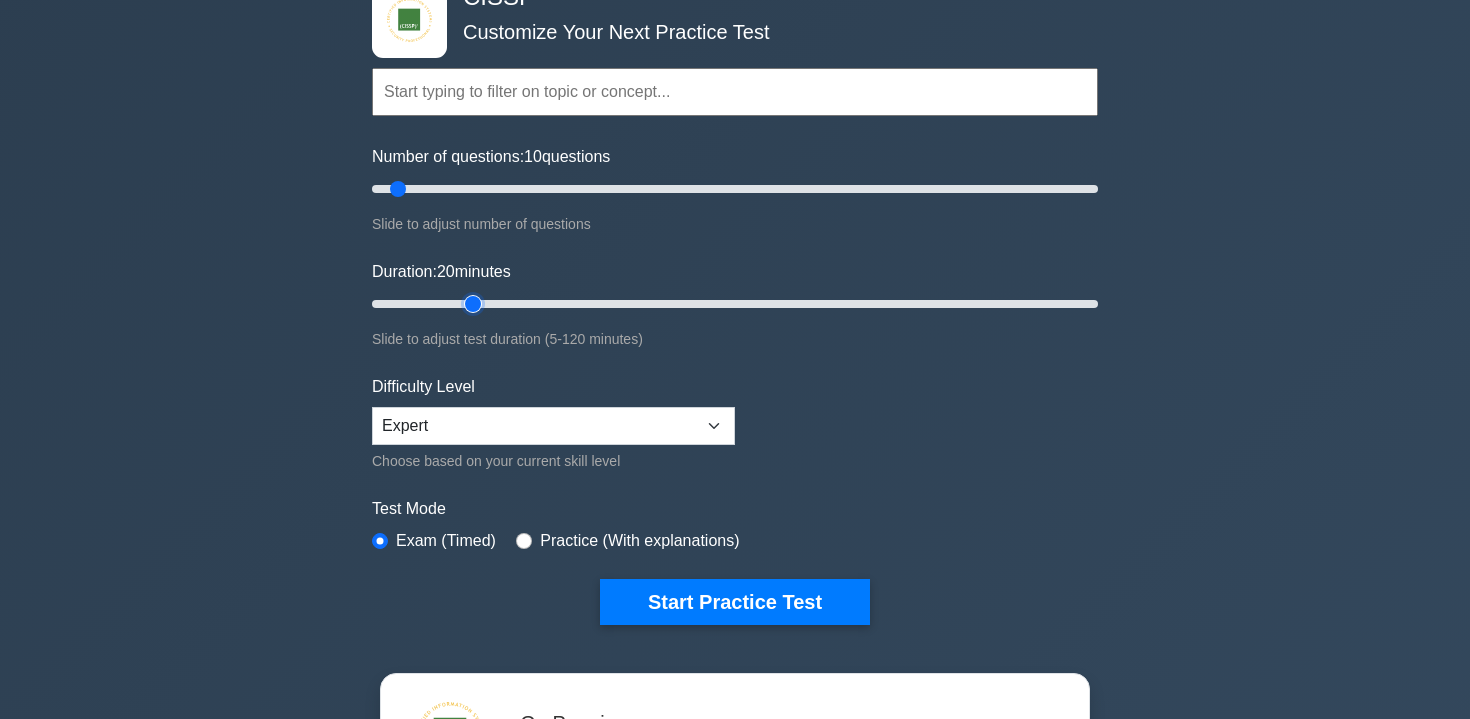 type on "20" 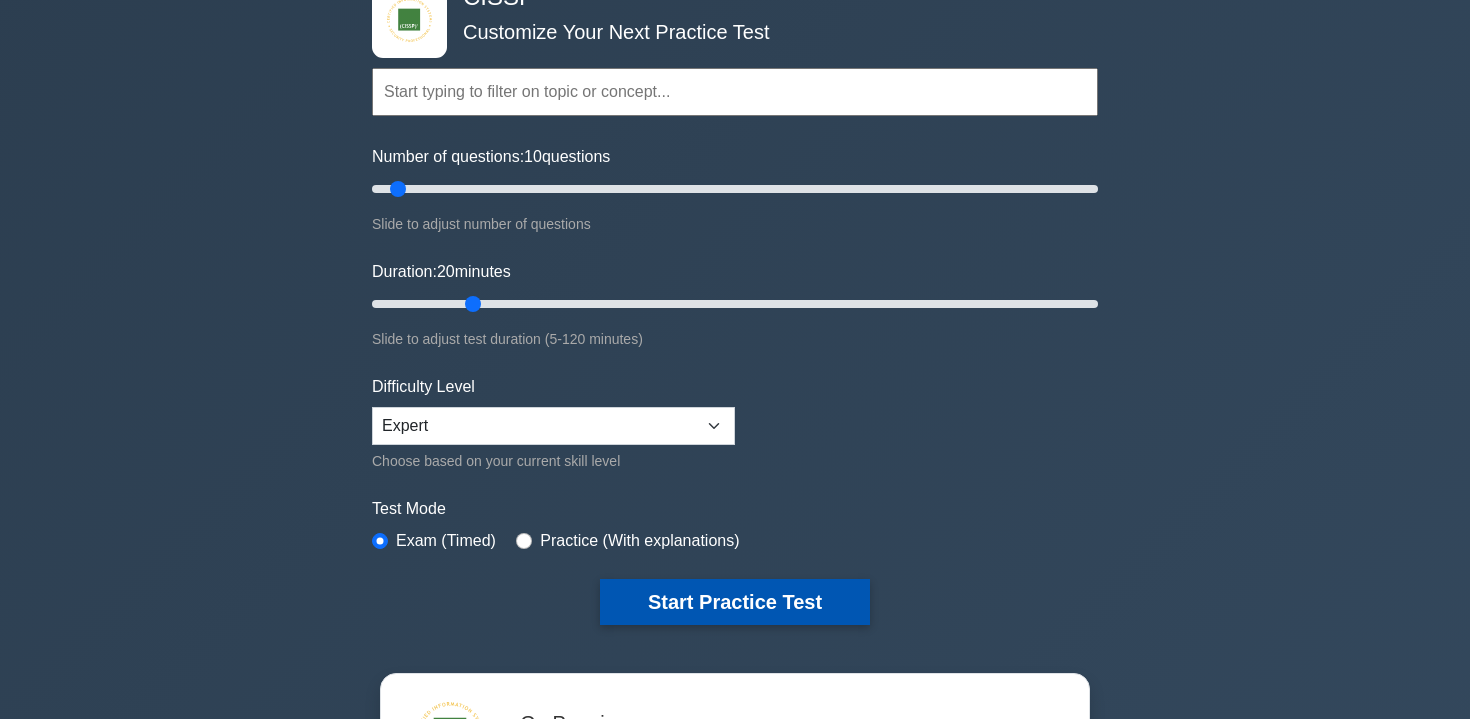 click on "Start Practice Test" at bounding box center (735, 602) 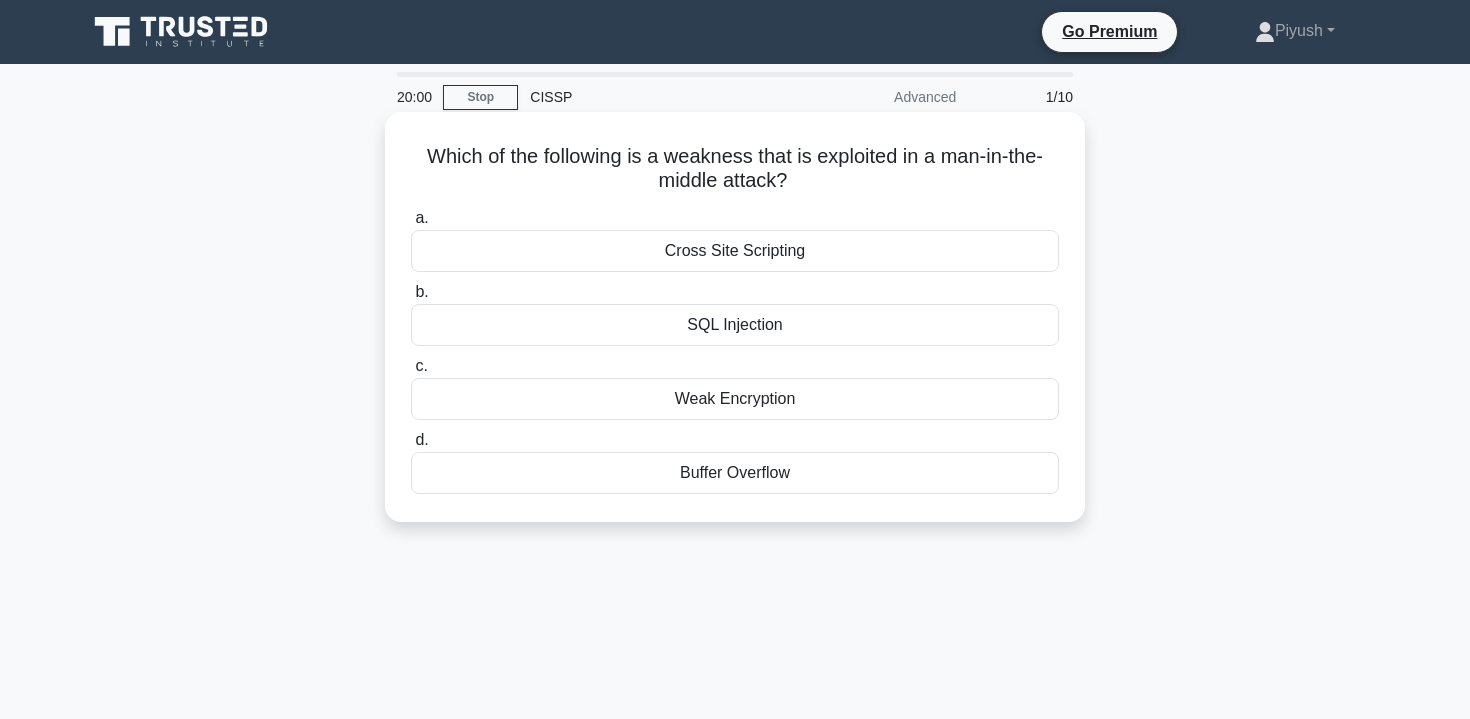 scroll, scrollTop: 0, scrollLeft: 0, axis: both 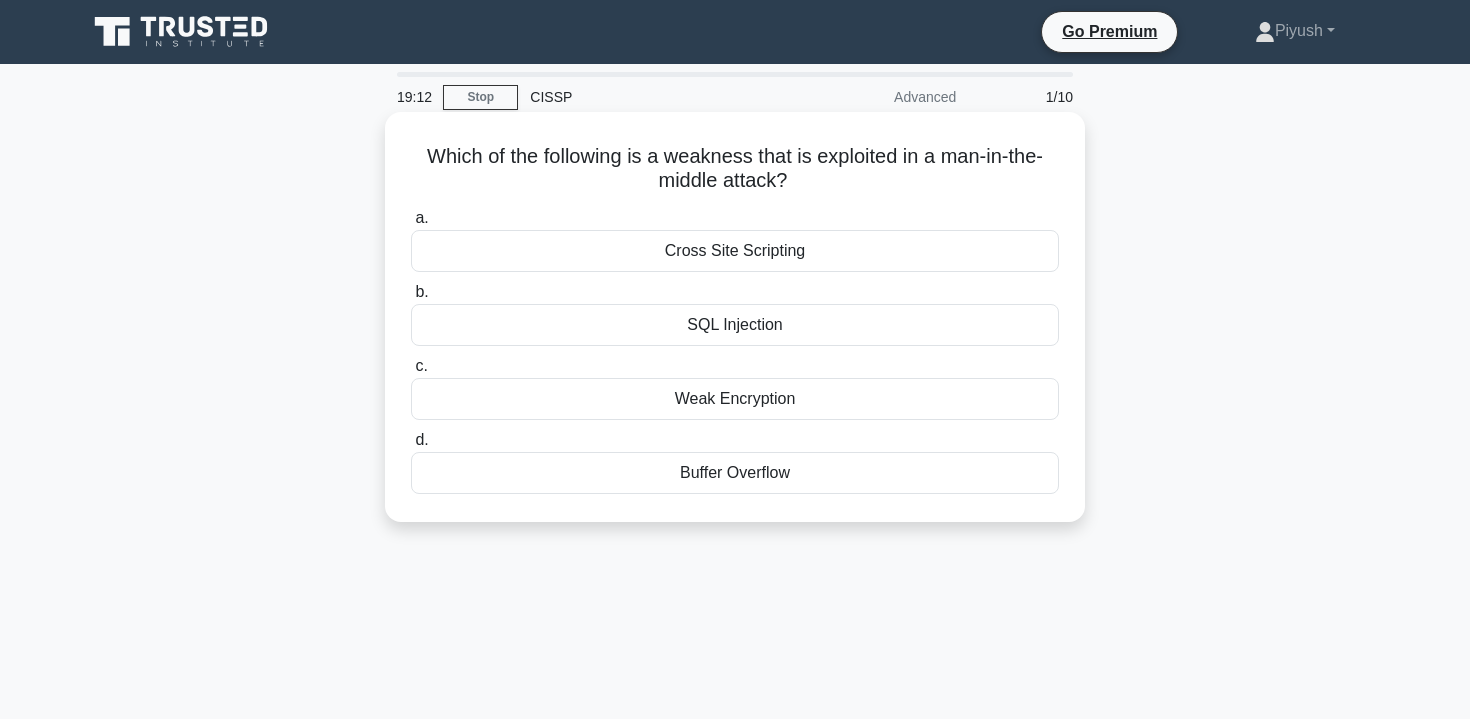 click on "Weak Encryption" at bounding box center [735, 399] 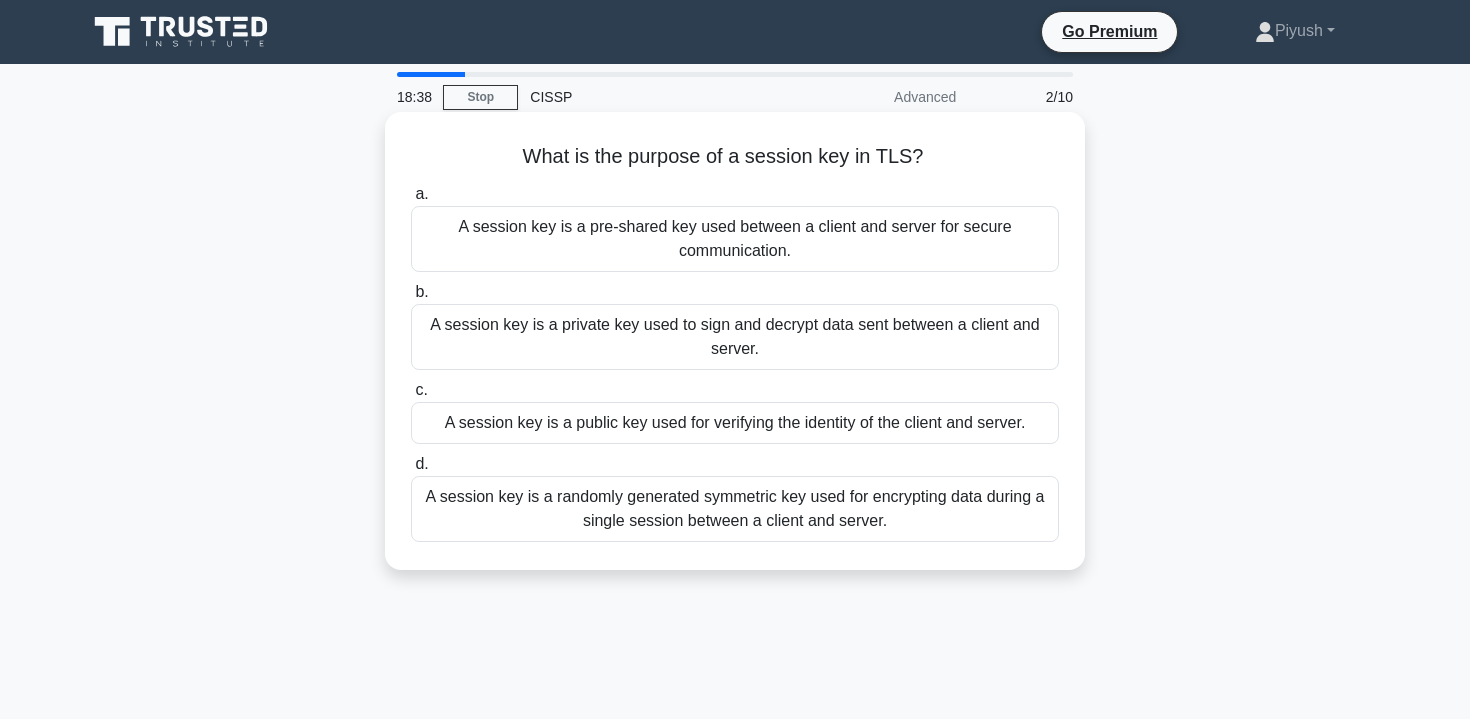 click on "A session key is a randomly generated symmetric key used for encrypting data during a single session between a client and server." at bounding box center [735, 509] 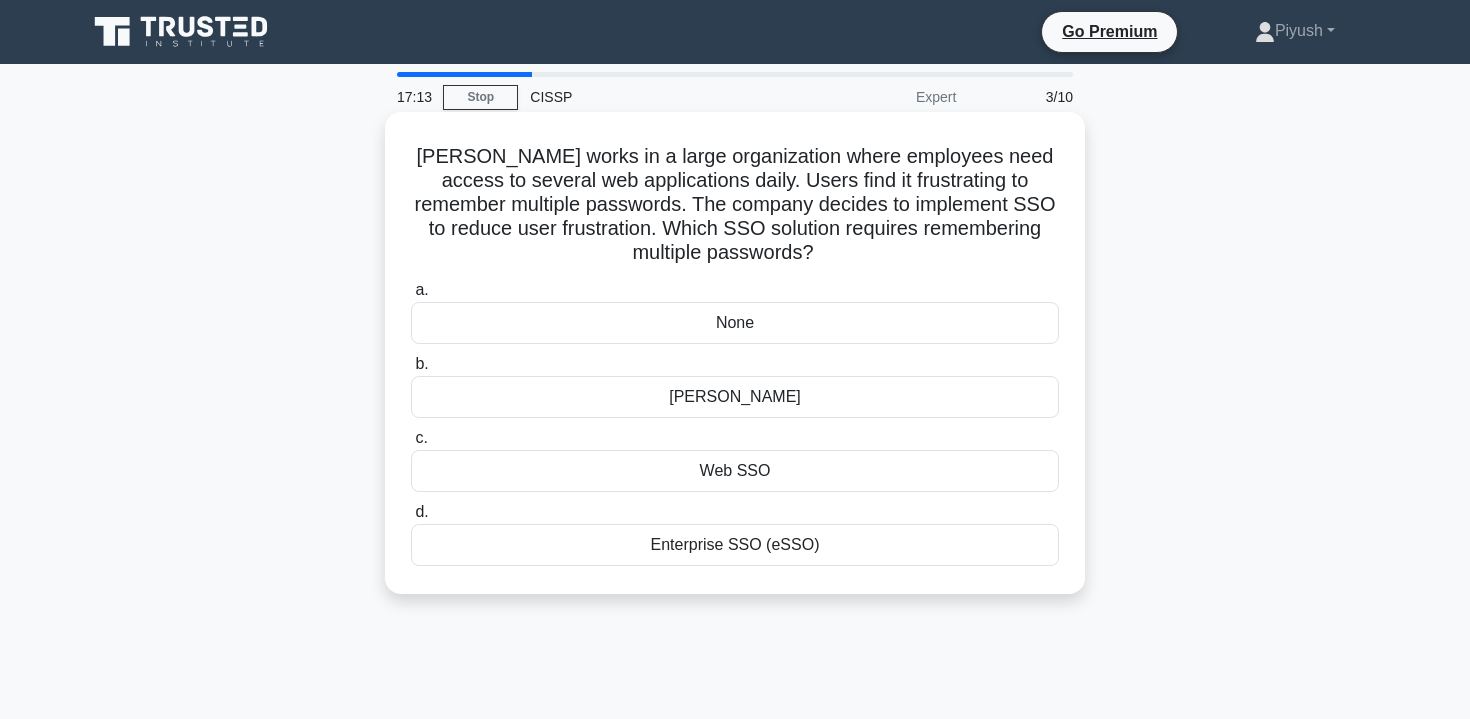 click on "[PERSON_NAME]" at bounding box center [735, 397] 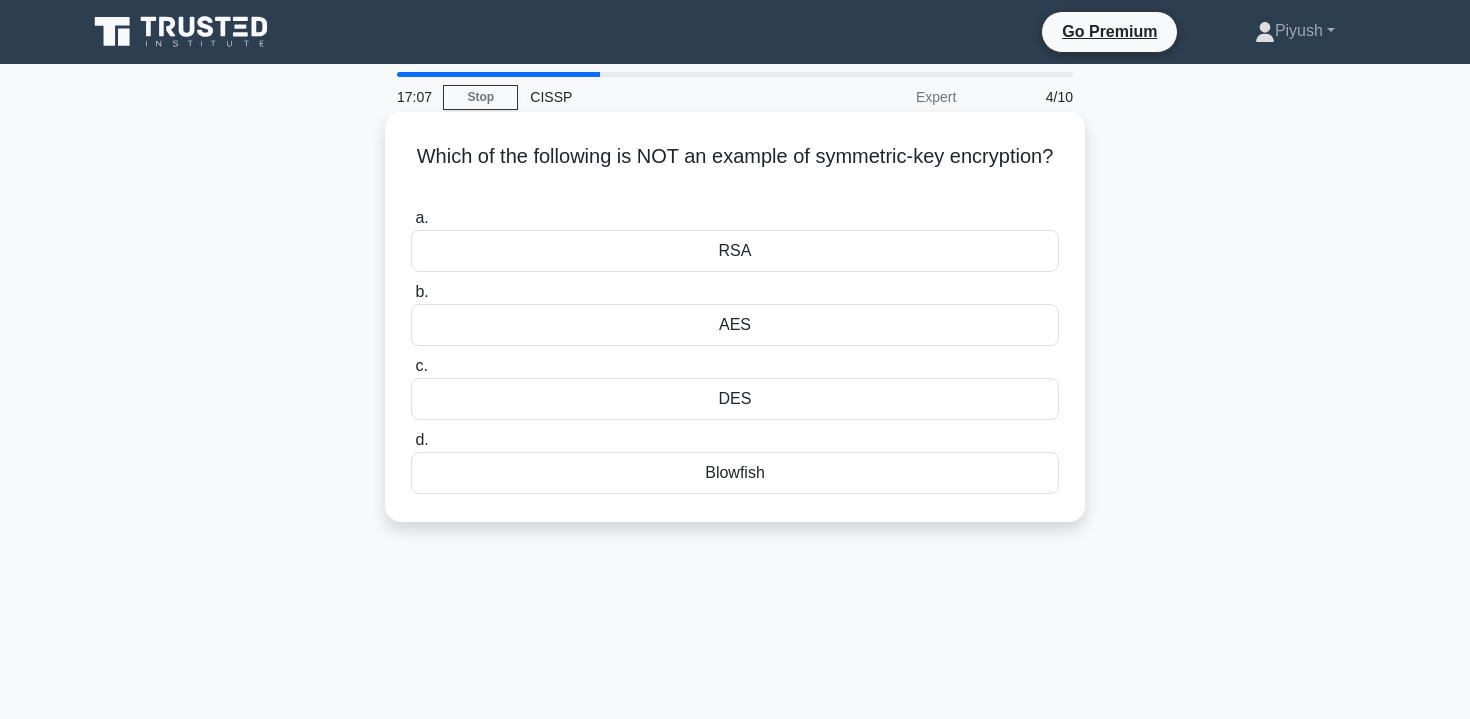 click on "RSA" at bounding box center [735, 251] 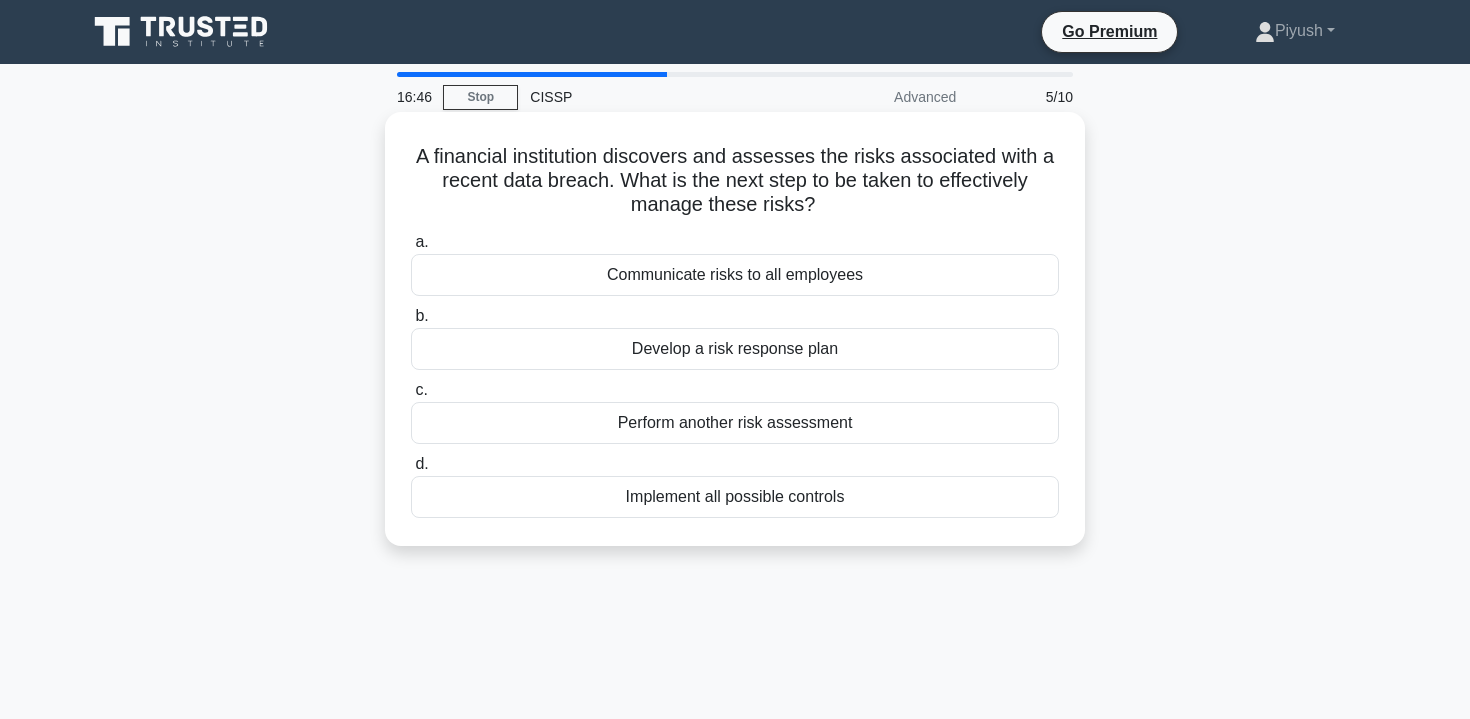 click on "Implement all possible controls" at bounding box center (735, 497) 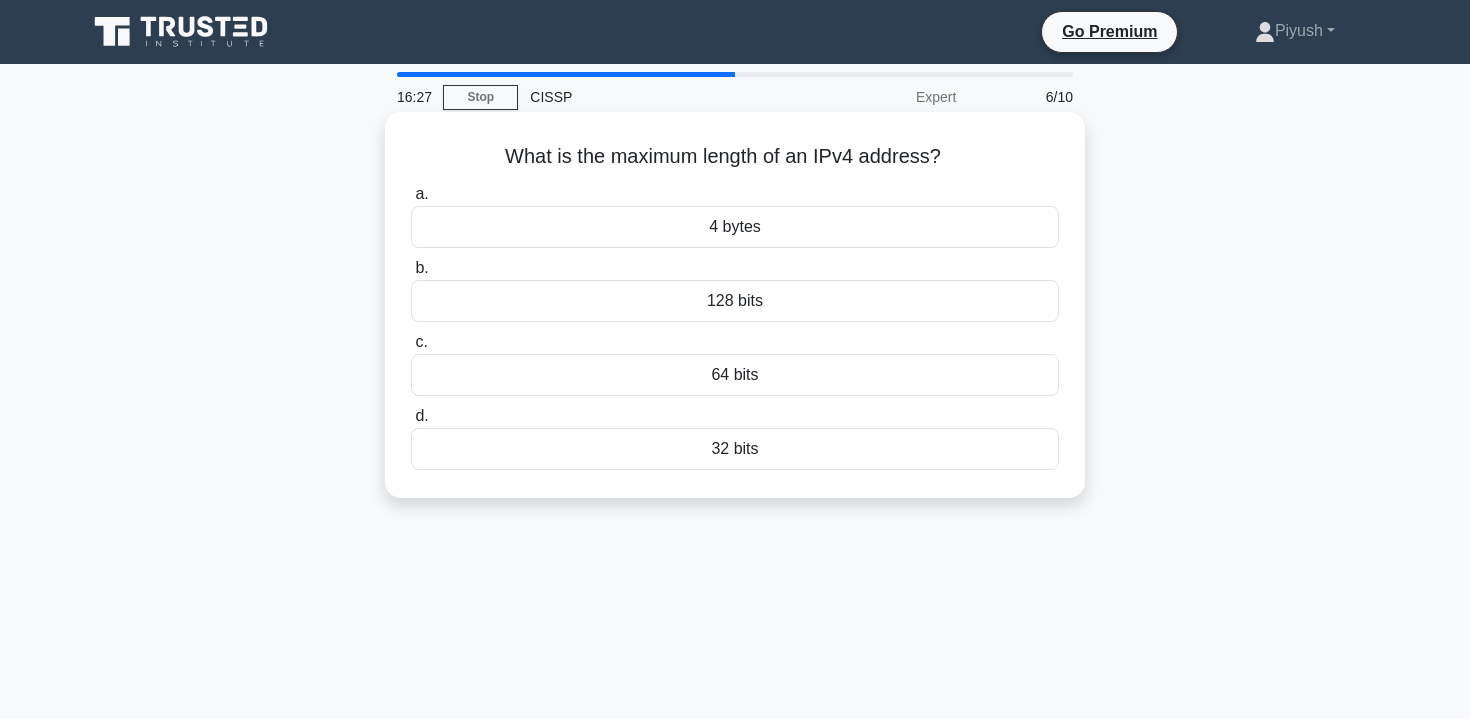 click on "64 bits" at bounding box center [735, 375] 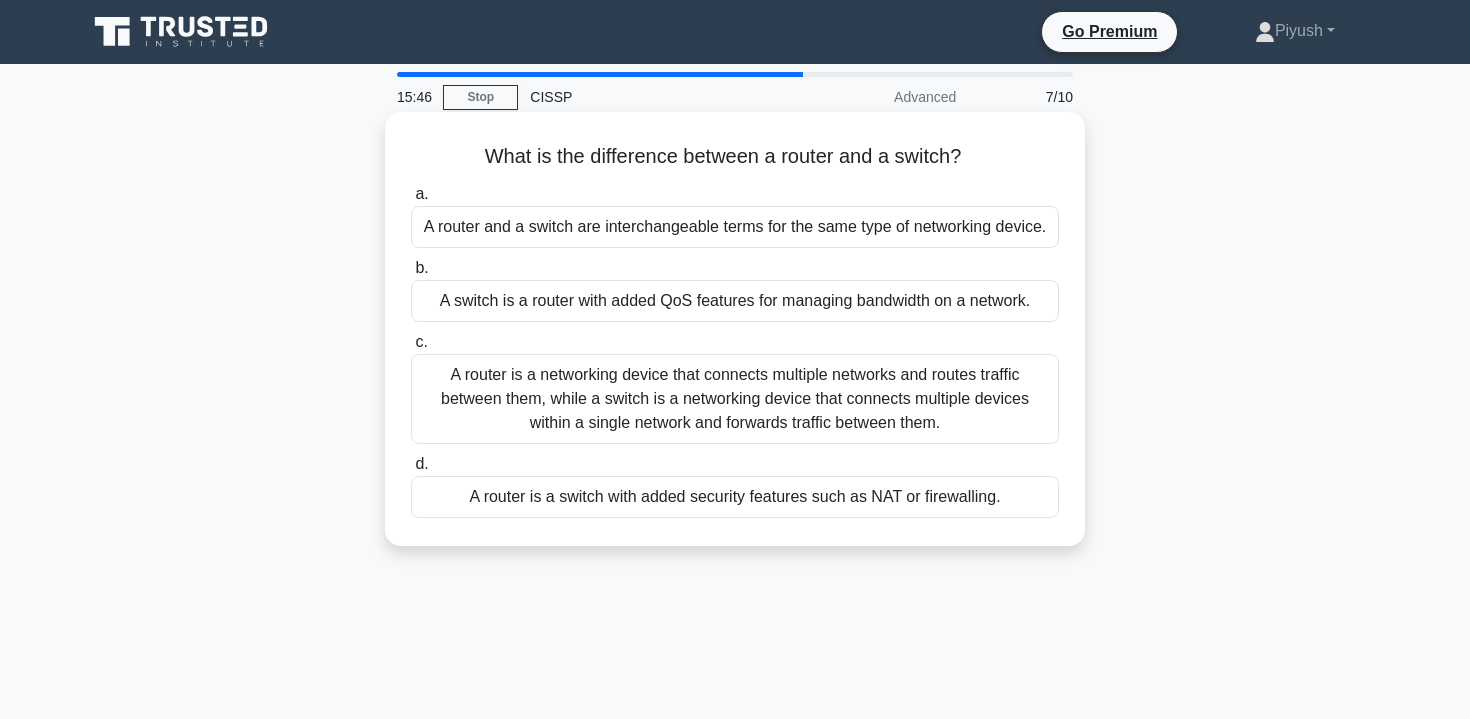 click on "A router is a networking device that connects multiple networks and routes traffic between them, while a switch is a networking device that connects multiple devices within a single network and forwards traffic between them." at bounding box center (735, 399) 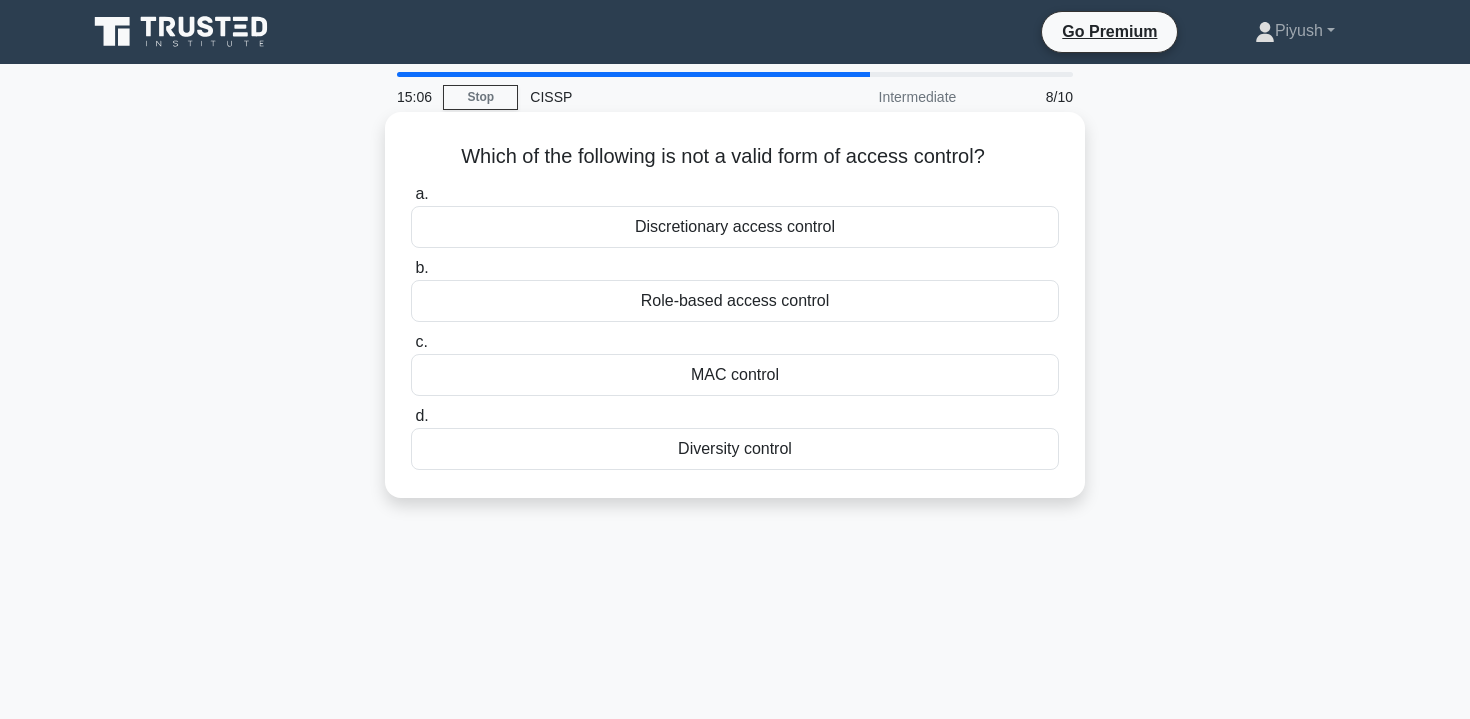click on "Diversity control" at bounding box center [735, 449] 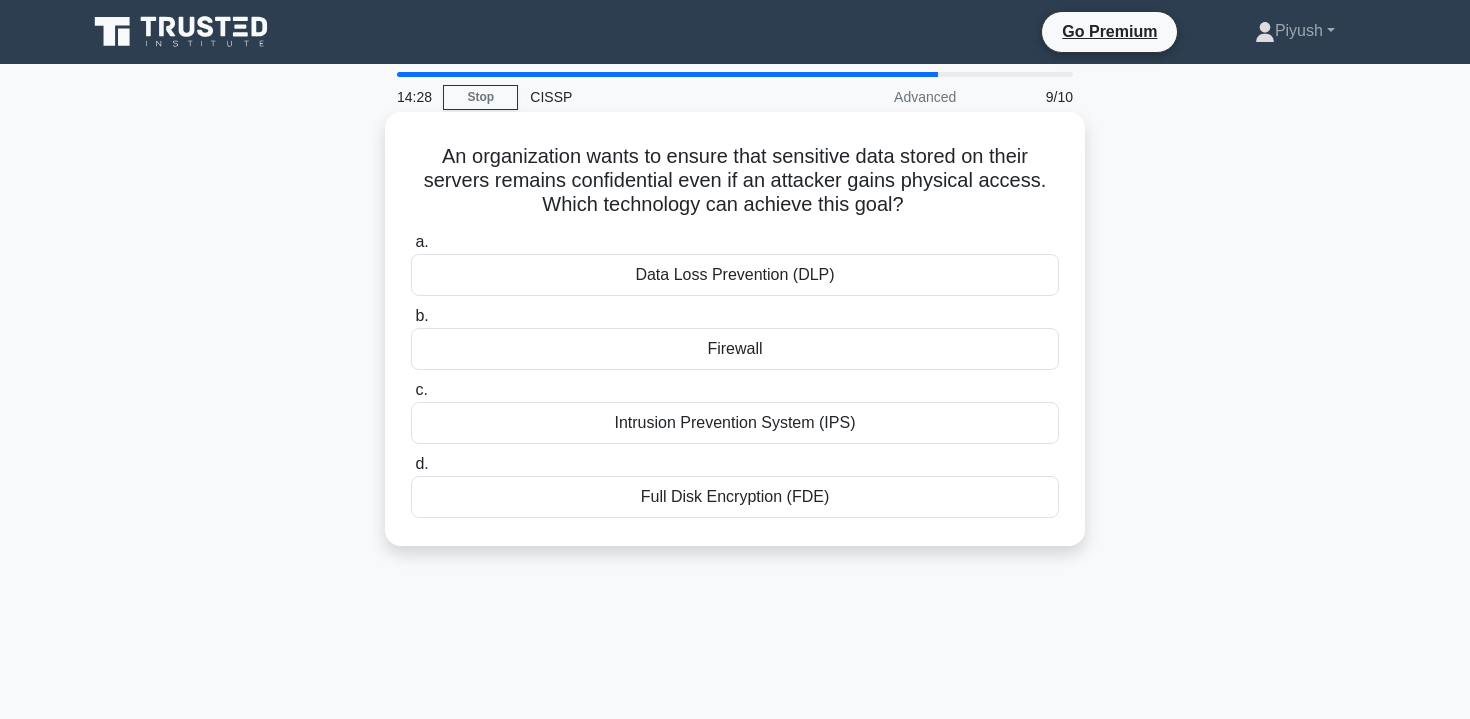 click on "Full Disk Encryption (FDE)" at bounding box center [735, 497] 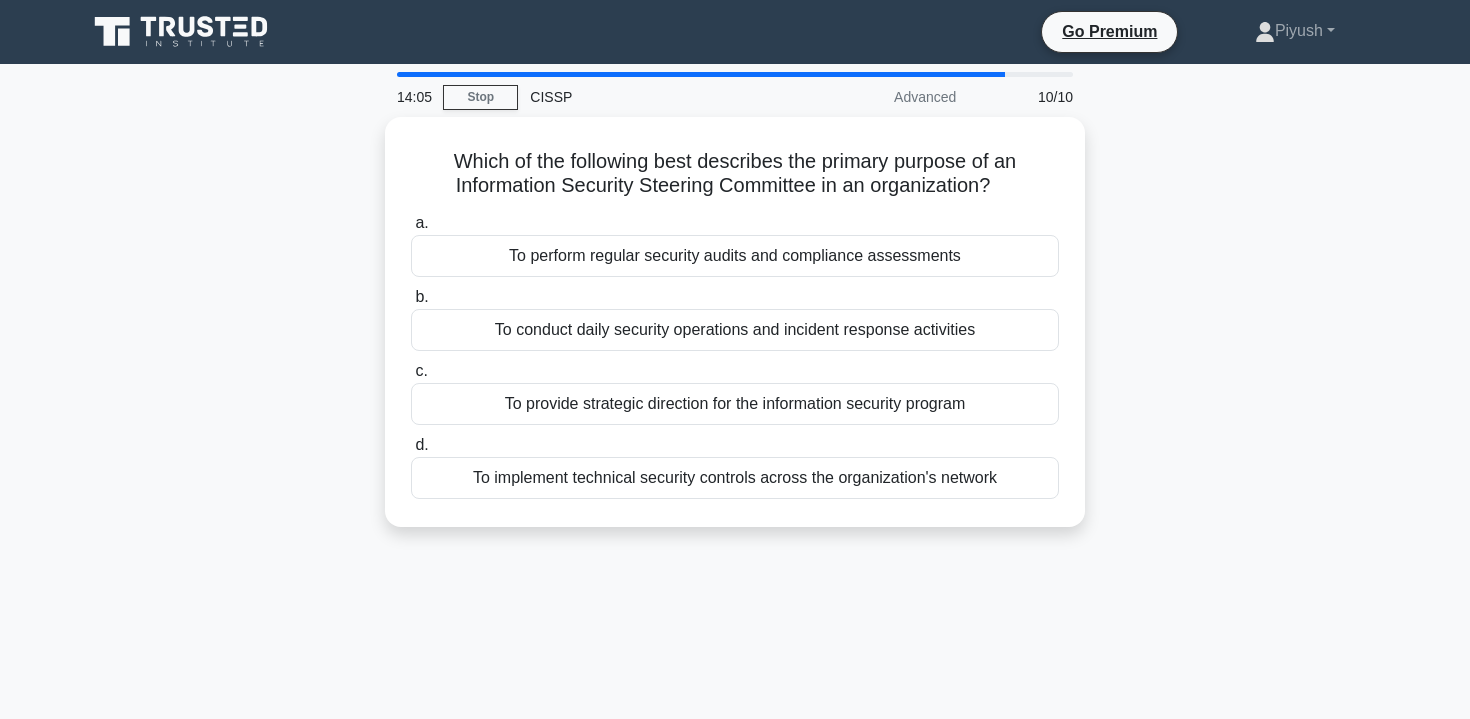 click at bounding box center [701, 74] 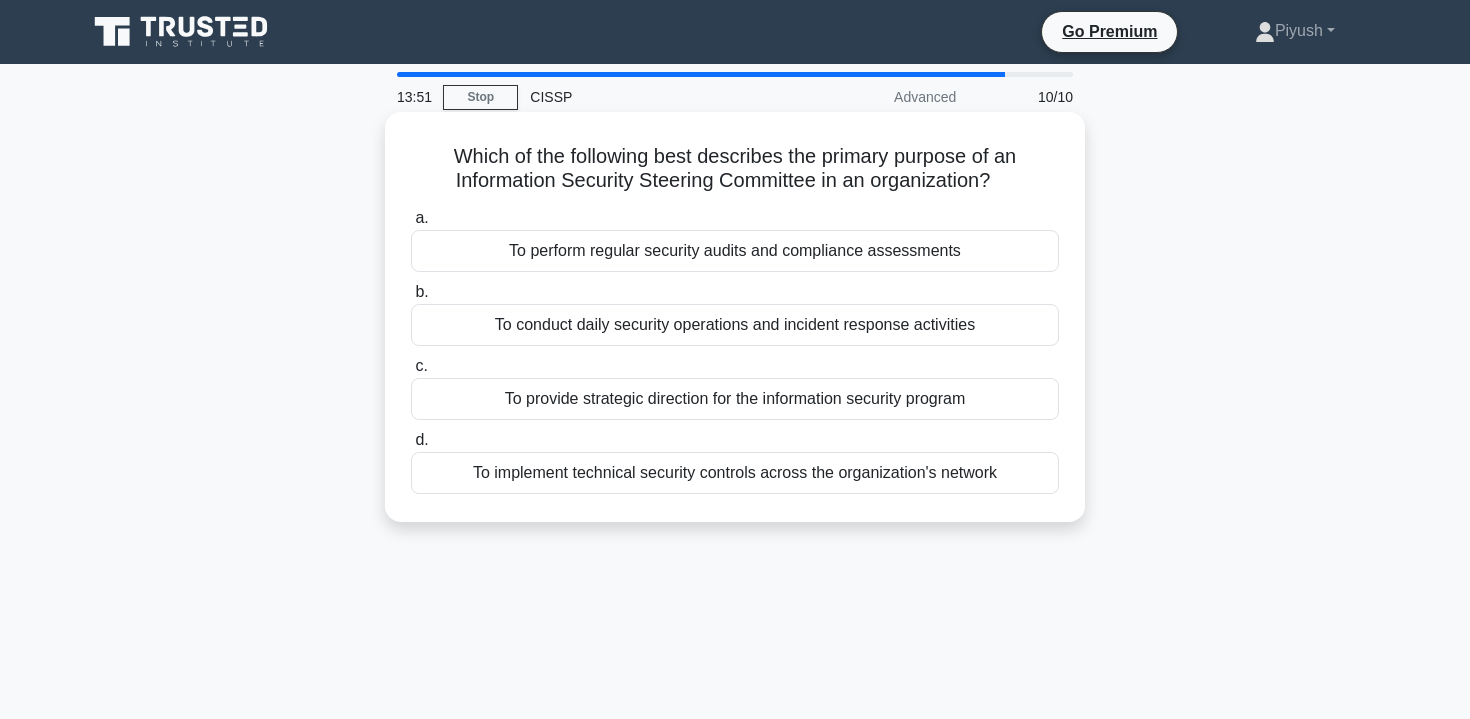 click on "To implement technical security controls across the organization's network" at bounding box center (735, 473) 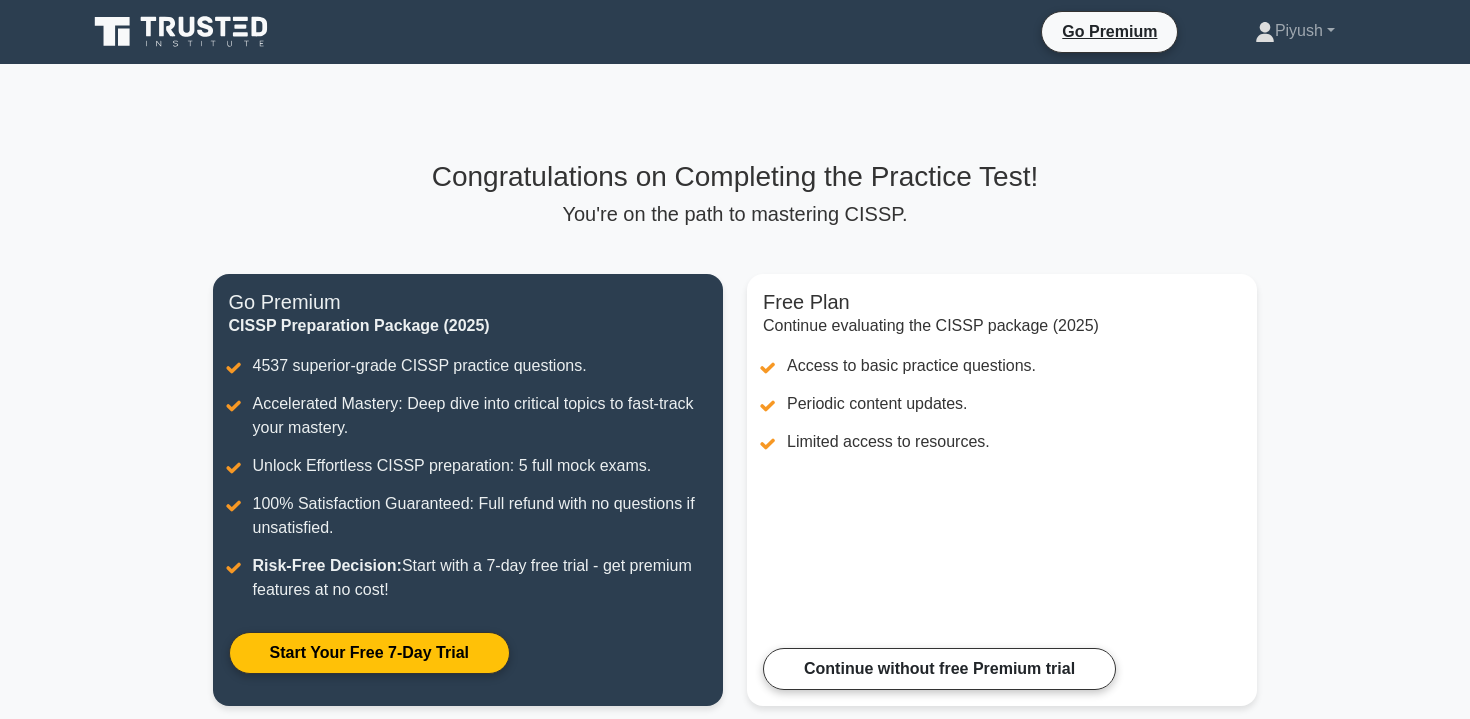 scroll, scrollTop: 0, scrollLeft: 0, axis: both 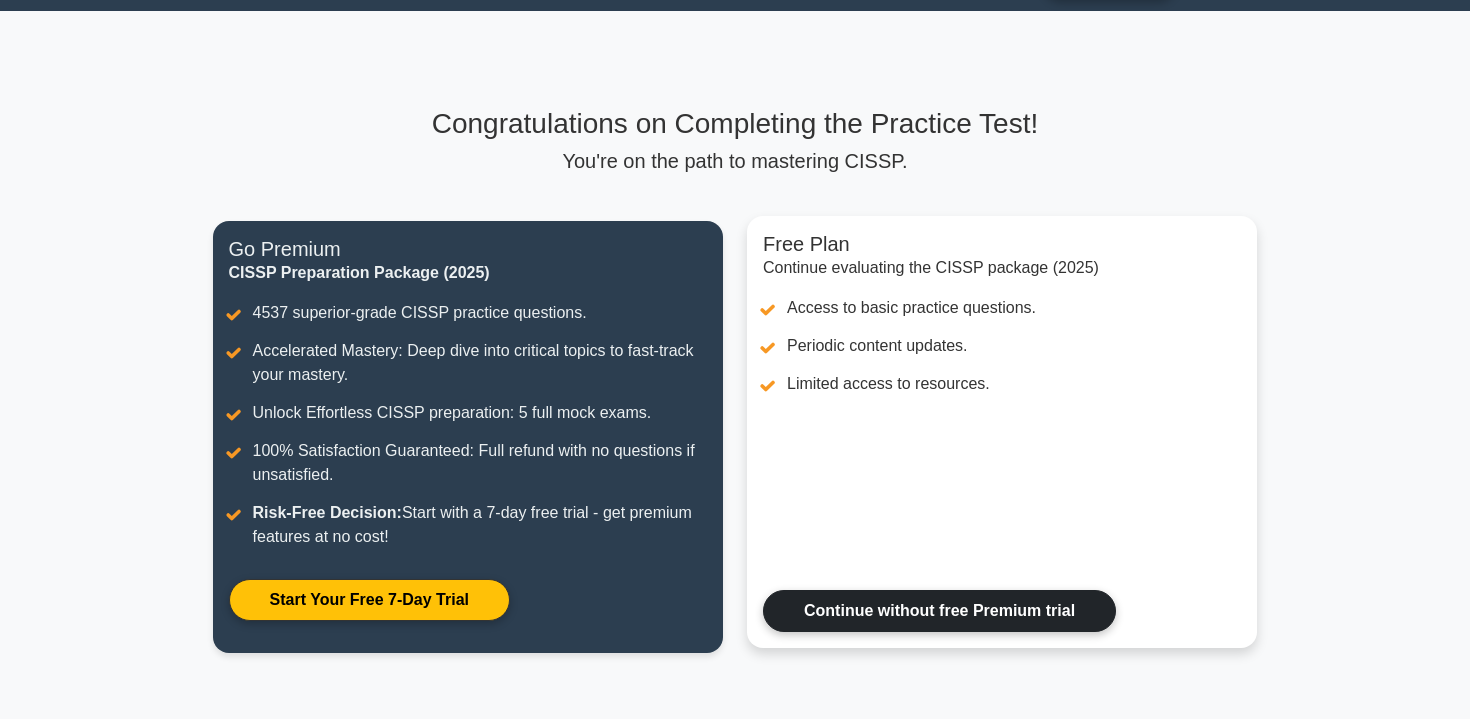 click on "Continue without free Premium trial" at bounding box center [939, 611] 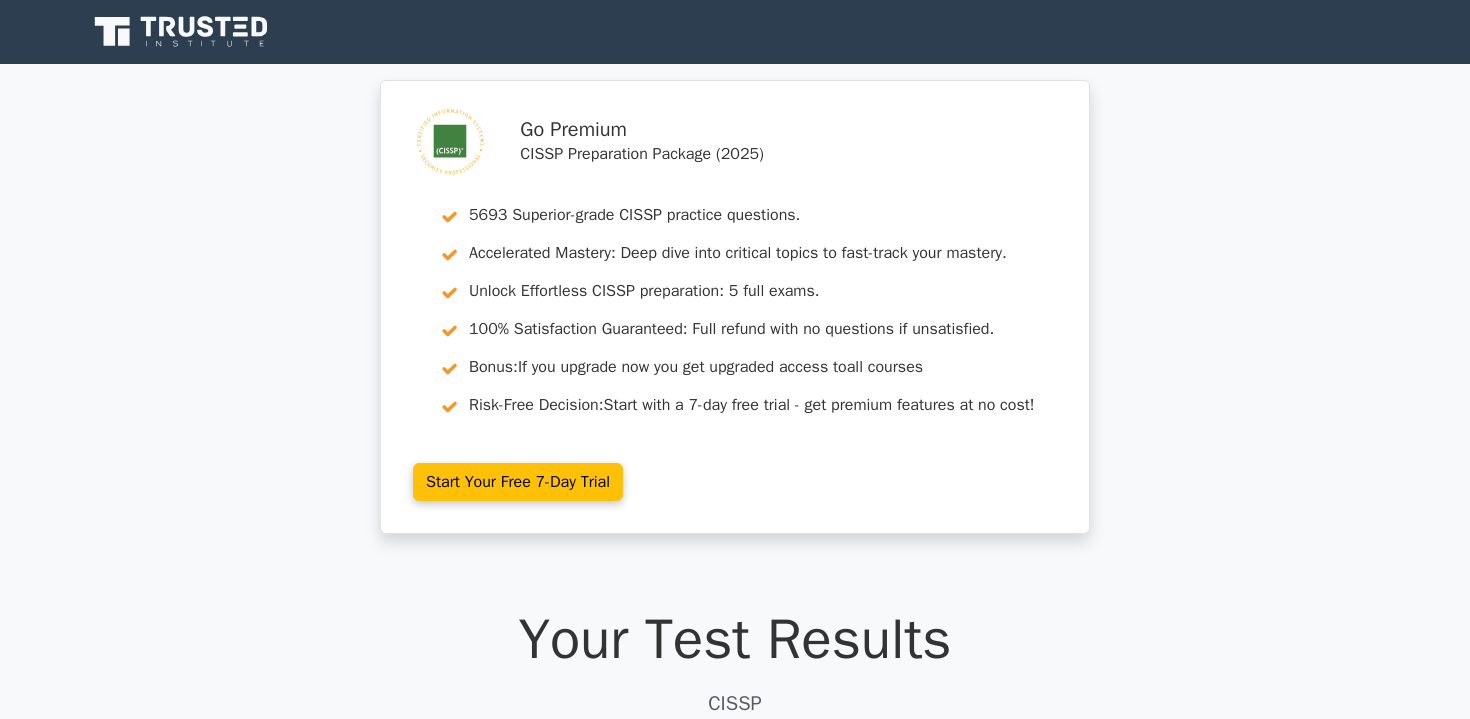 scroll, scrollTop: 0, scrollLeft: 0, axis: both 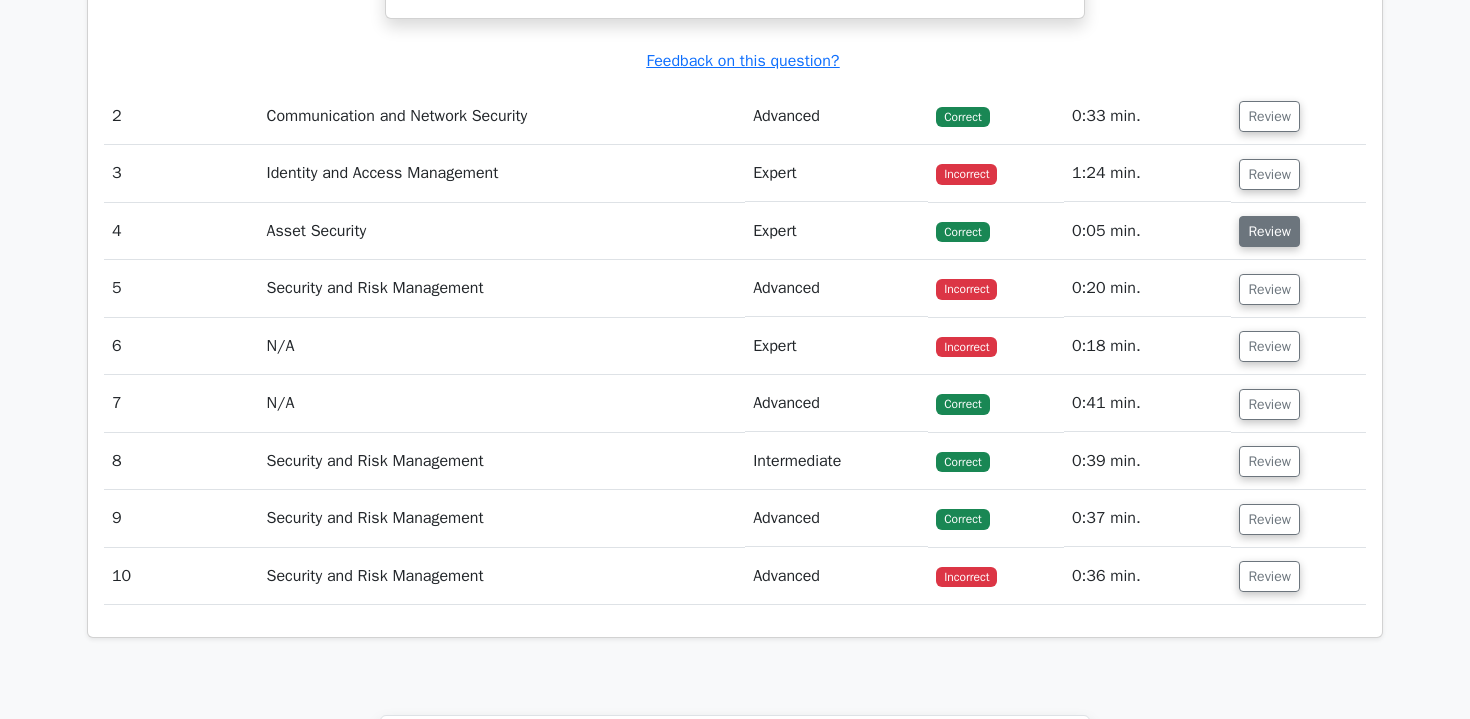 click on "Review" at bounding box center [1269, 231] 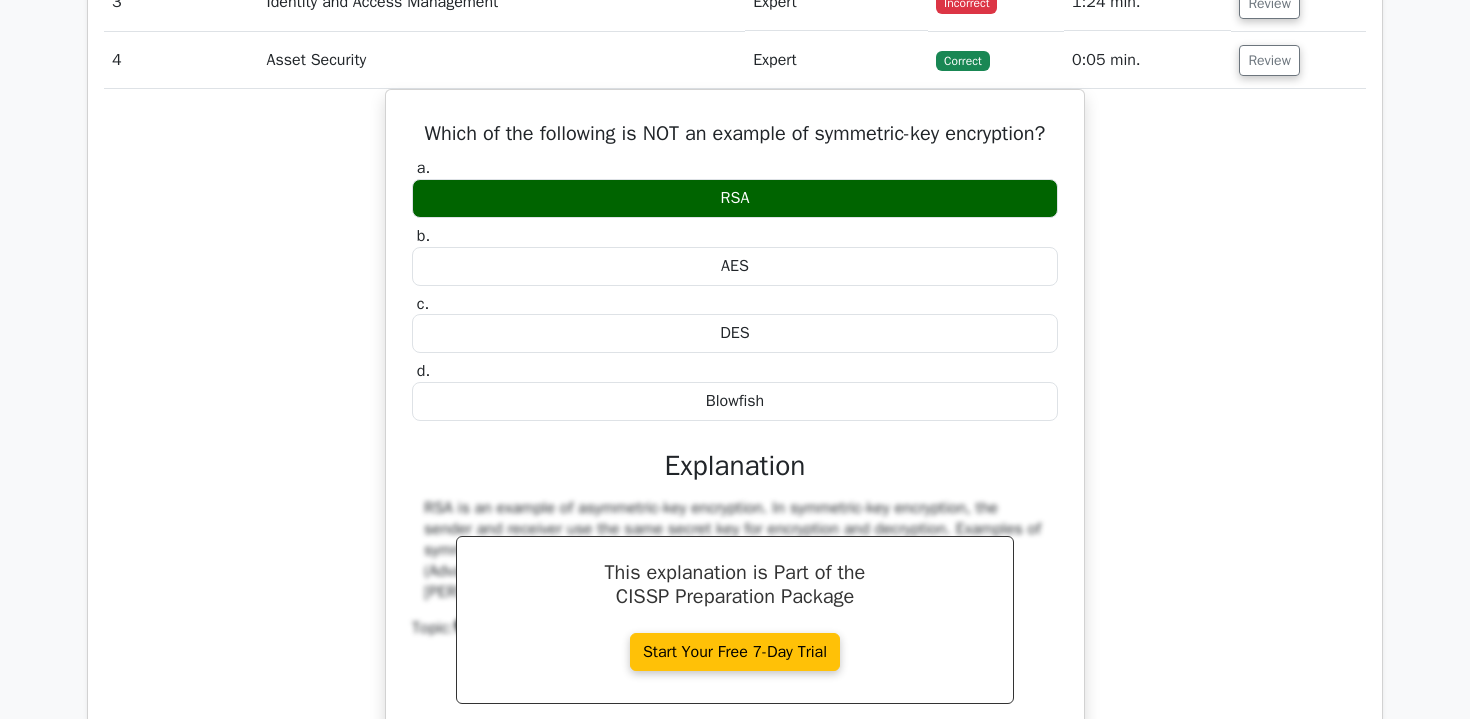 scroll, scrollTop: 2496, scrollLeft: 0, axis: vertical 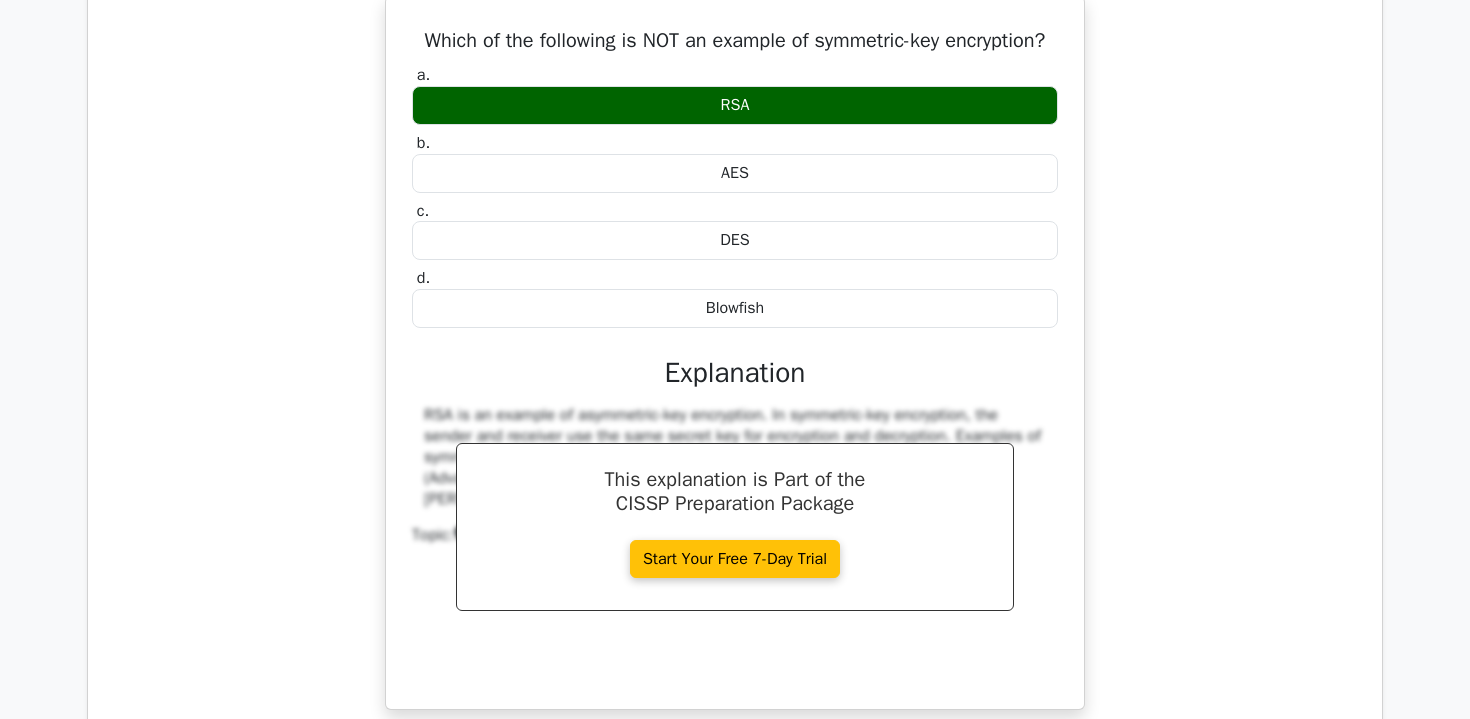 type 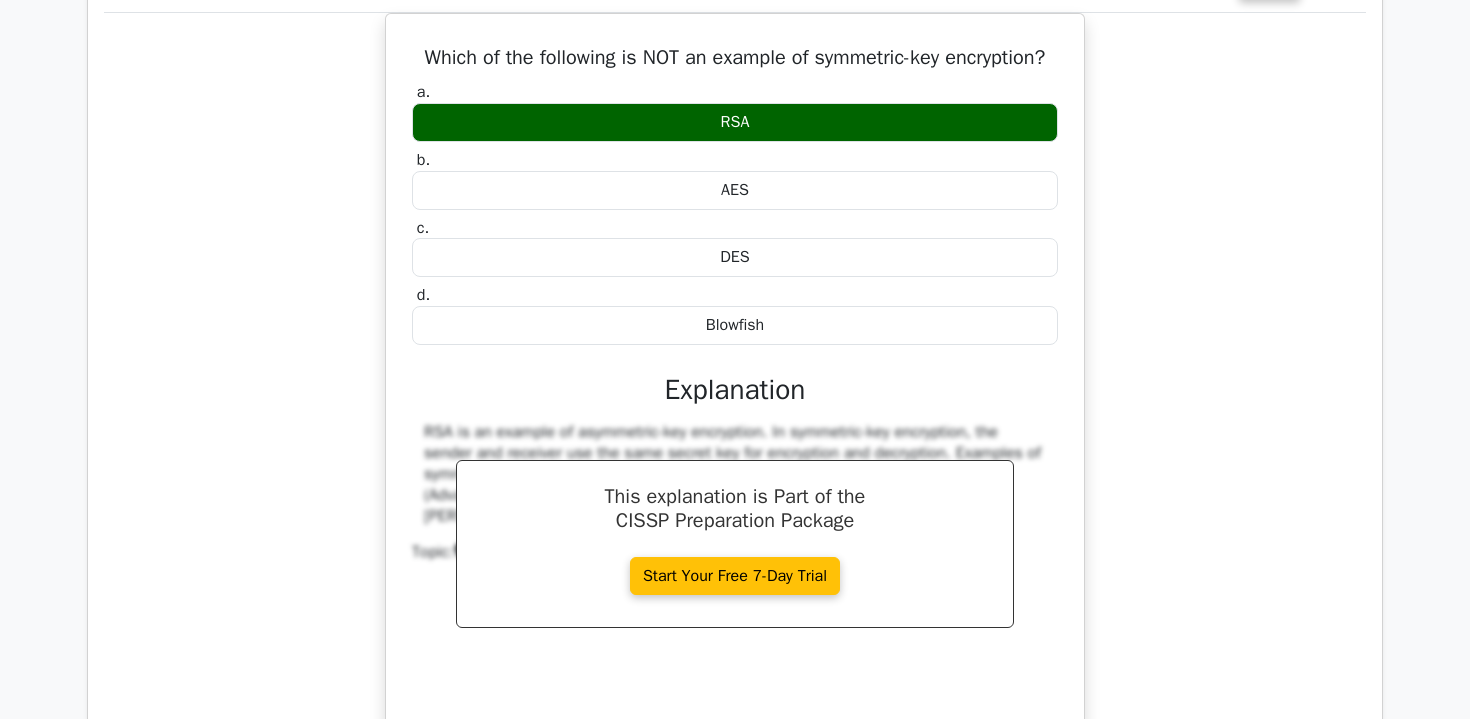 scroll, scrollTop: 2551, scrollLeft: 0, axis: vertical 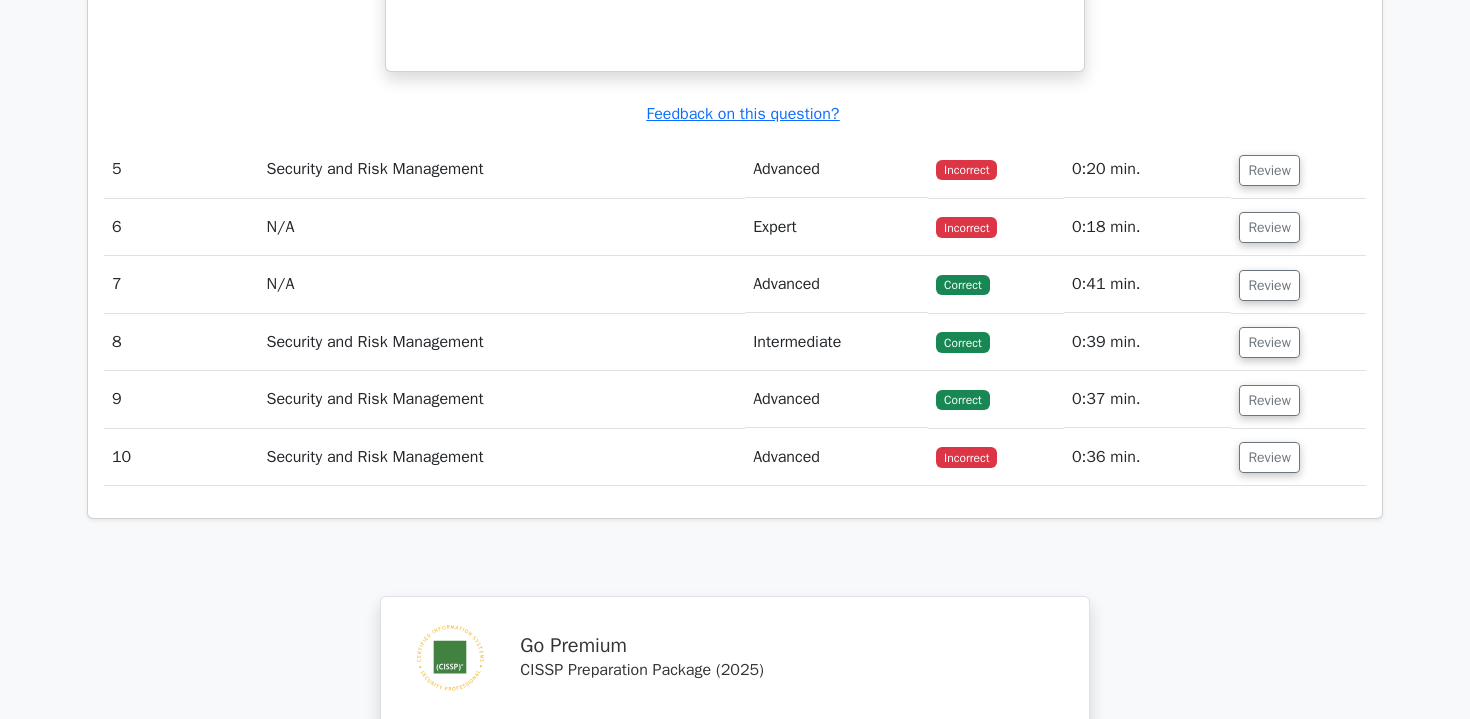 click on "Review" at bounding box center [1298, 169] 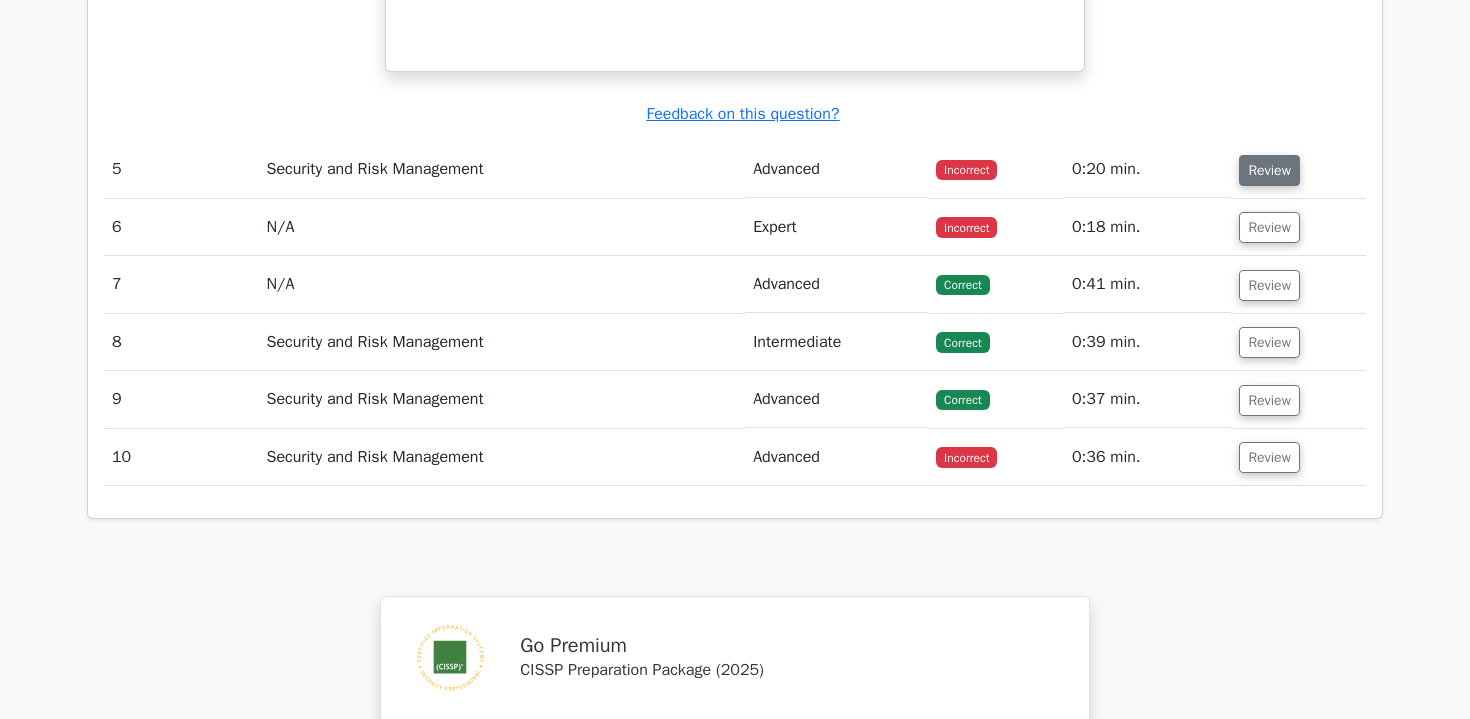 click on "Review" at bounding box center (1269, 170) 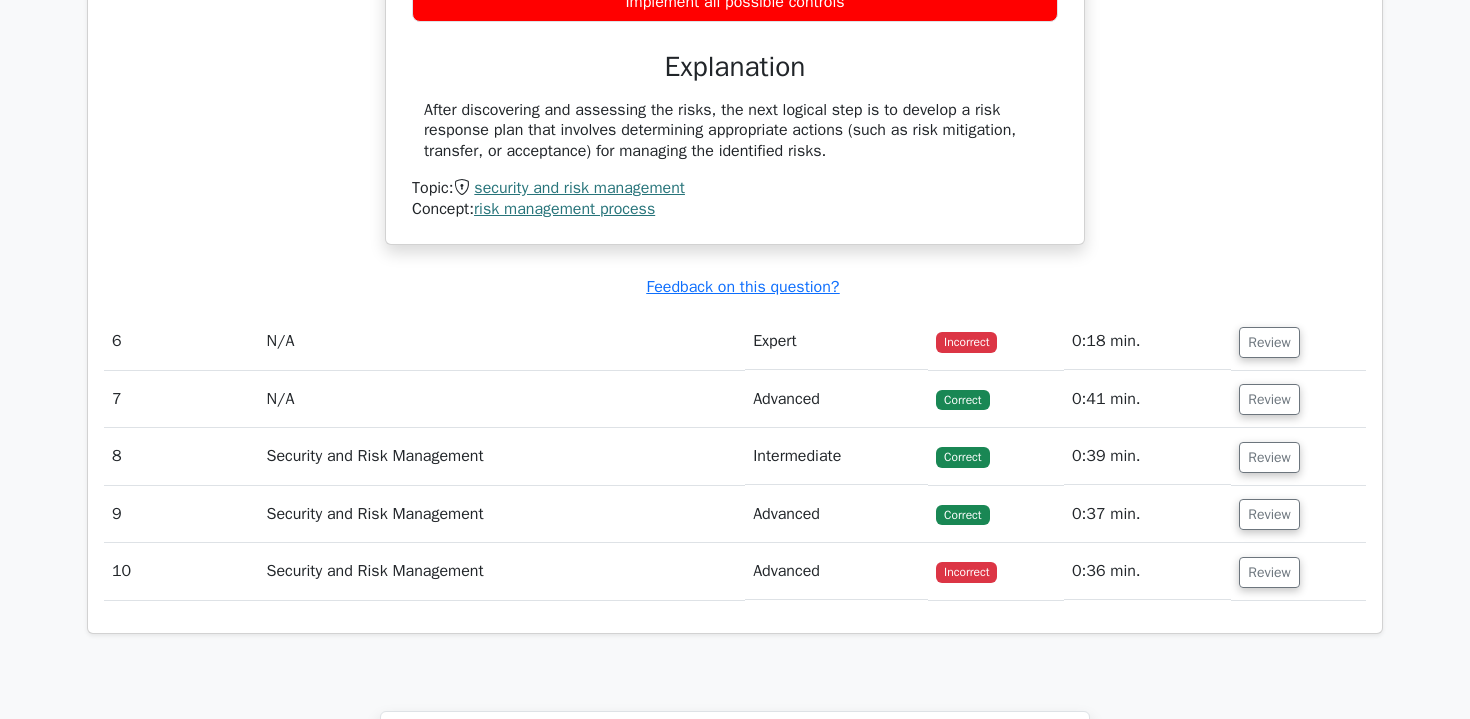 scroll, scrollTop: 3805, scrollLeft: 0, axis: vertical 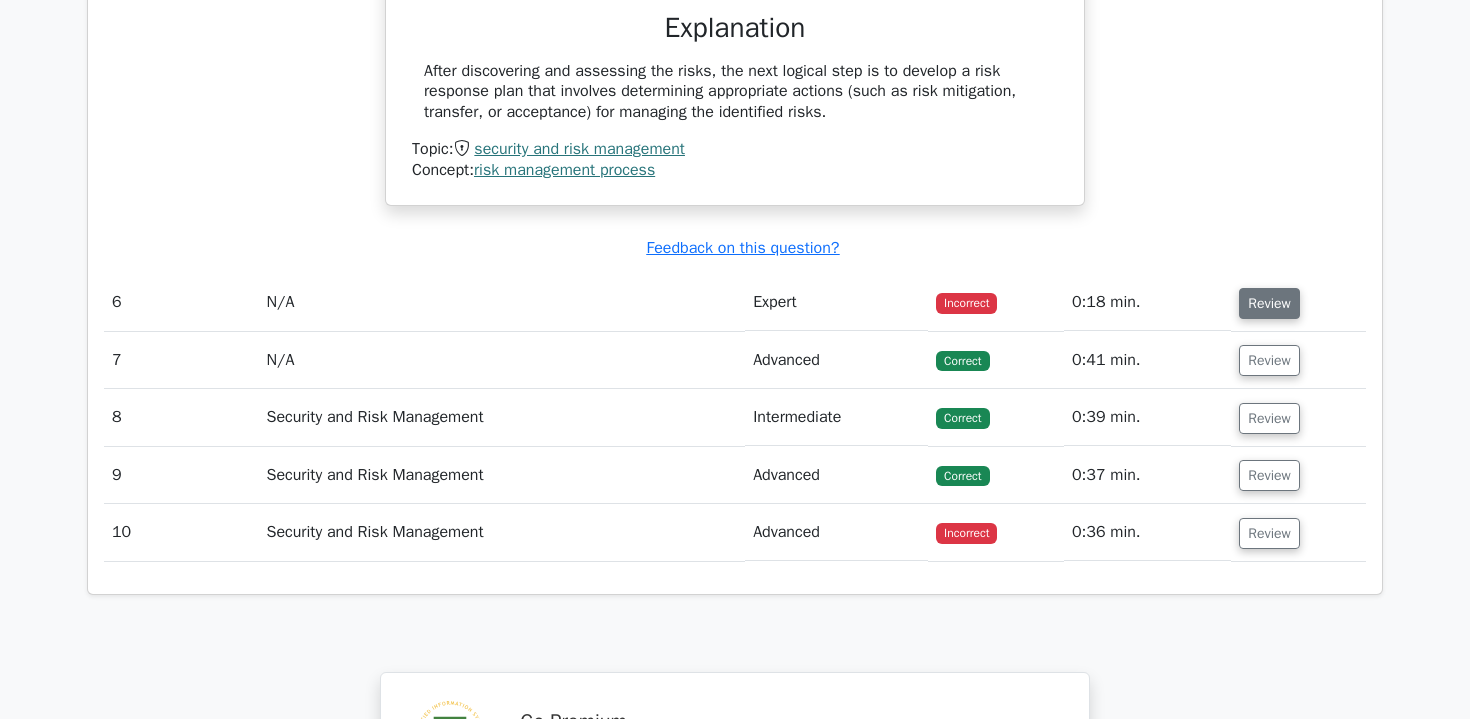 click on "Review" at bounding box center [1269, 303] 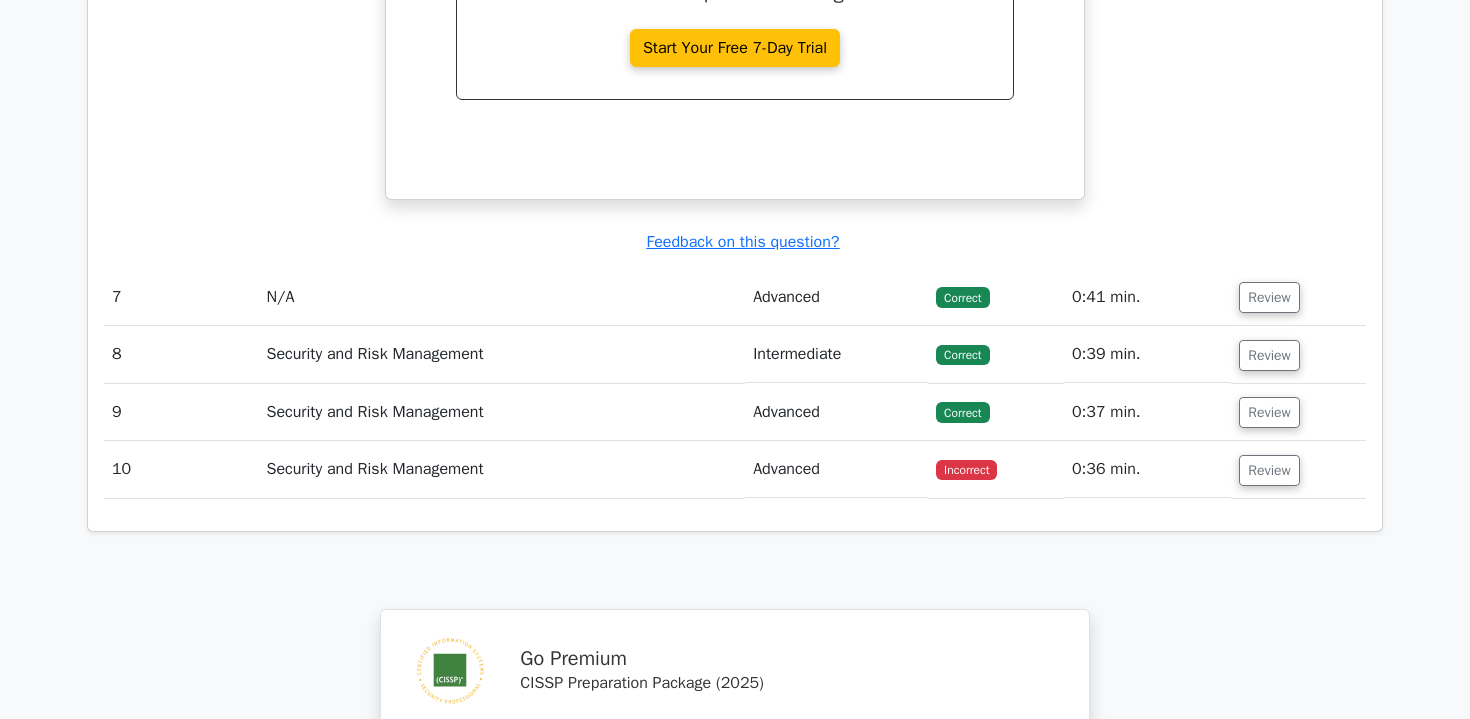scroll, scrollTop: 4653, scrollLeft: 0, axis: vertical 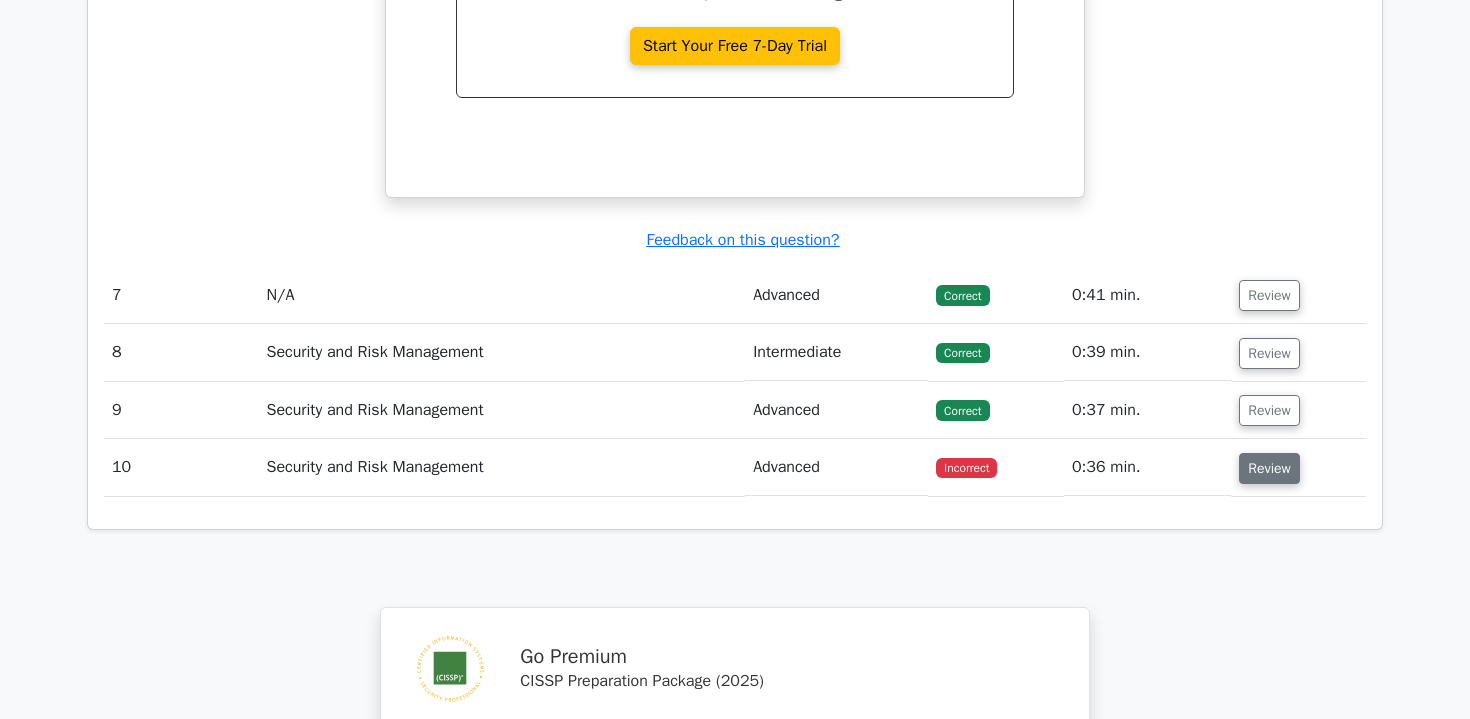 click on "Review" at bounding box center [1269, 468] 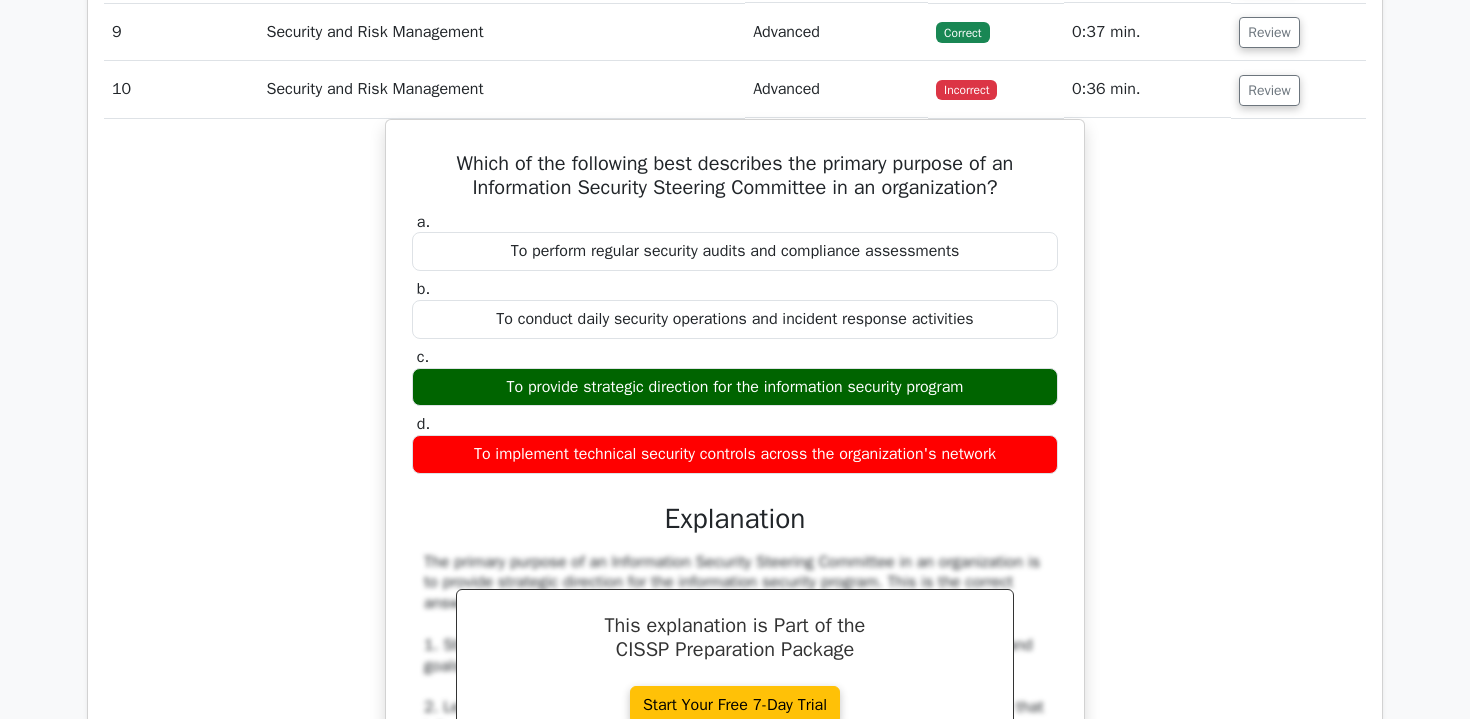scroll, scrollTop: 5035, scrollLeft: 0, axis: vertical 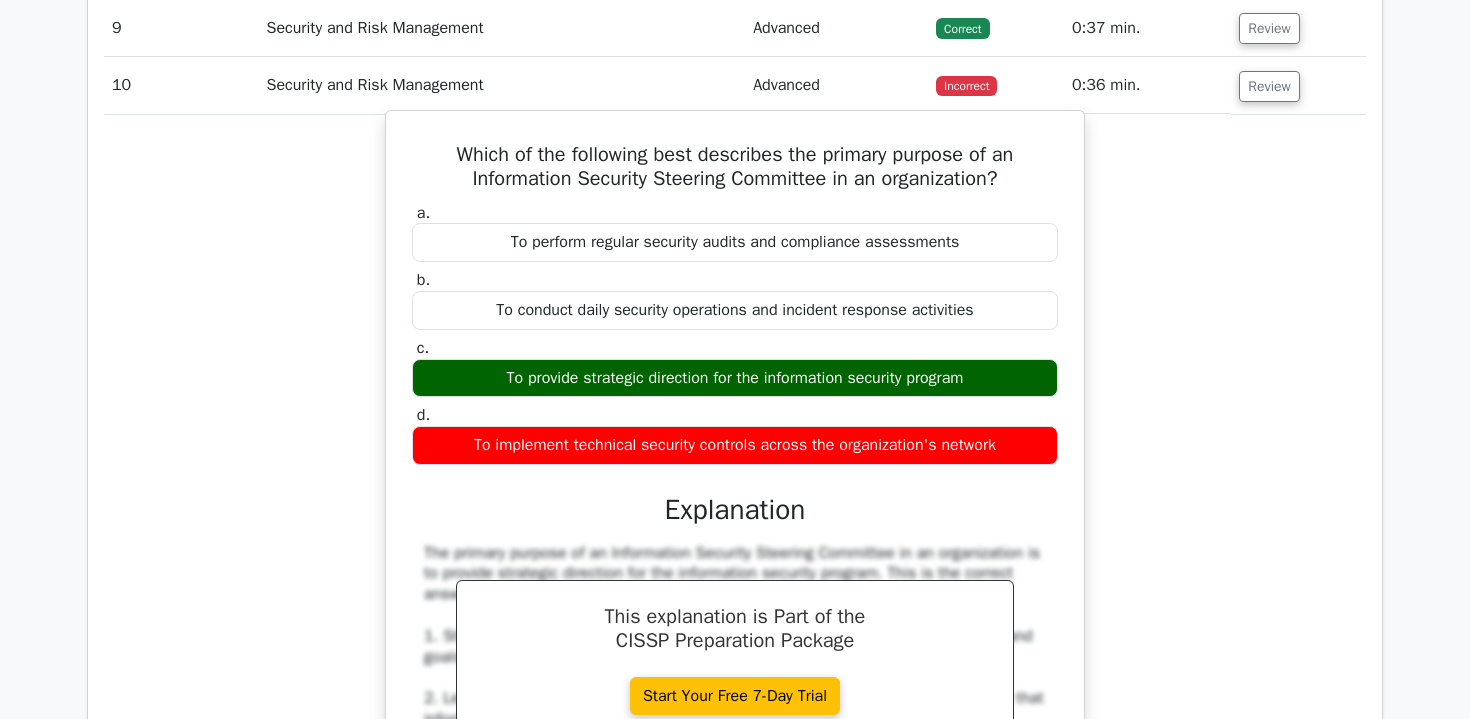 click on "To implement technical security controls across the organization's network" at bounding box center (735, 445) 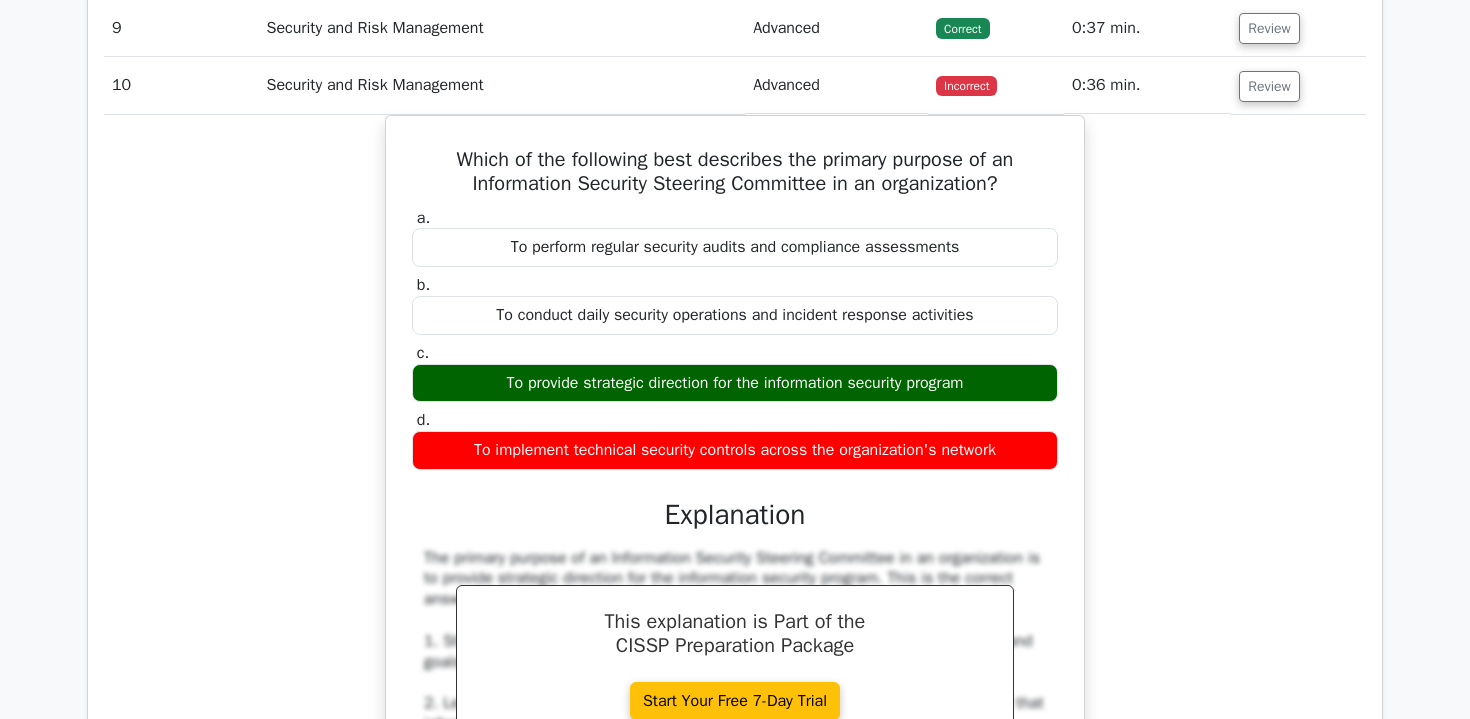 click on "Which of the following best describes the primary purpose of an Information Security Steering Committee in an organization?
a.
To perform regular security audits and compliance assessments
b.
c. d." at bounding box center (735, 707) 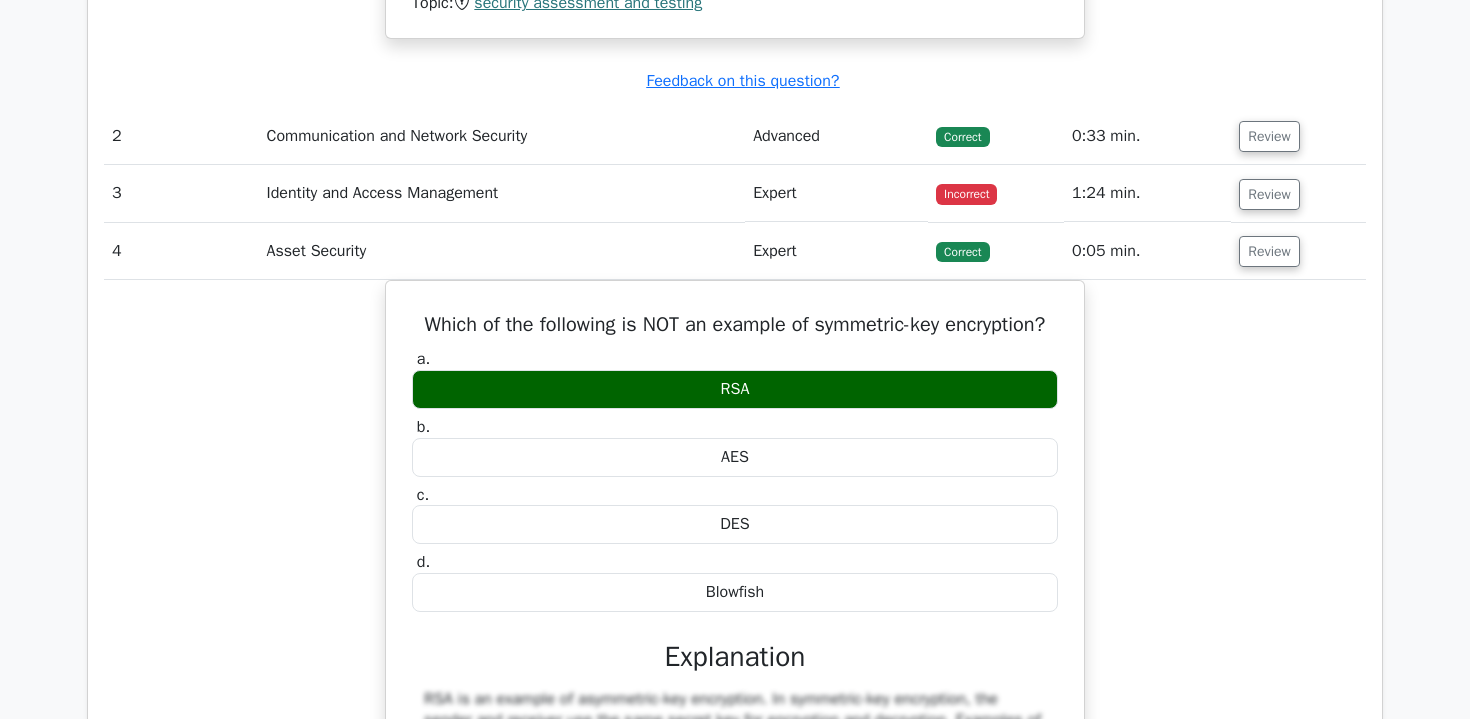 scroll, scrollTop: 2472, scrollLeft: 0, axis: vertical 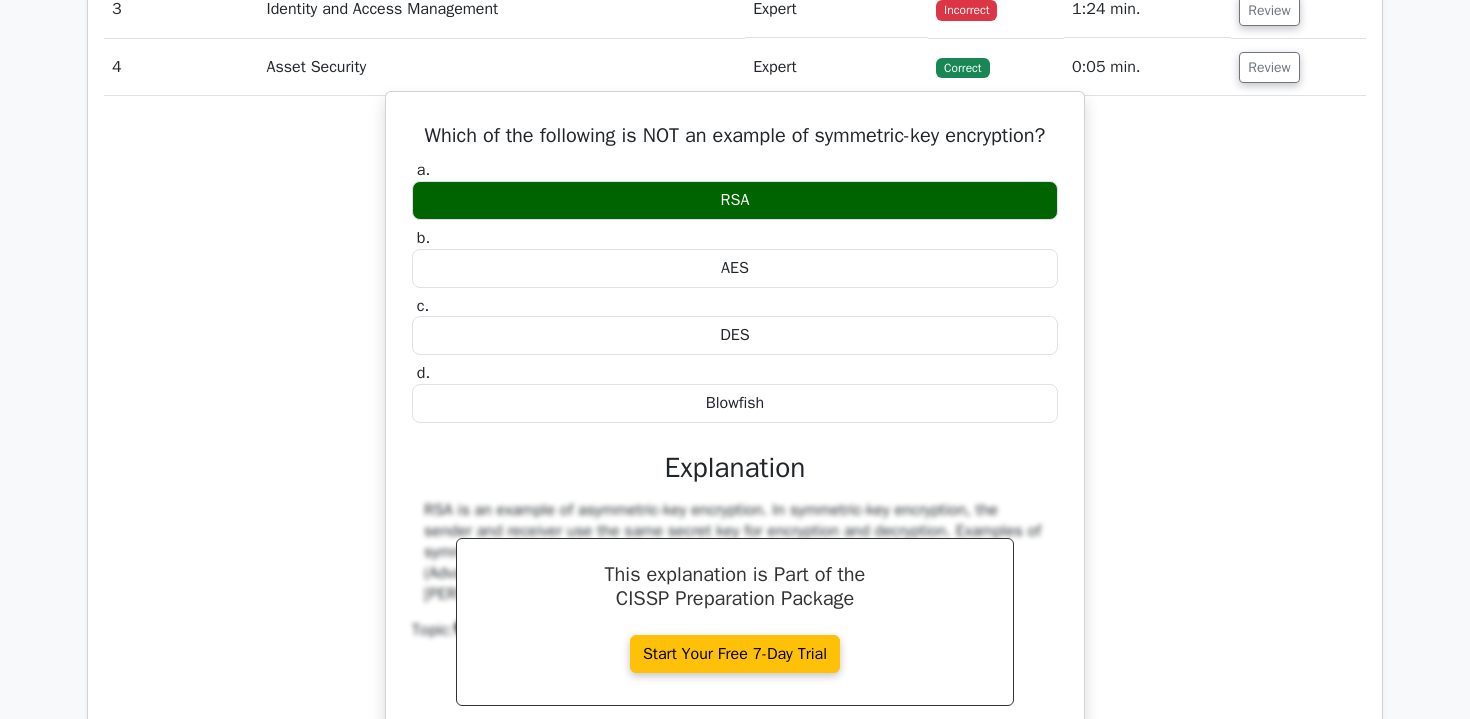 click on "Blowfish" at bounding box center [735, 403] 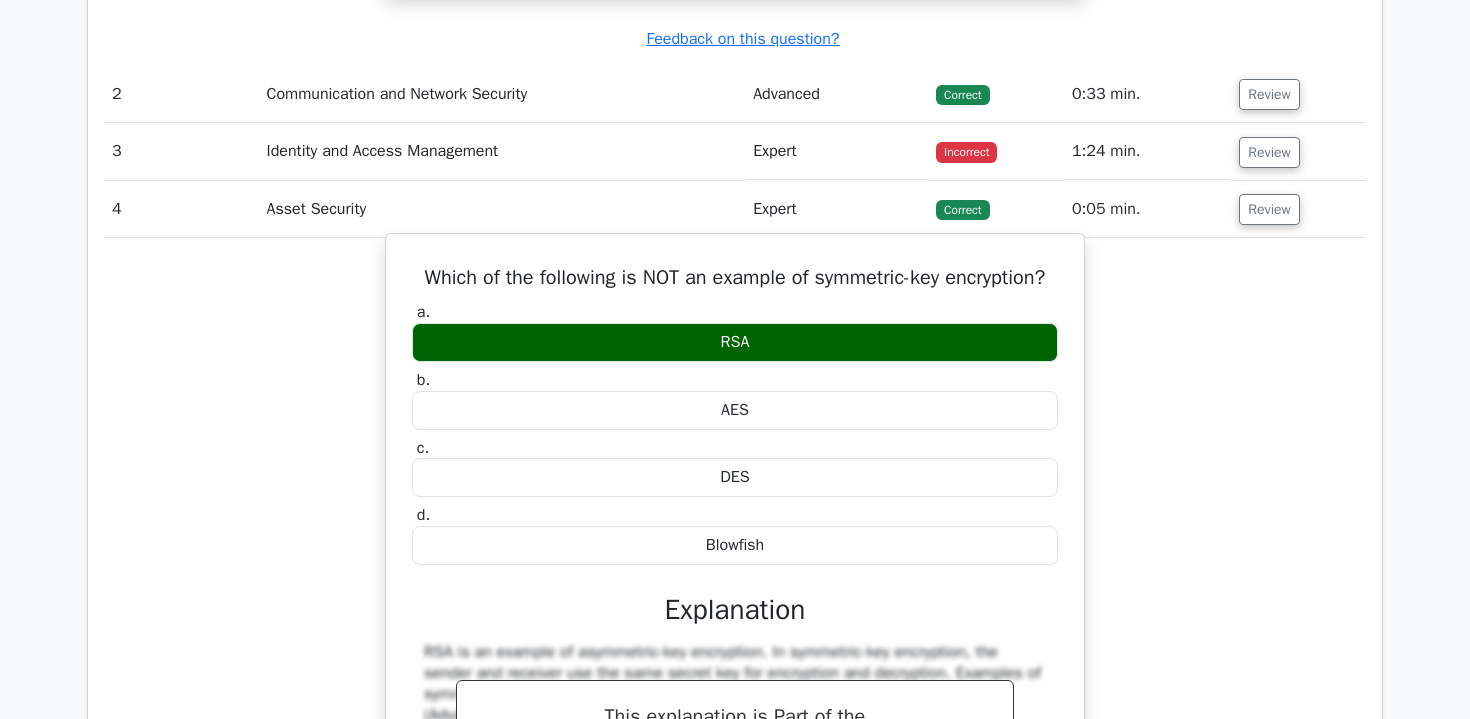 scroll, scrollTop: 2327, scrollLeft: 0, axis: vertical 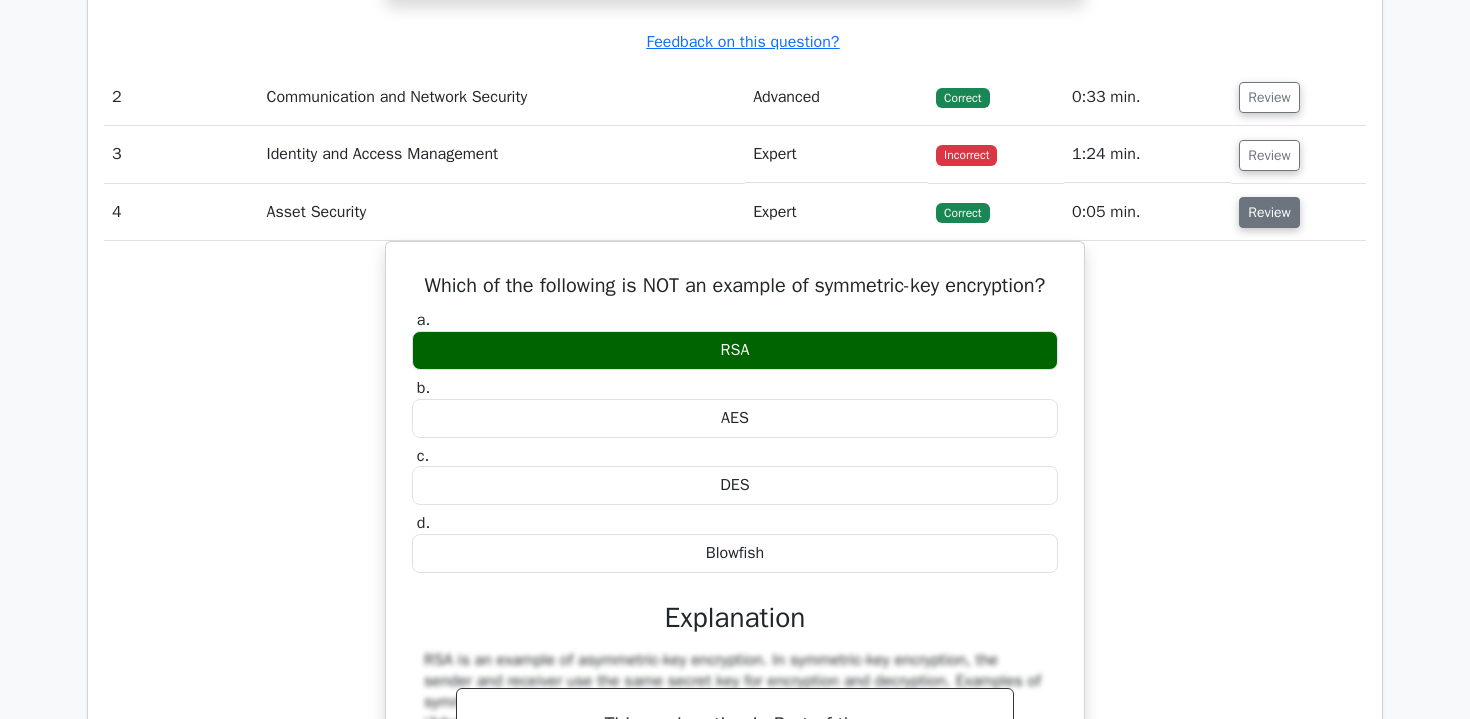 click on "Review" at bounding box center (1269, 212) 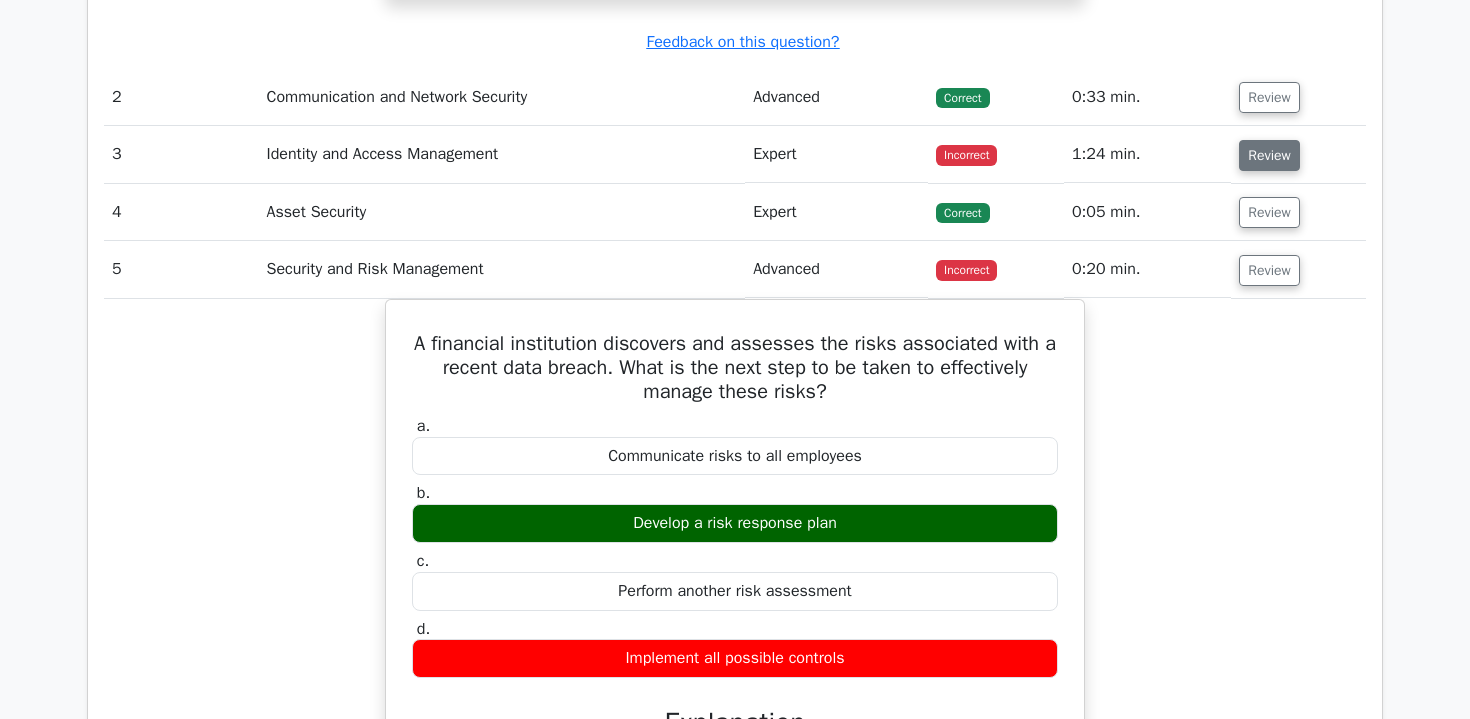 click on "Review" at bounding box center (1269, 155) 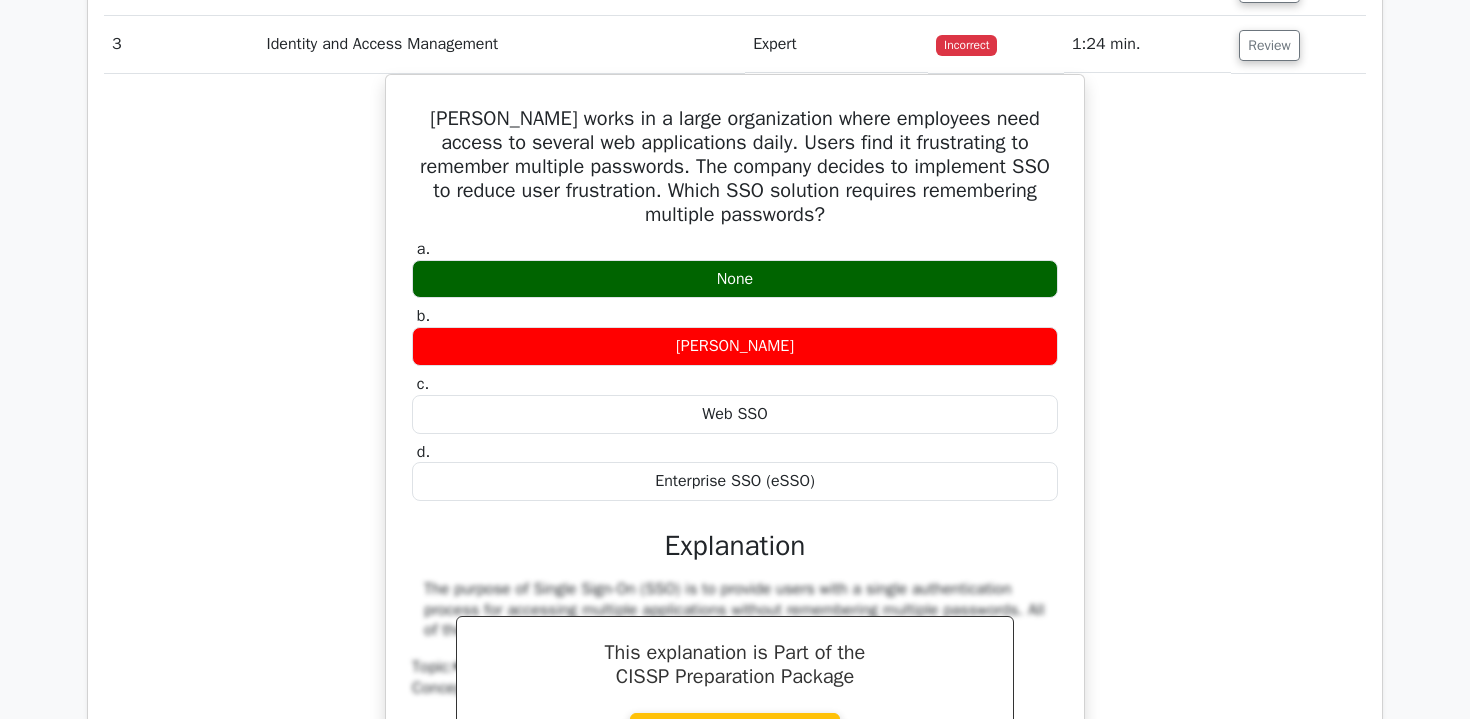 scroll, scrollTop: 2441, scrollLeft: 0, axis: vertical 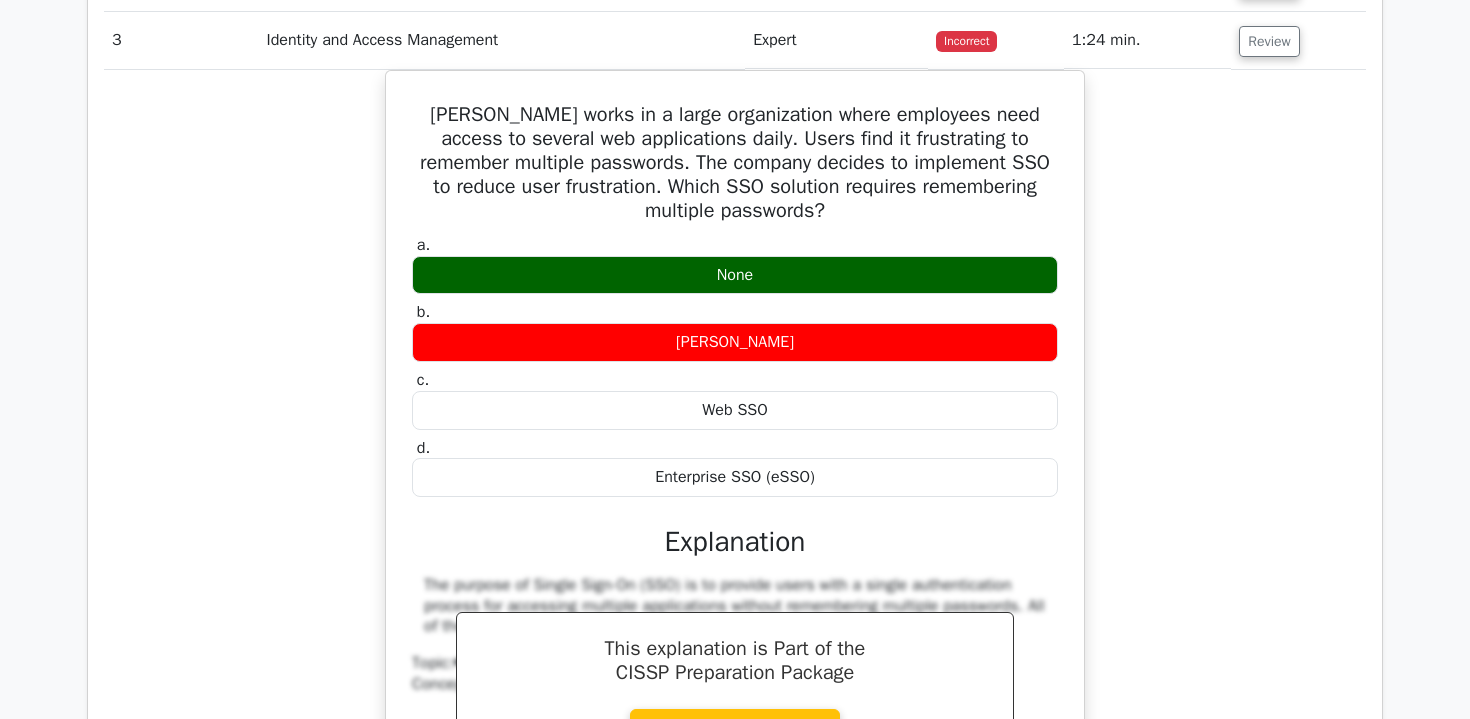type 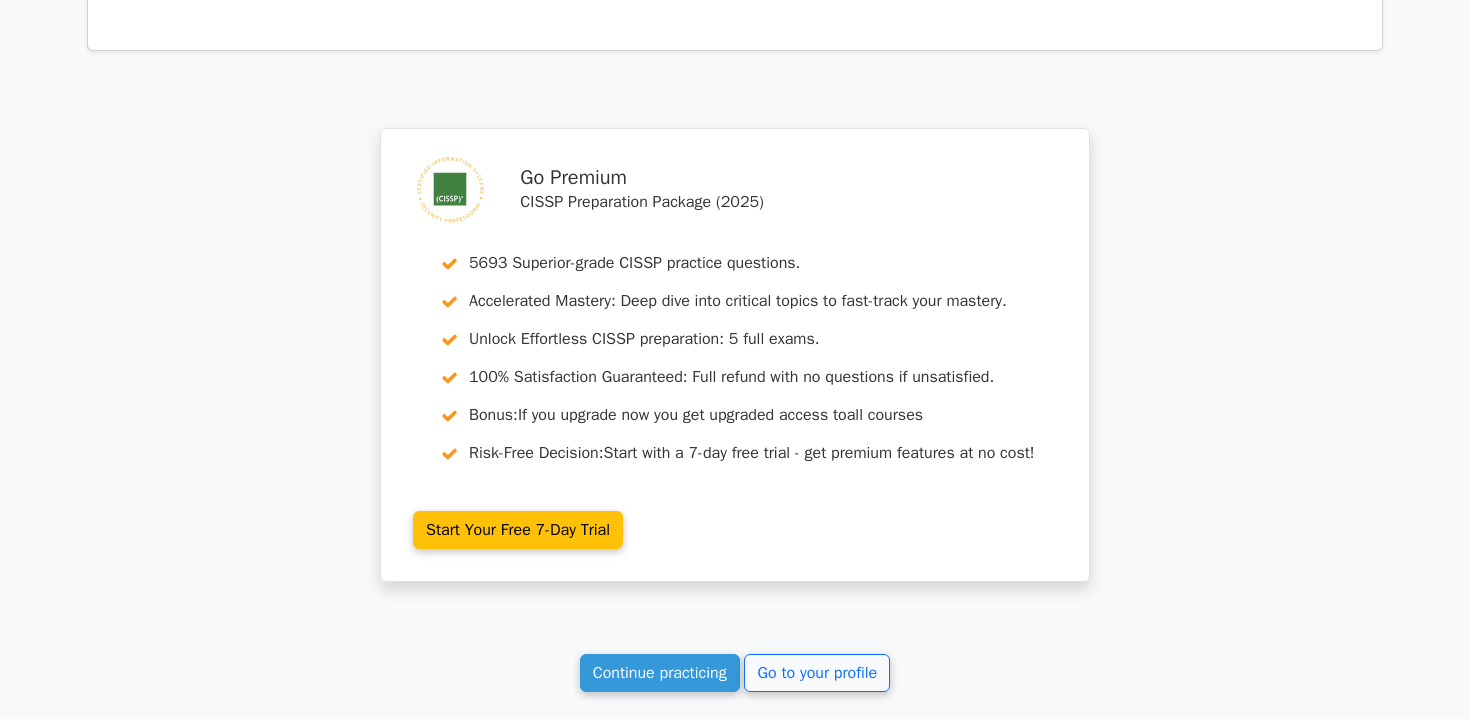 scroll, scrollTop: 6783, scrollLeft: 0, axis: vertical 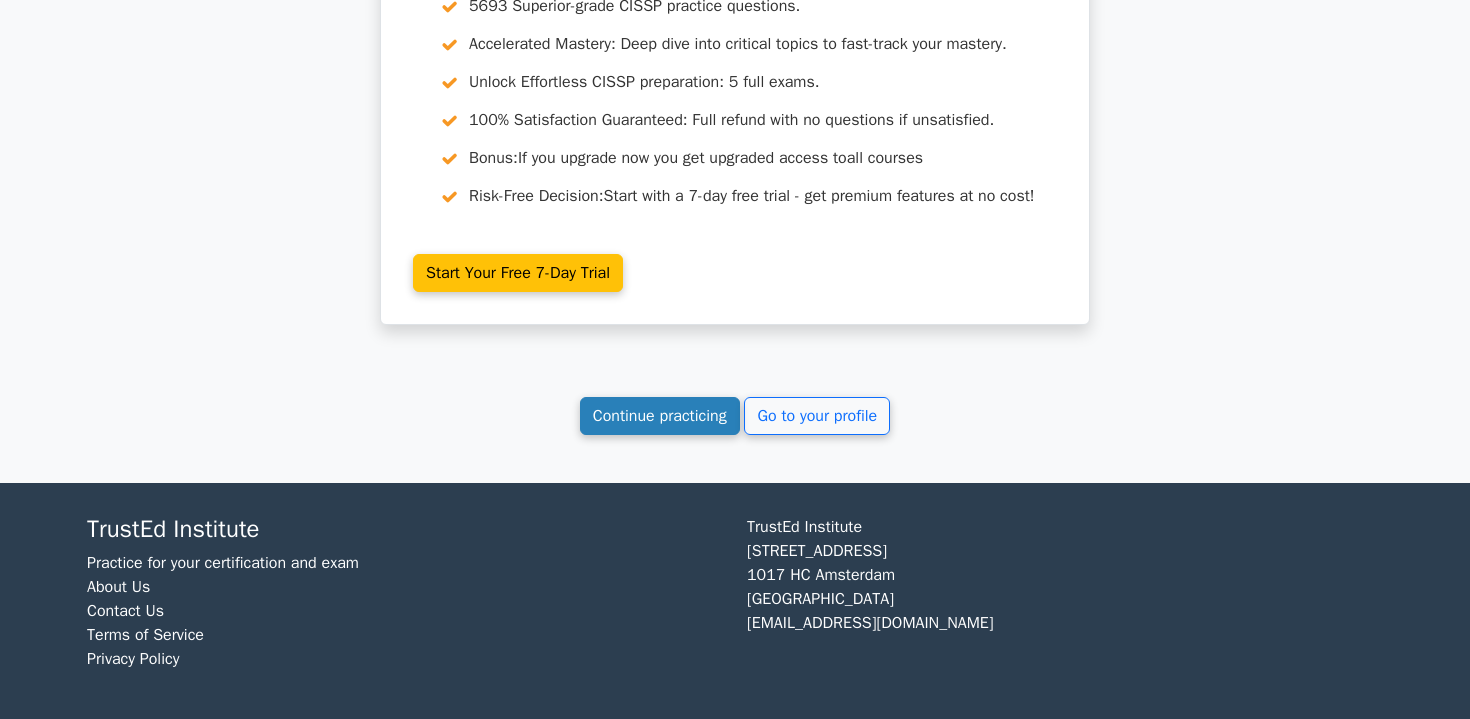 click on "Continue practicing" at bounding box center (660, 416) 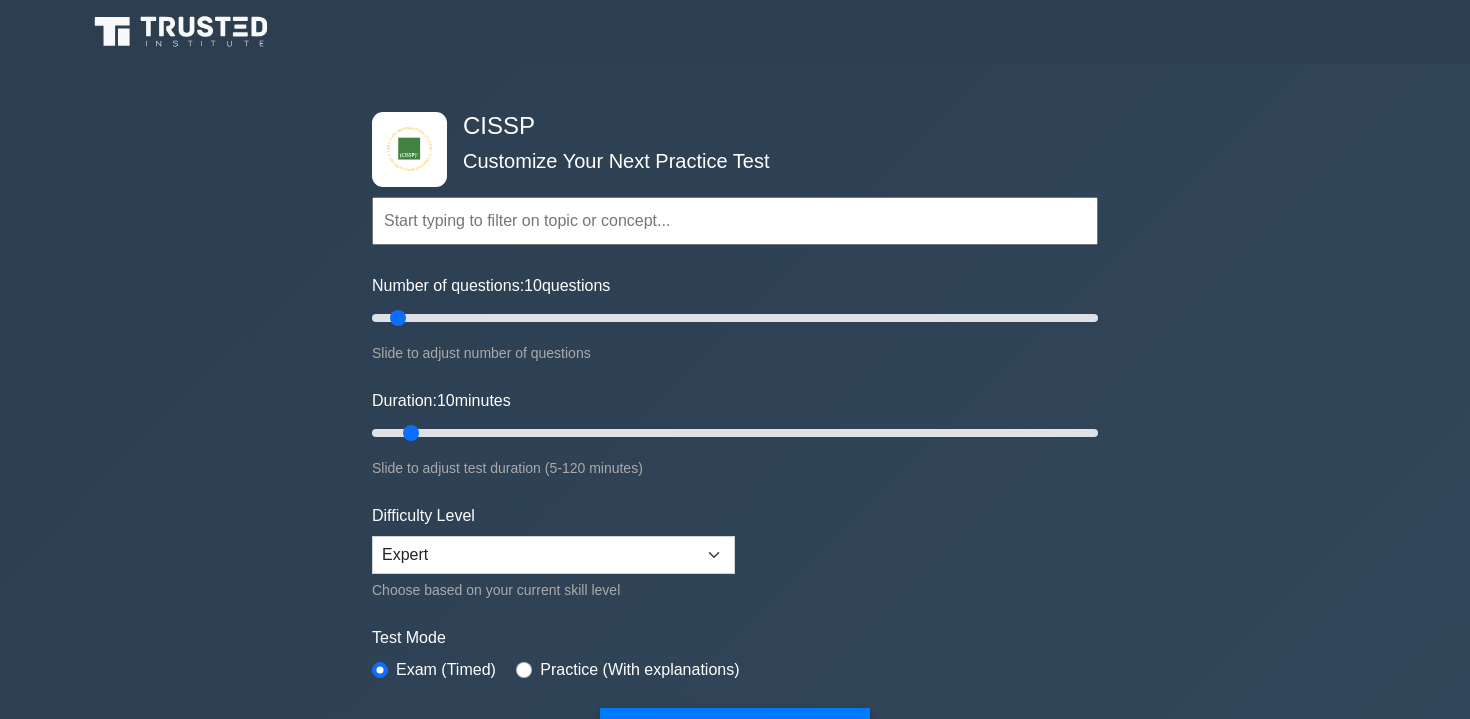 scroll, scrollTop: 0, scrollLeft: 0, axis: both 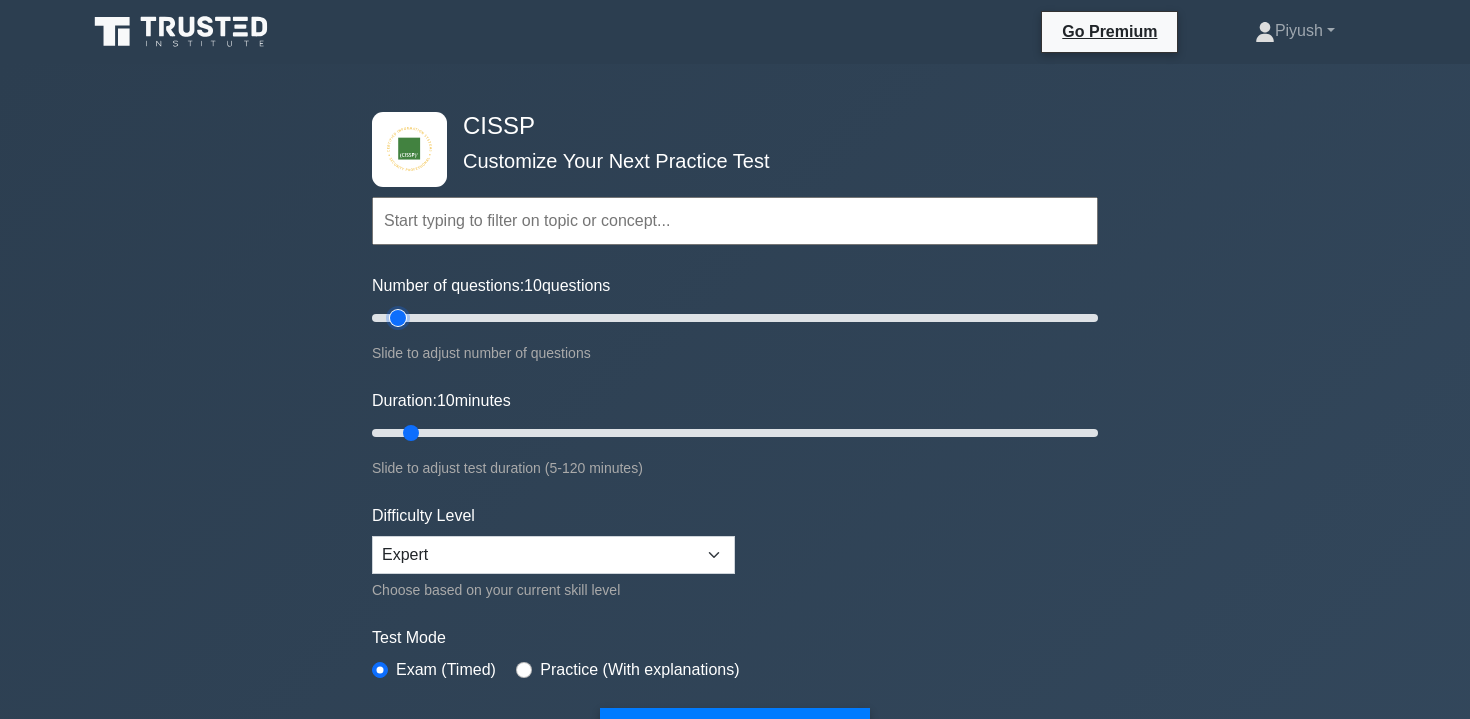 click on "Number of questions:  10  questions" at bounding box center [735, 318] 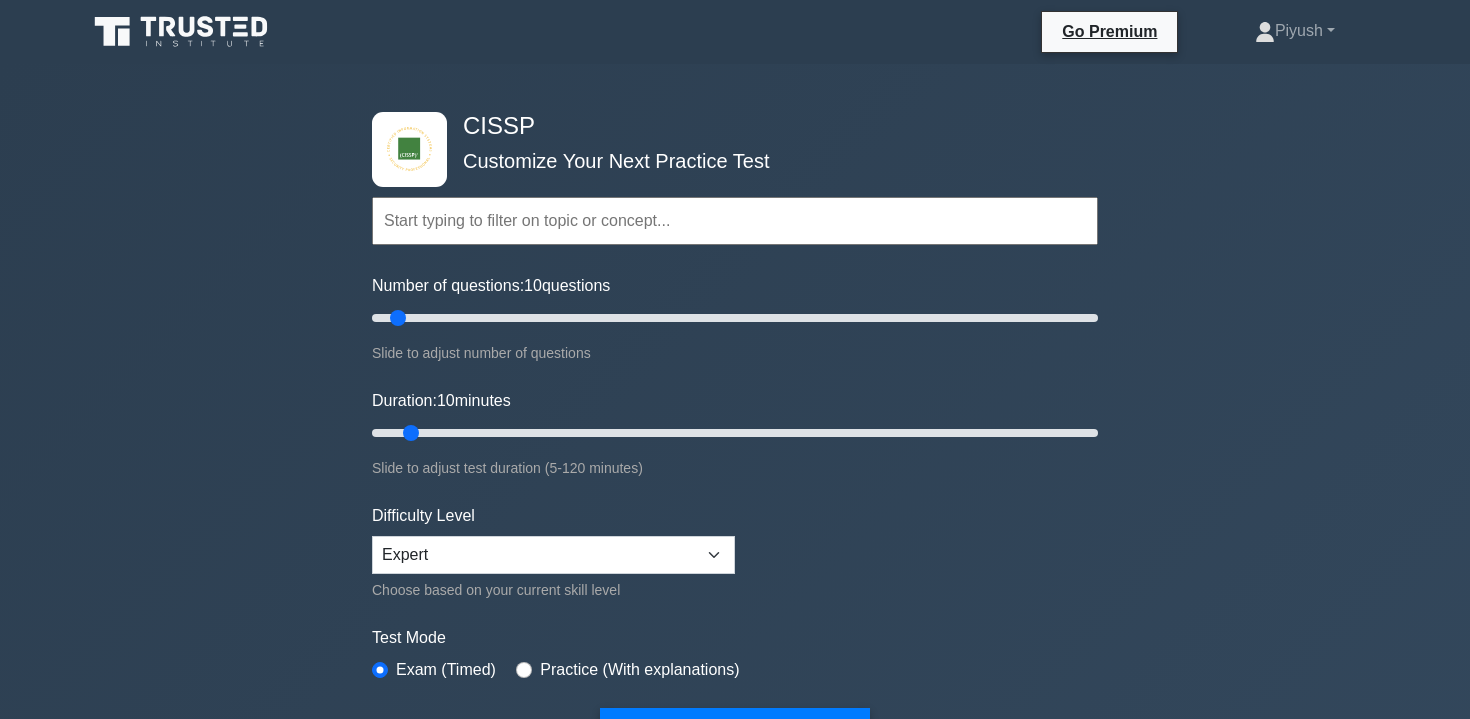 click at bounding box center (735, 221) 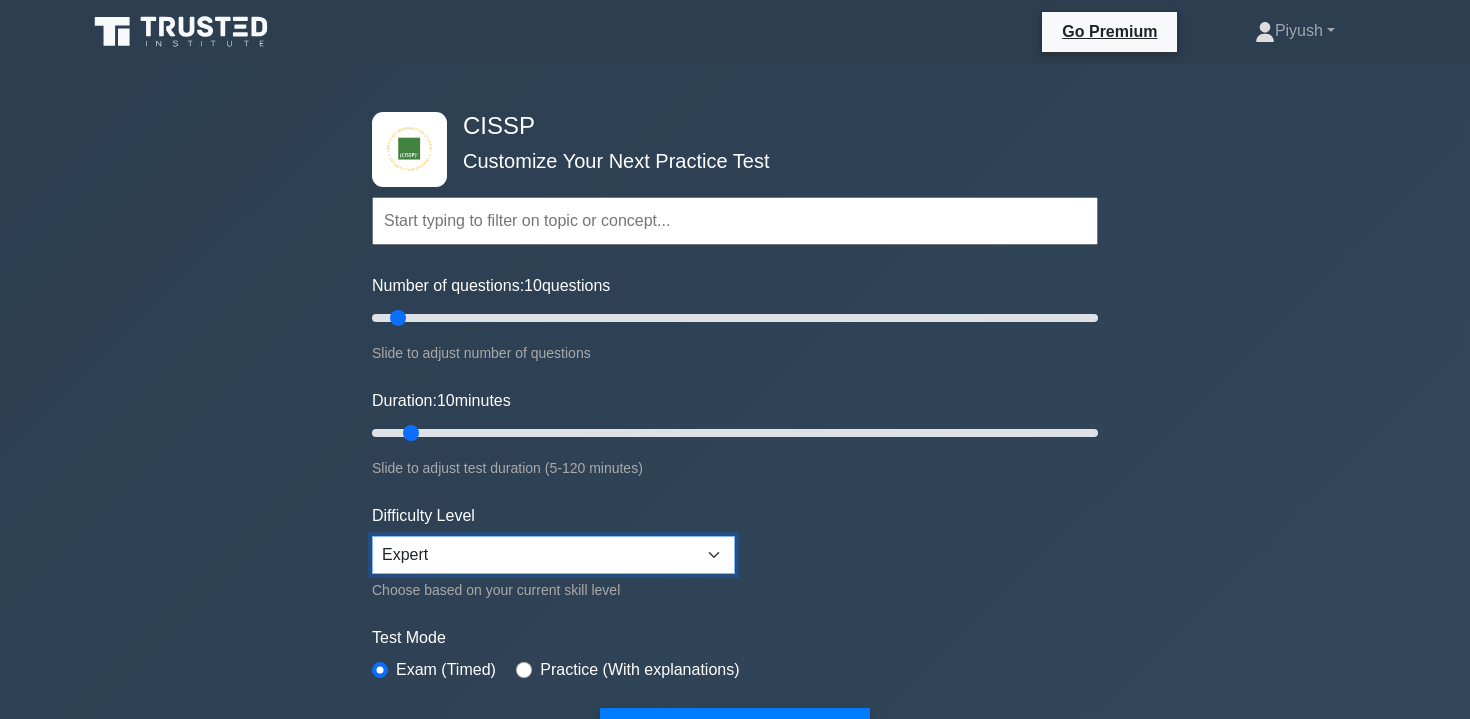 click on "Beginner
Intermediate
Expert" at bounding box center [553, 555] 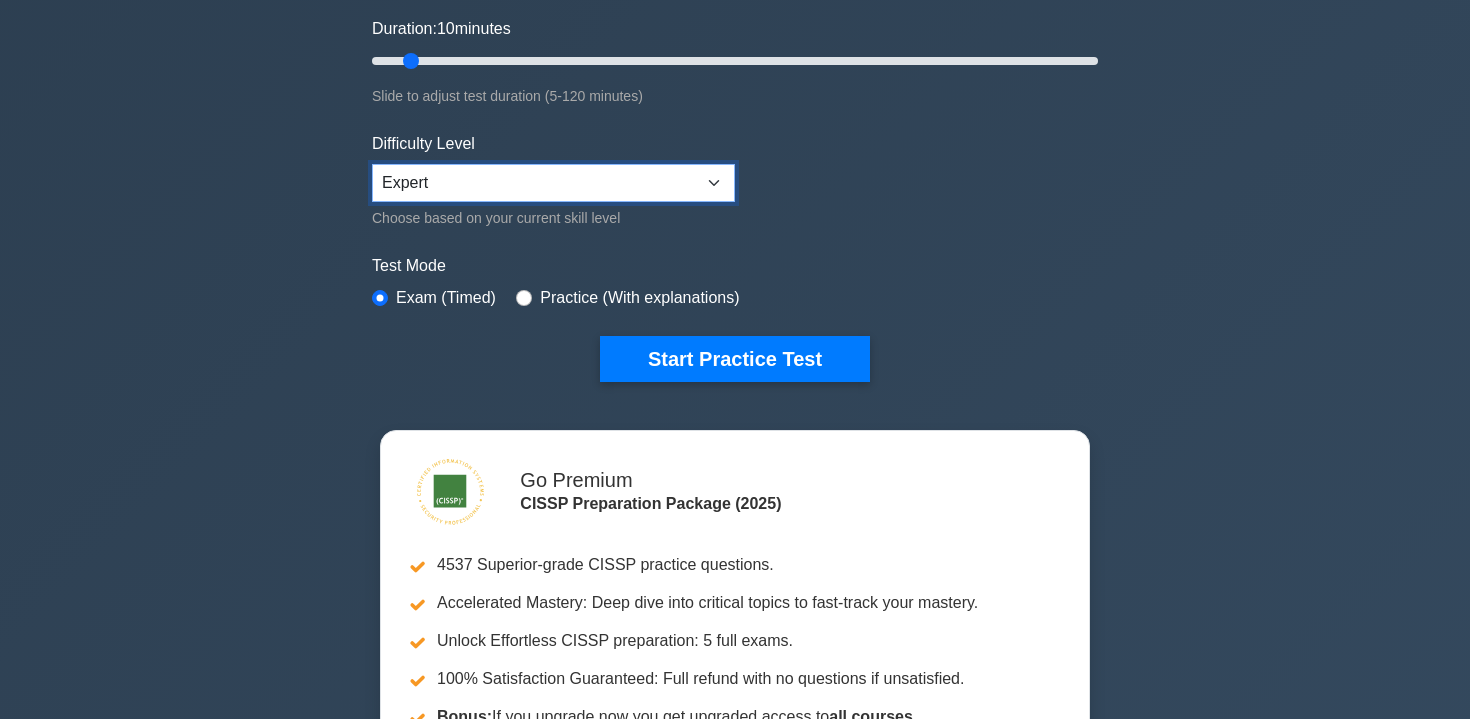 scroll, scrollTop: 374, scrollLeft: 0, axis: vertical 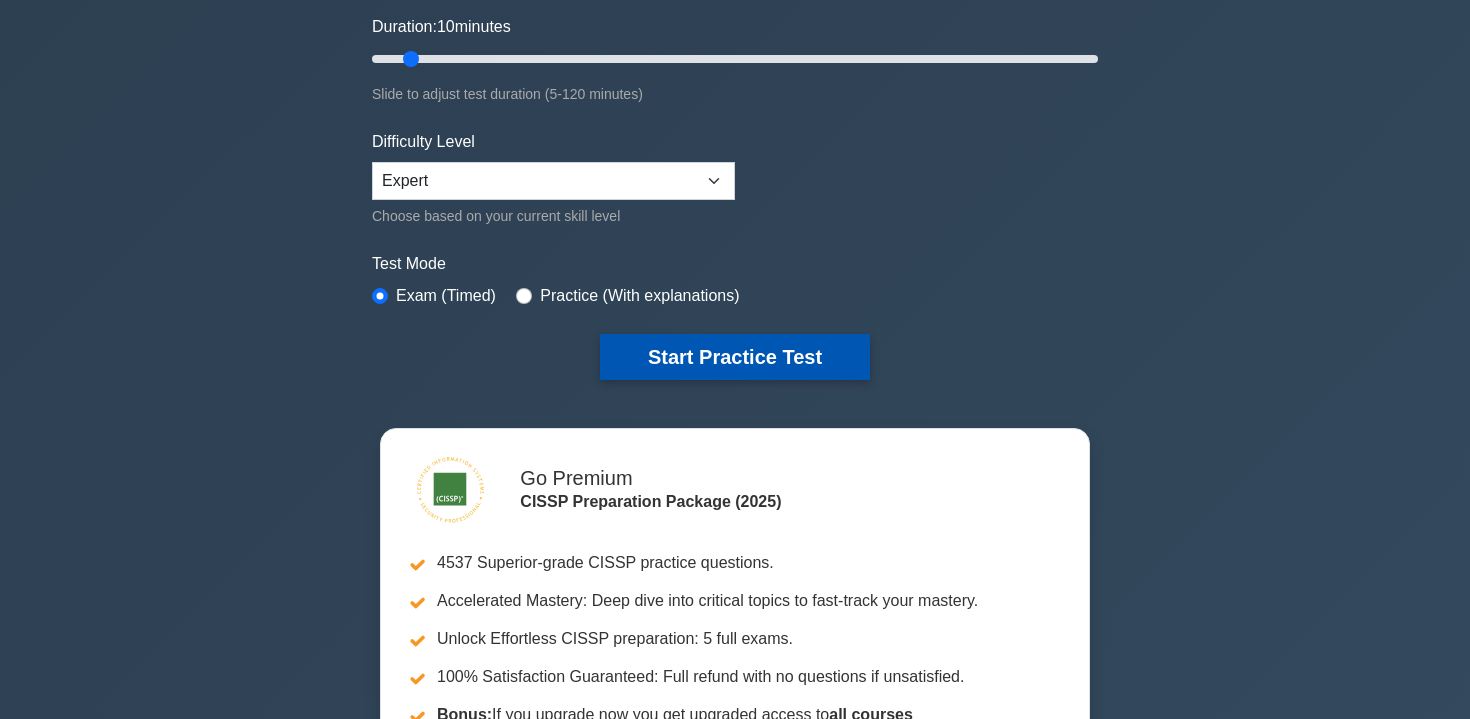 click on "Start Practice Test" at bounding box center (735, 357) 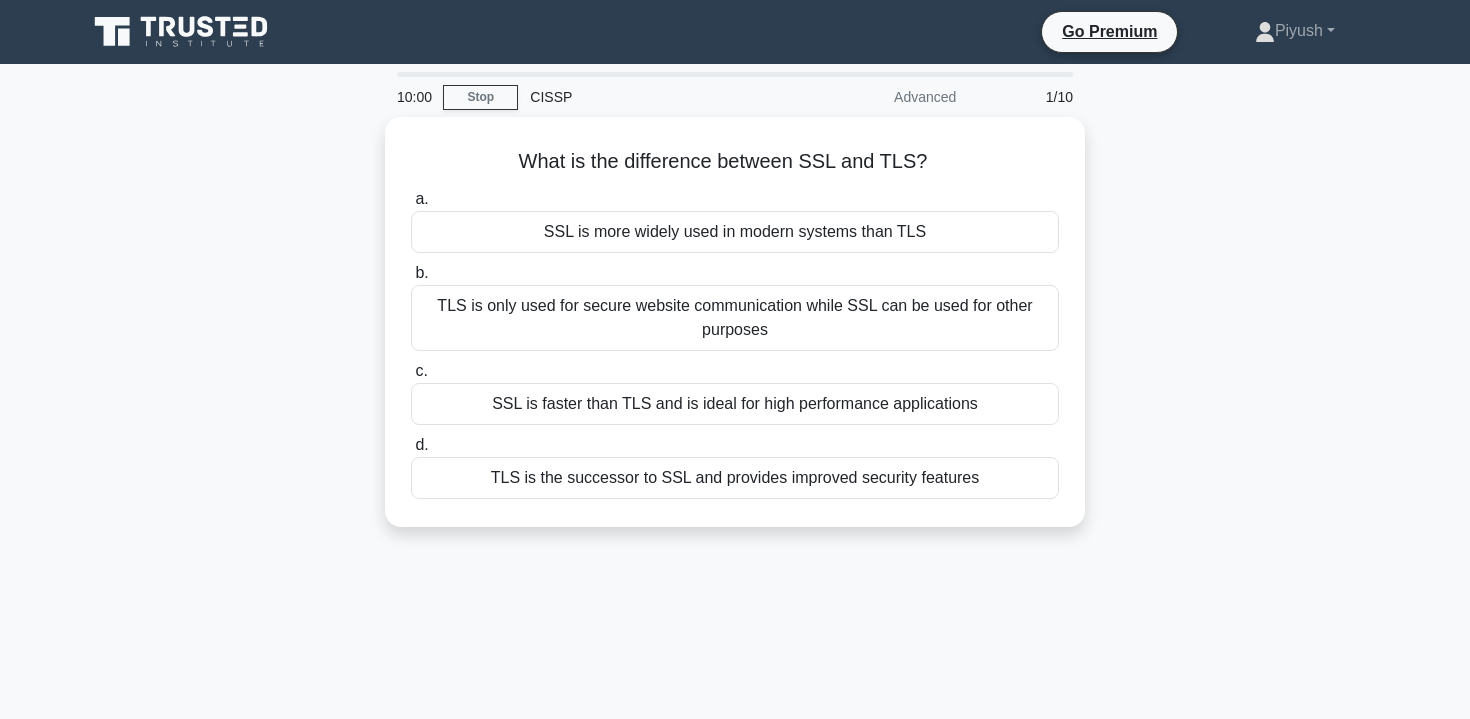 scroll, scrollTop: 0, scrollLeft: 0, axis: both 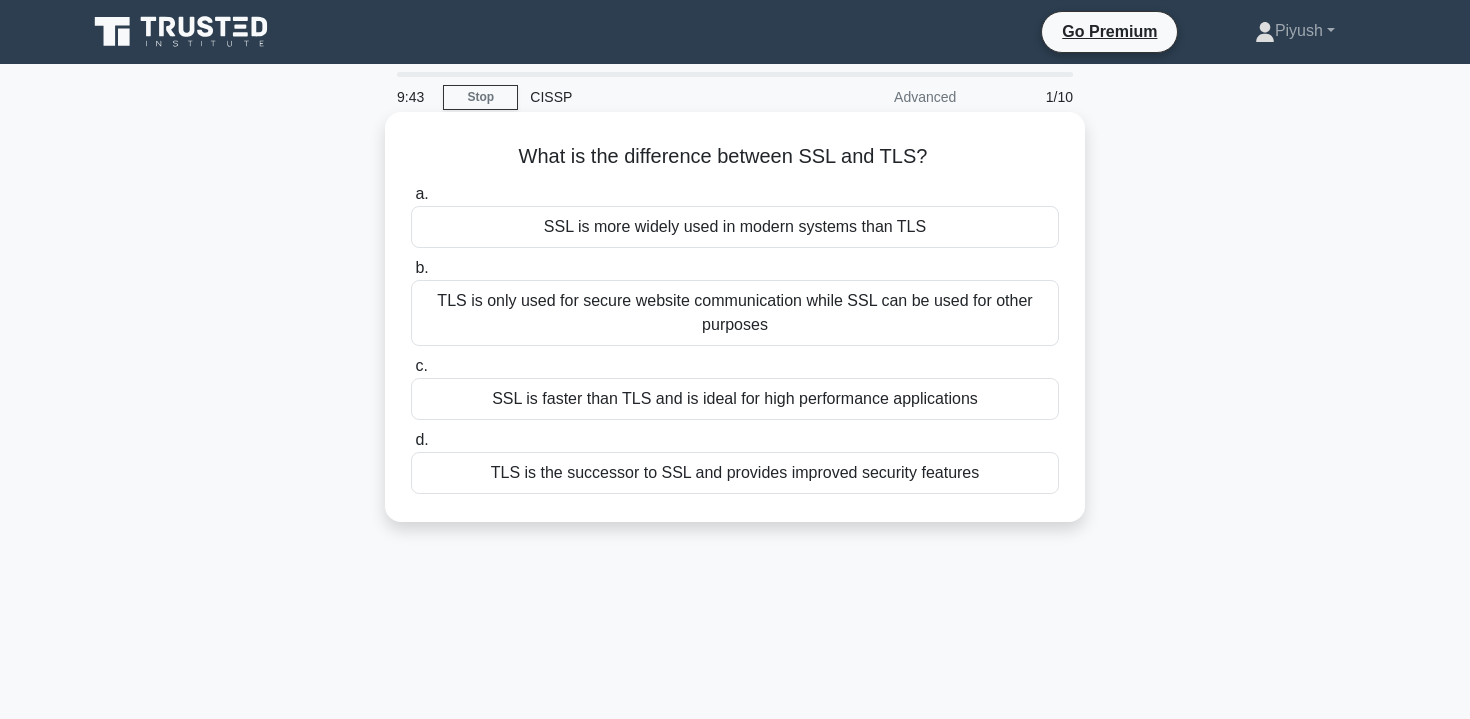 click on "TLS is the successor to SSL and provides improved security features" at bounding box center [735, 473] 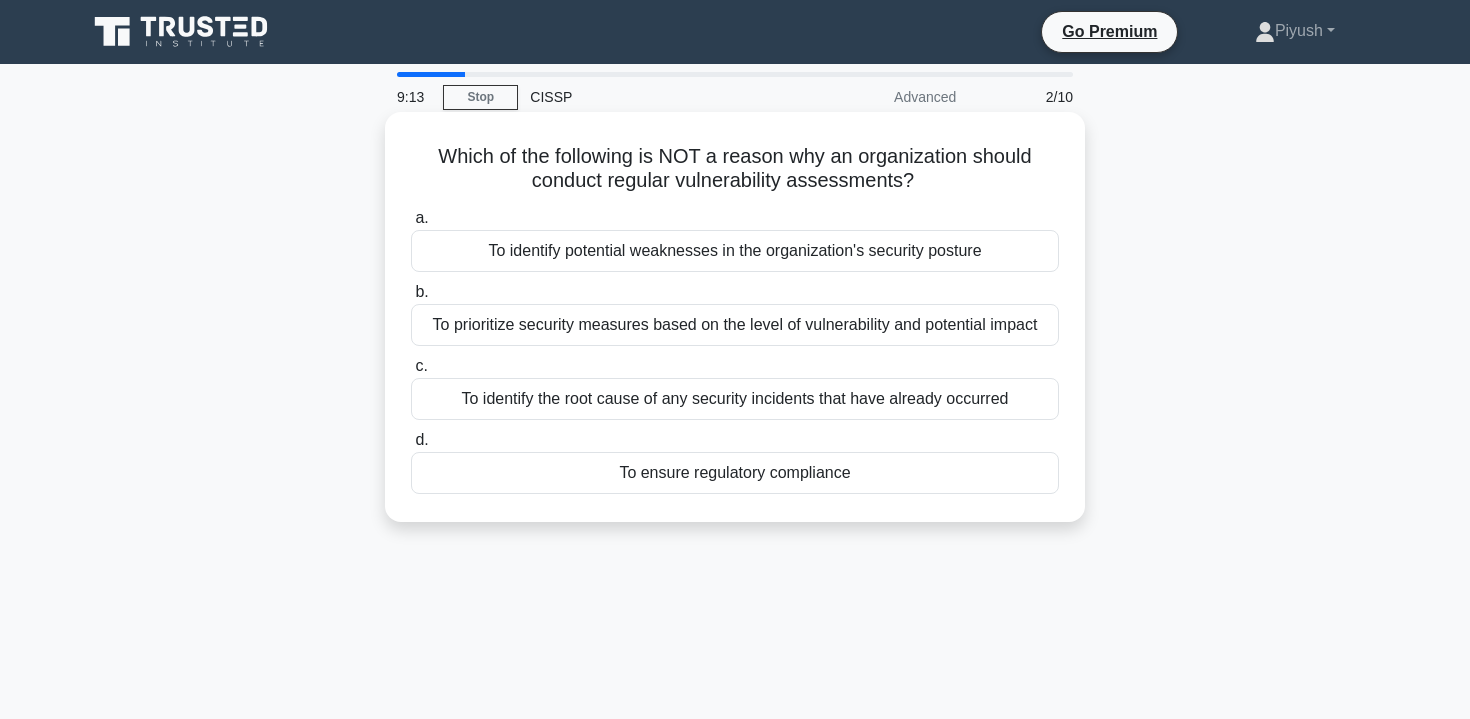 click on "To identify the root cause of any security incidents that have already occurred" at bounding box center [735, 399] 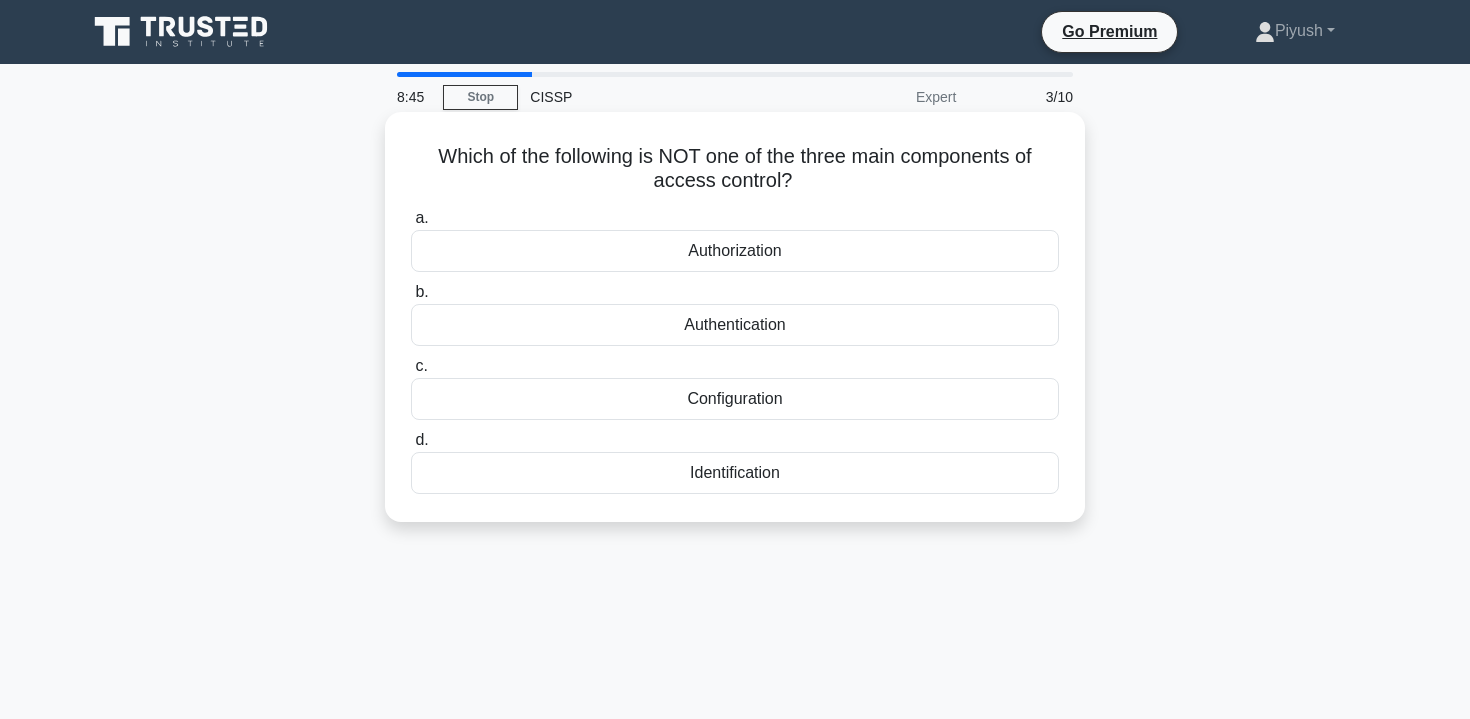 click on "Configuration" at bounding box center (735, 399) 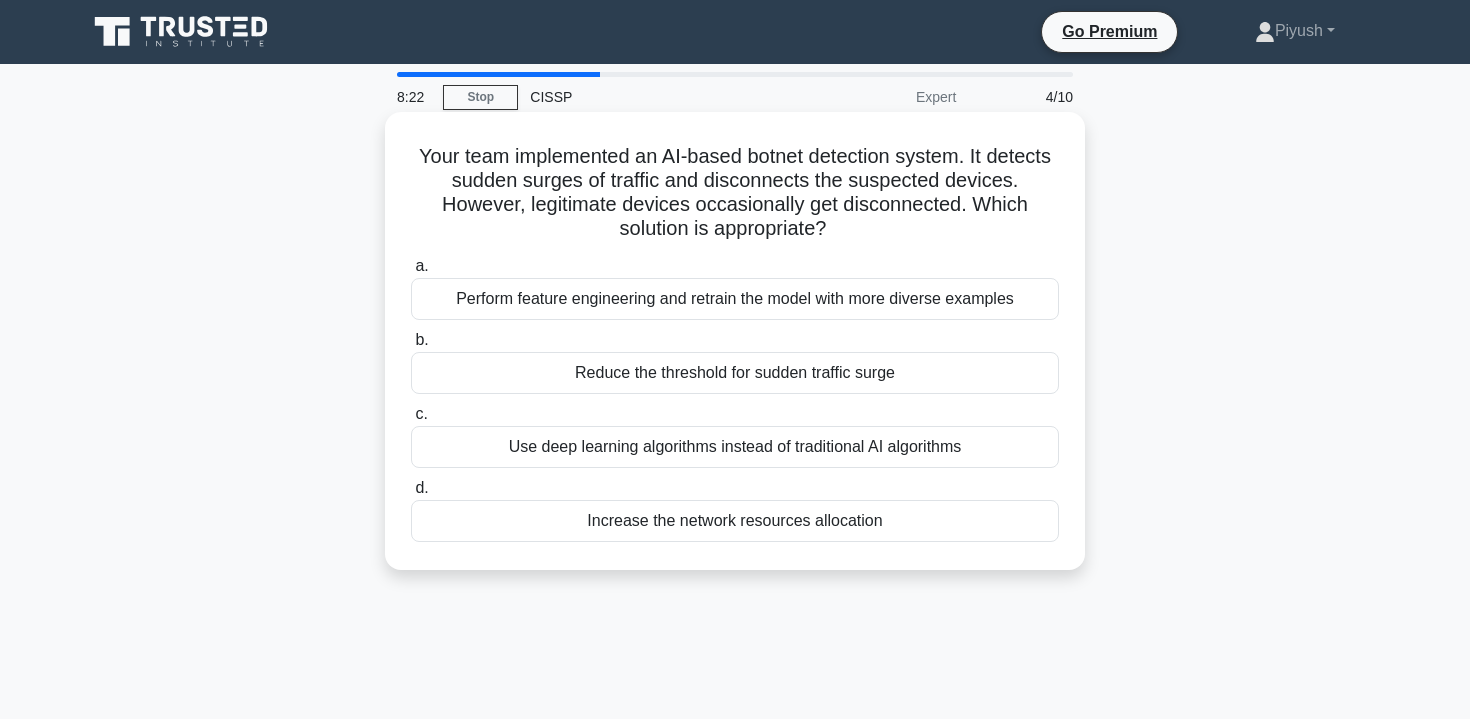 click on "Use deep learning algorithms instead of traditional AI algorithms" at bounding box center [735, 447] 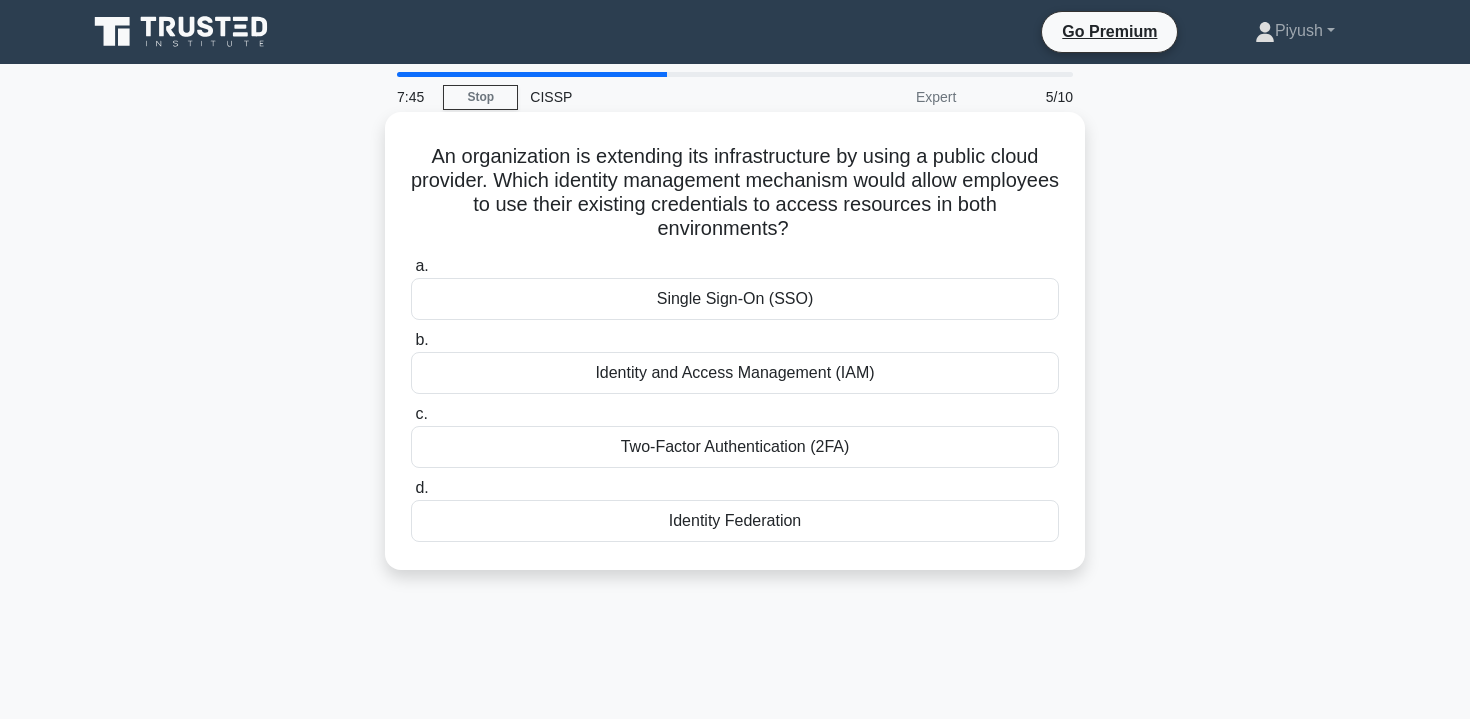 click on "Single Sign-On (SSO)" at bounding box center (735, 299) 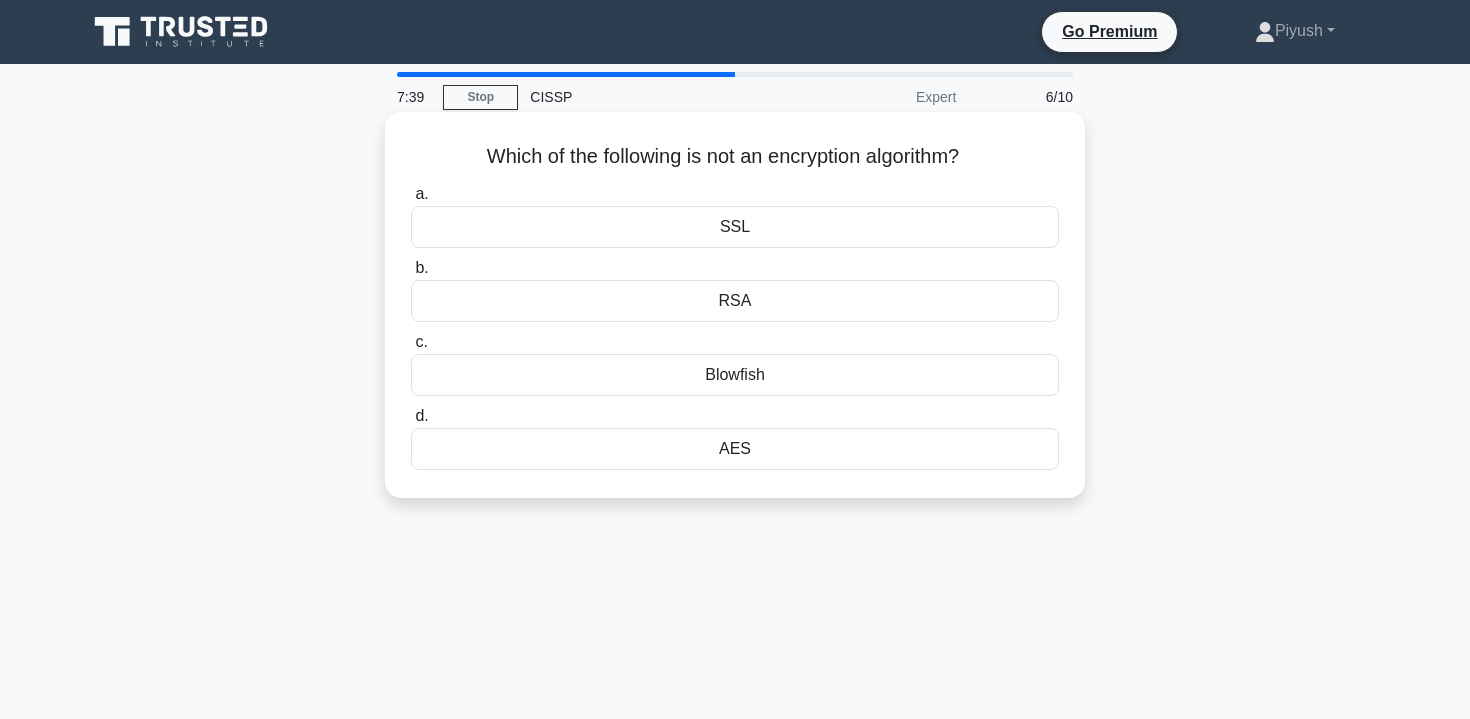 click on "Blowfish" at bounding box center [735, 375] 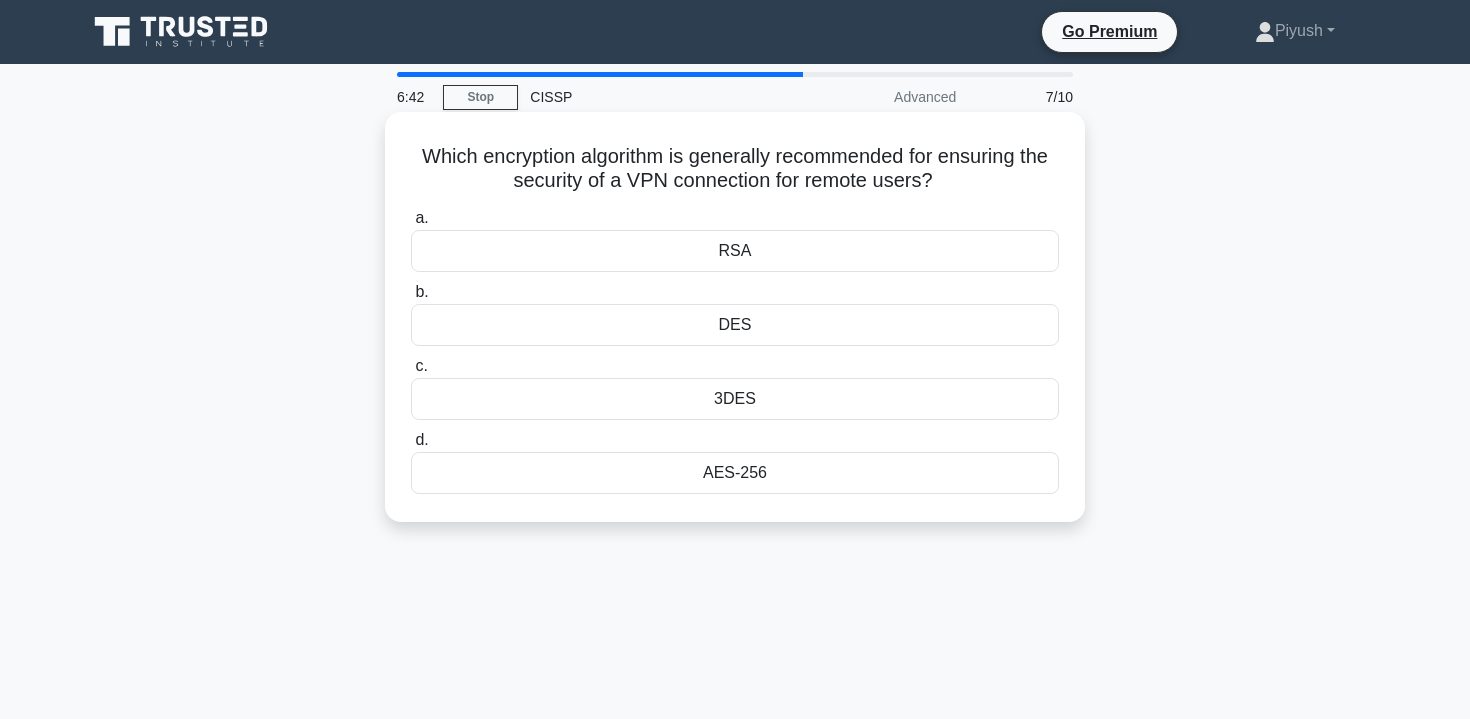 click on "AES-256" at bounding box center (735, 473) 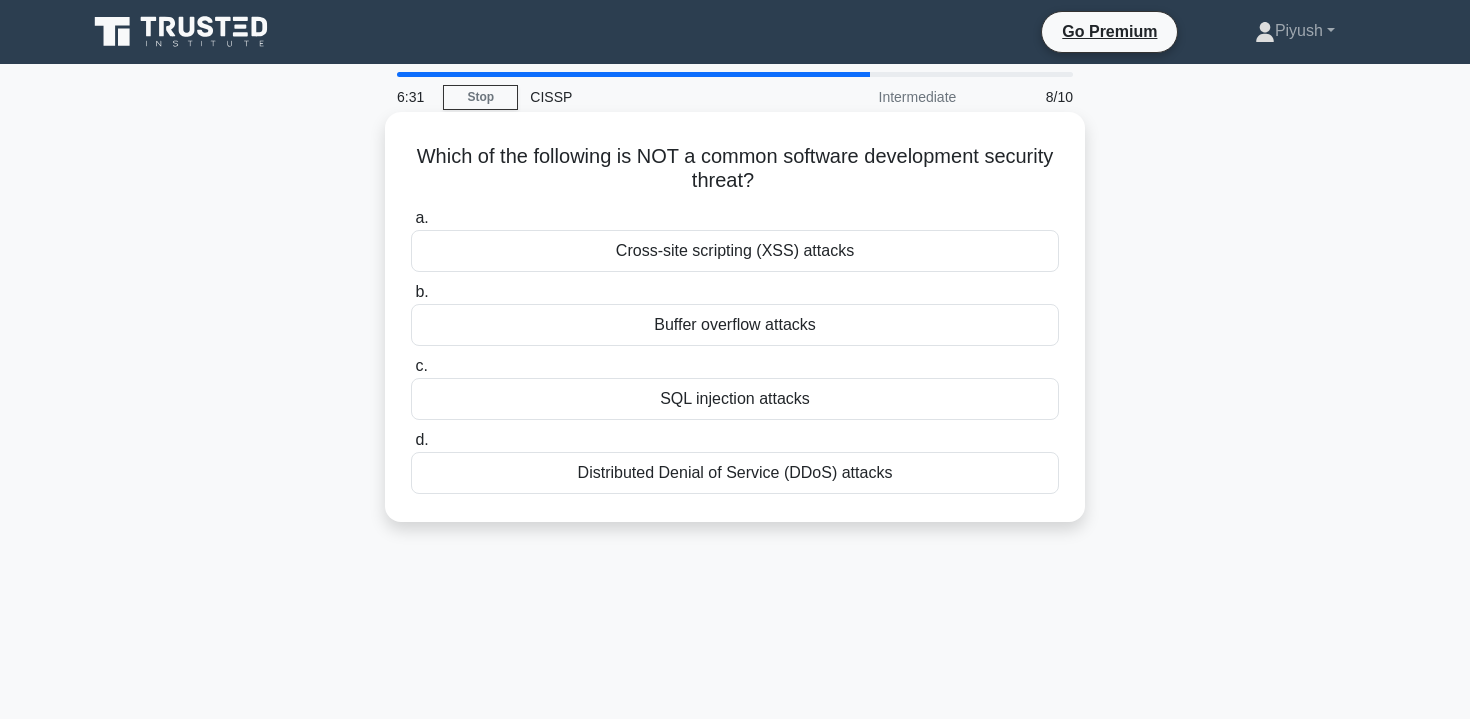 click on "Distributed Denial of Service (DDoS) attacks" at bounding box center [735, 473] 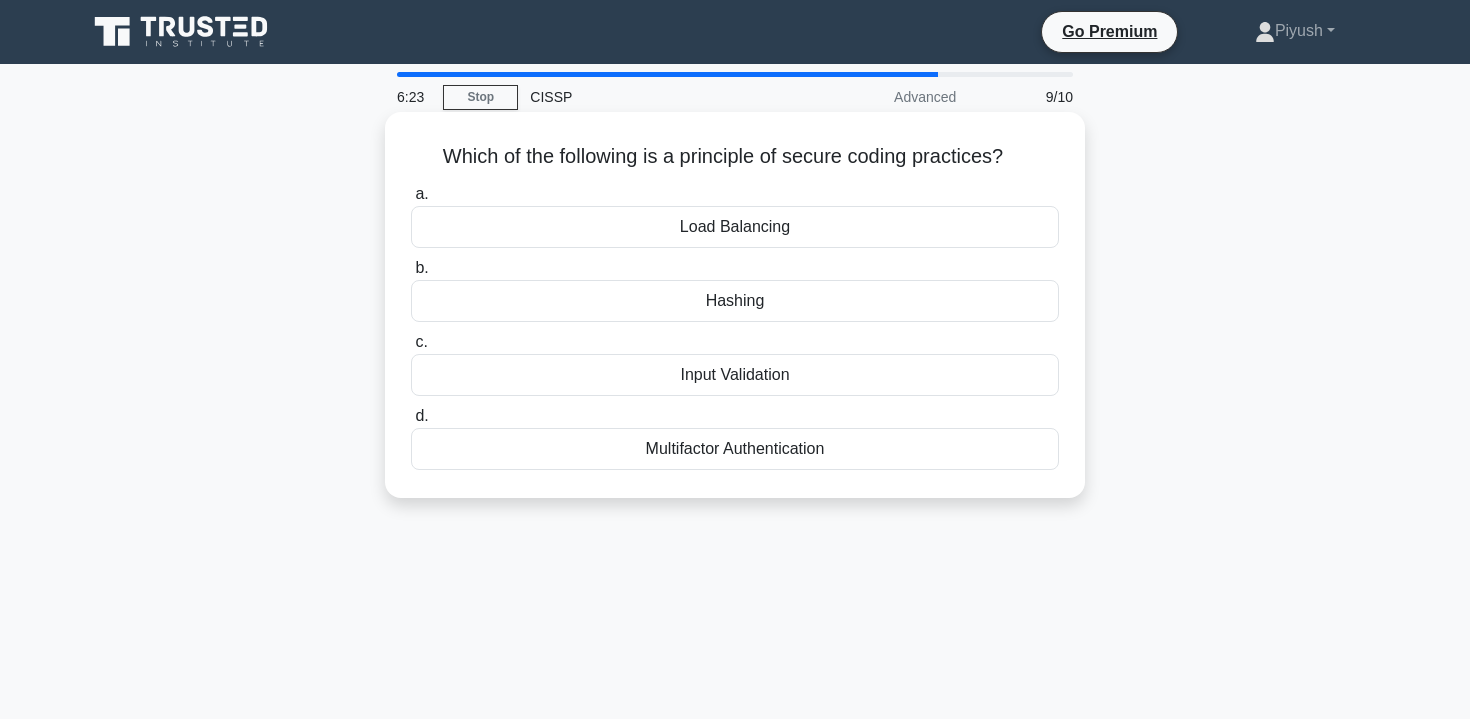 click on "Load Balancing" at bounding box center [735, 227] 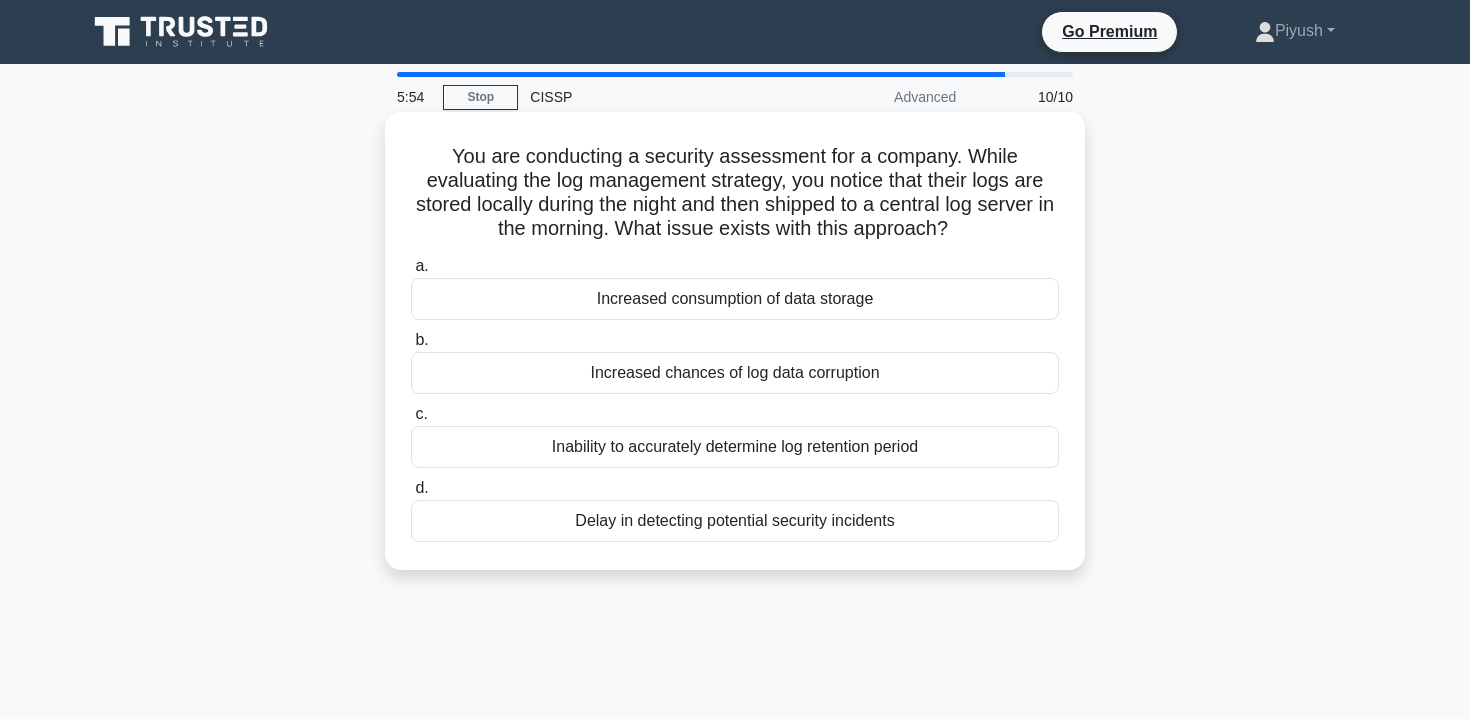 click on "Increased chances of log data corruption" at bounding box center (735, 373) 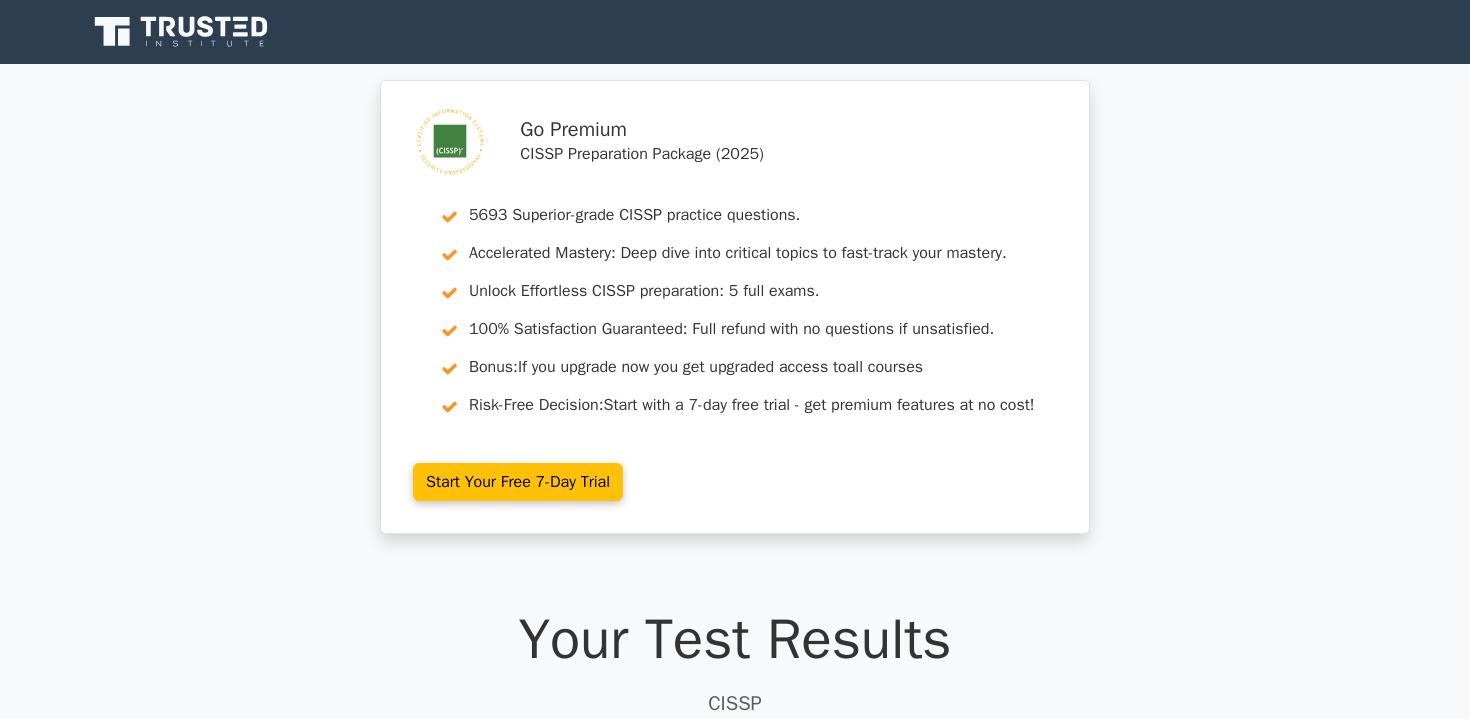 scroll, scrollTop: 0, scrollLeft: 0, axis: both 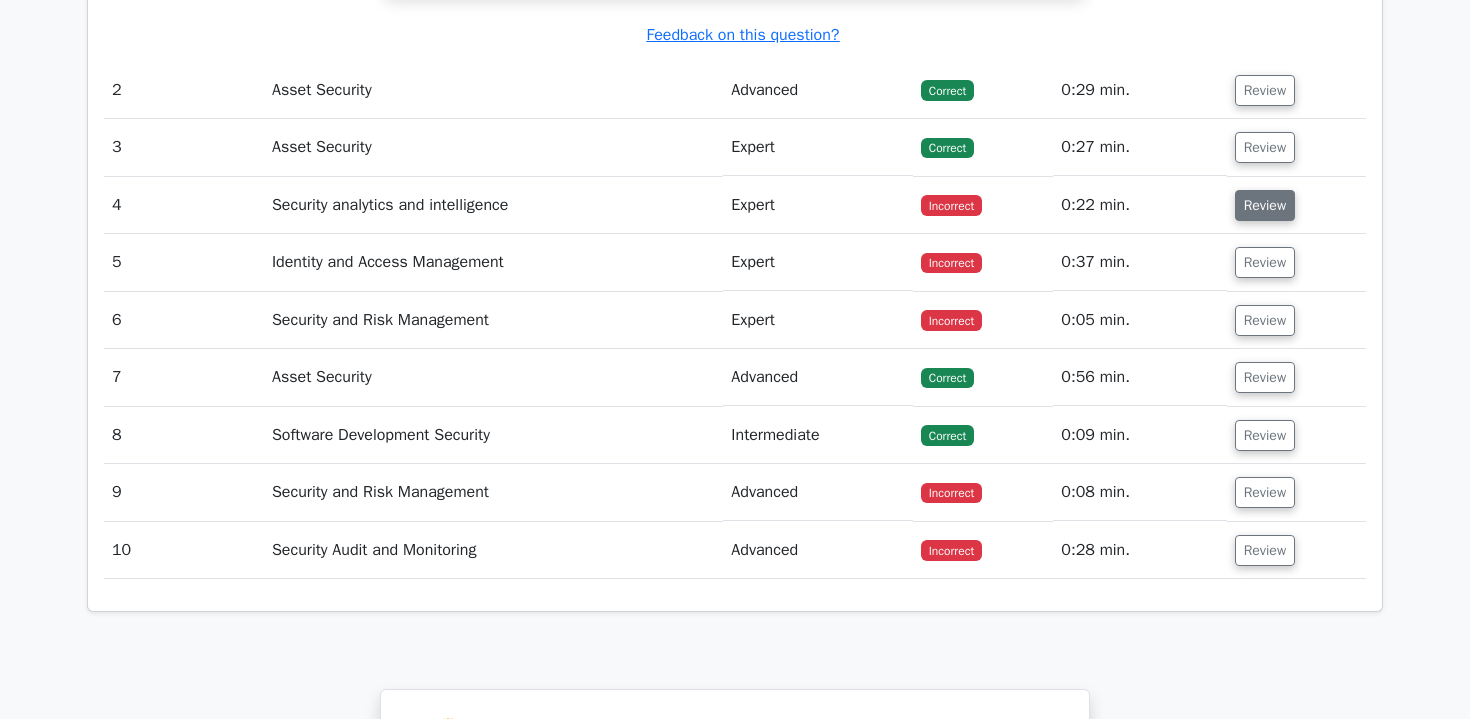 click on "Review" at bounding box center (1265, 205) 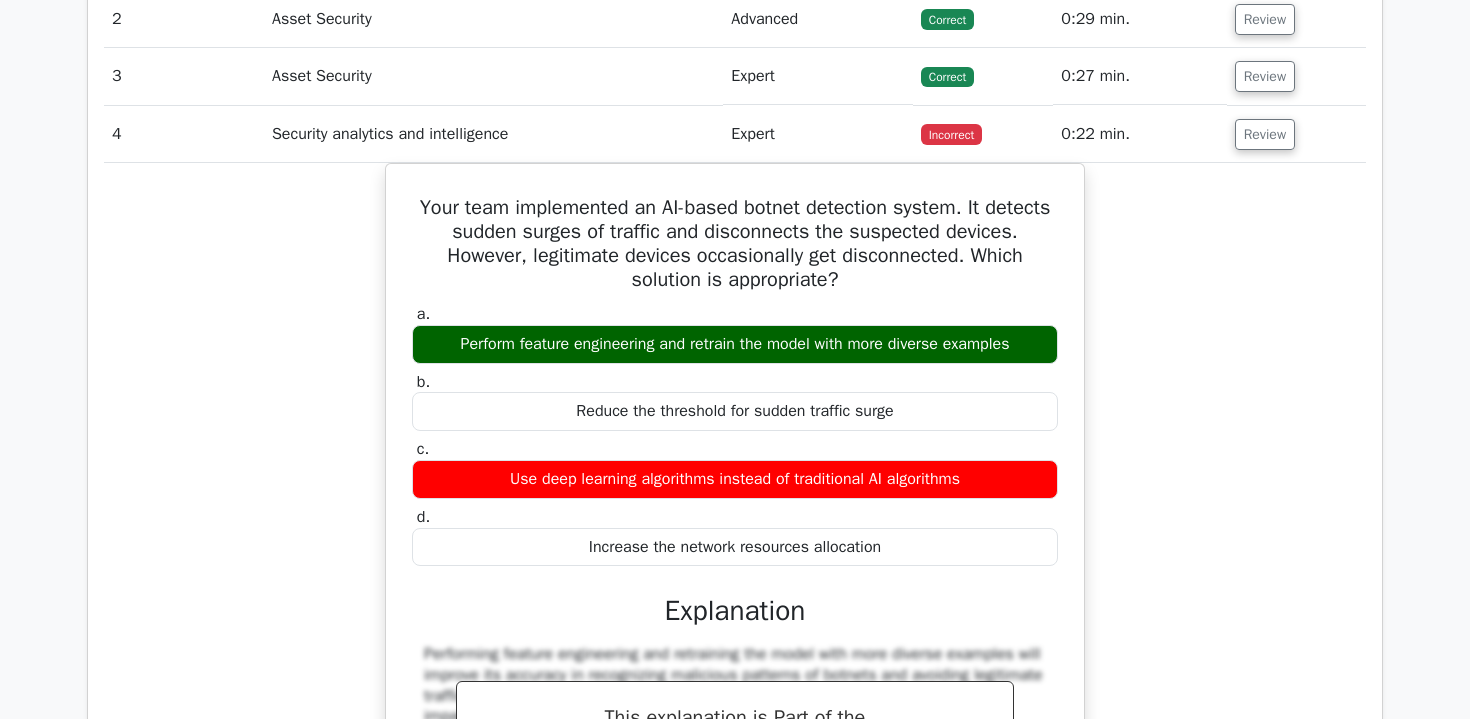 scroll, scrollTop: 2272, scrollLeft: 0, axis: vertical 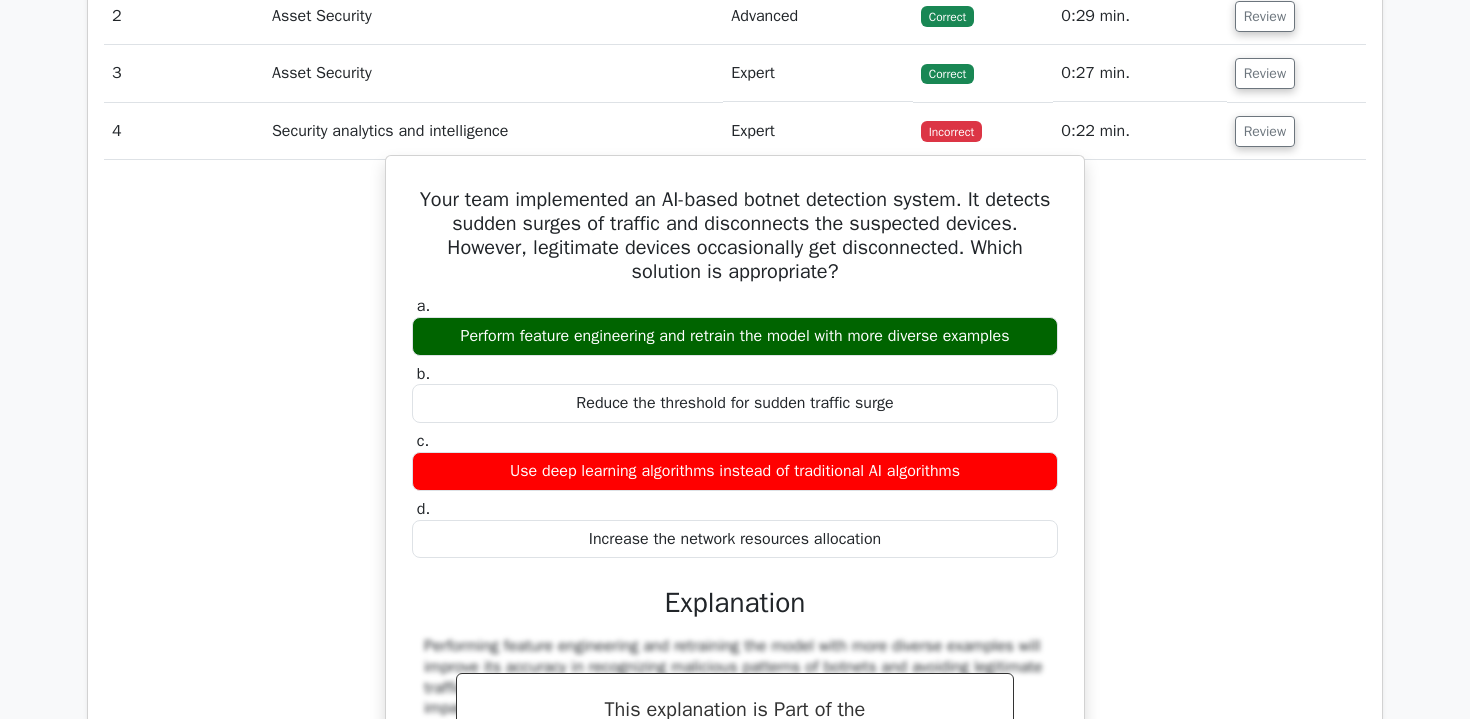 click on "Perform feature engineering and retrain the model with more diverse examples" at bounding box center [735, 336] 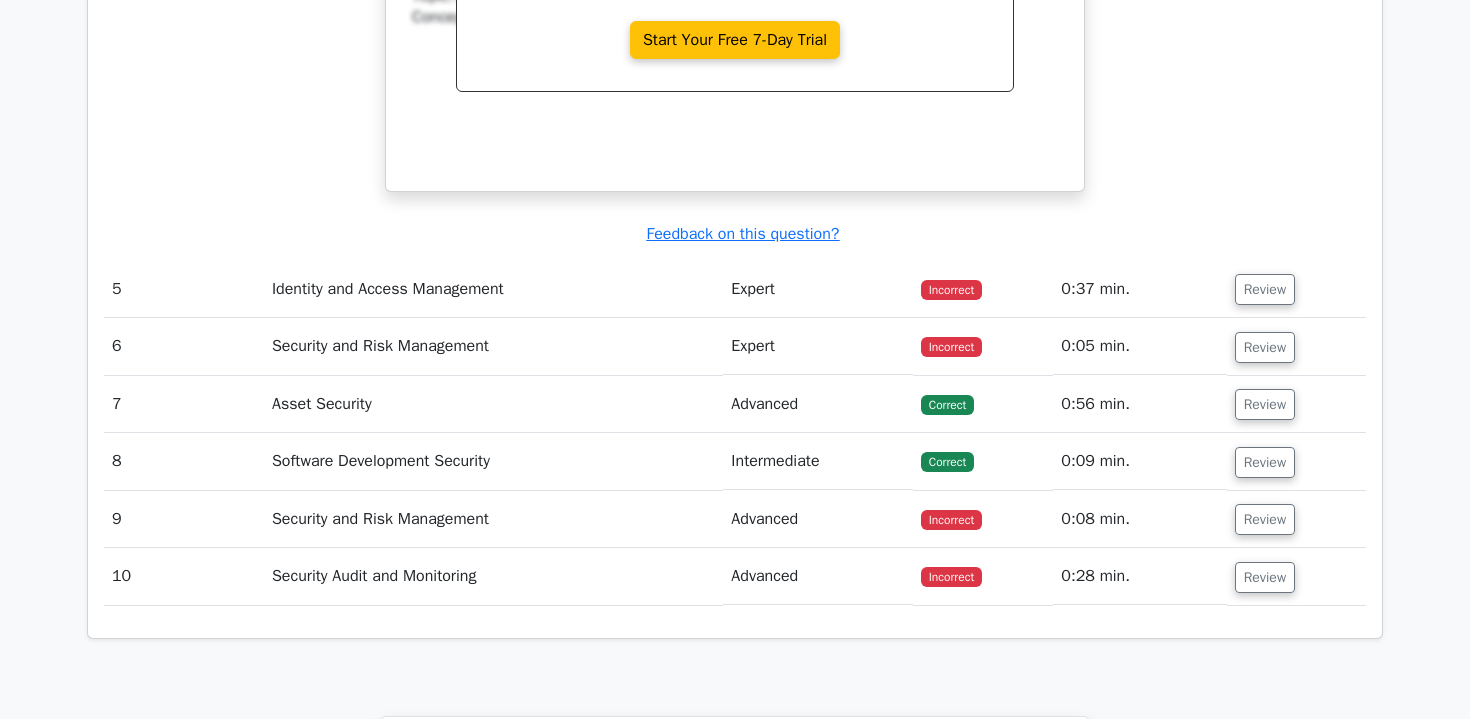 scroll, scrollTop: 3091, scrollLeft: 0, axis: vertical 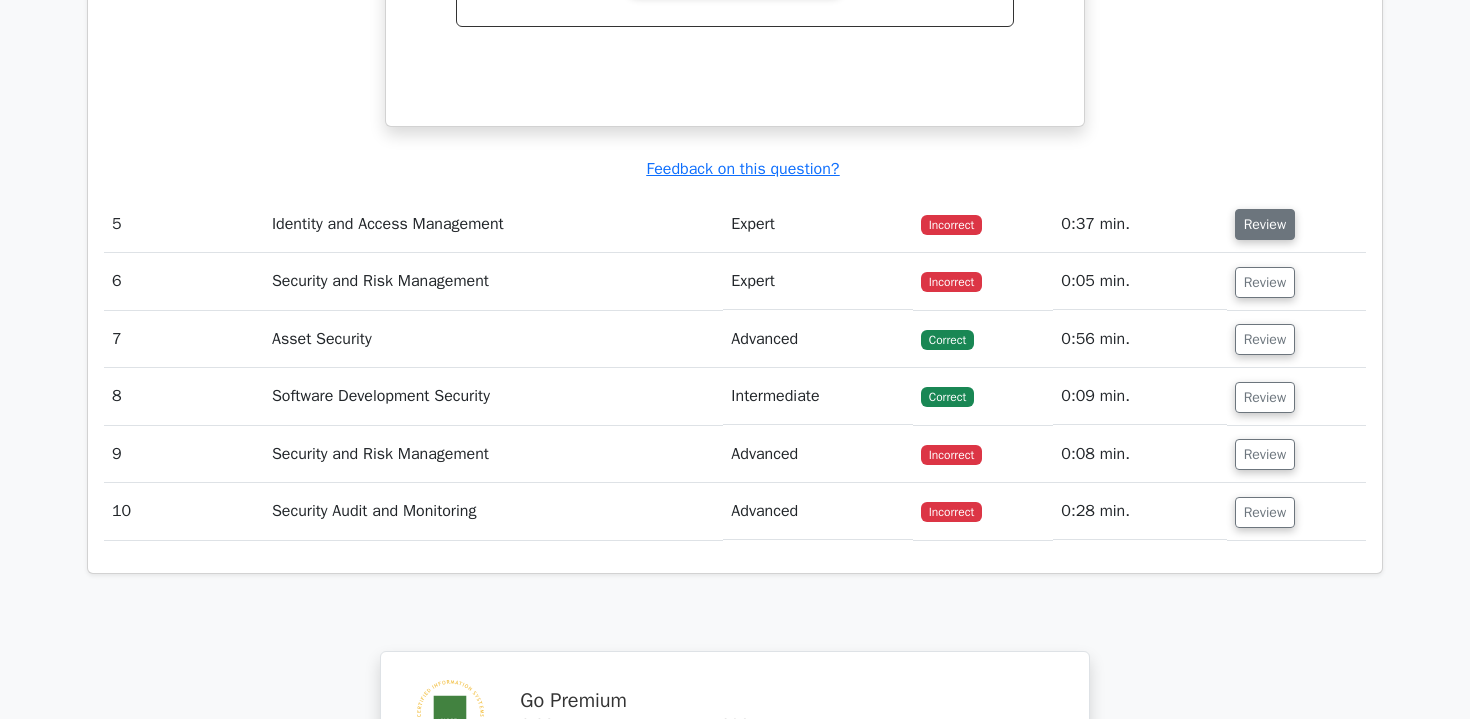 click on "Review" at bounding box center (1265, 224) 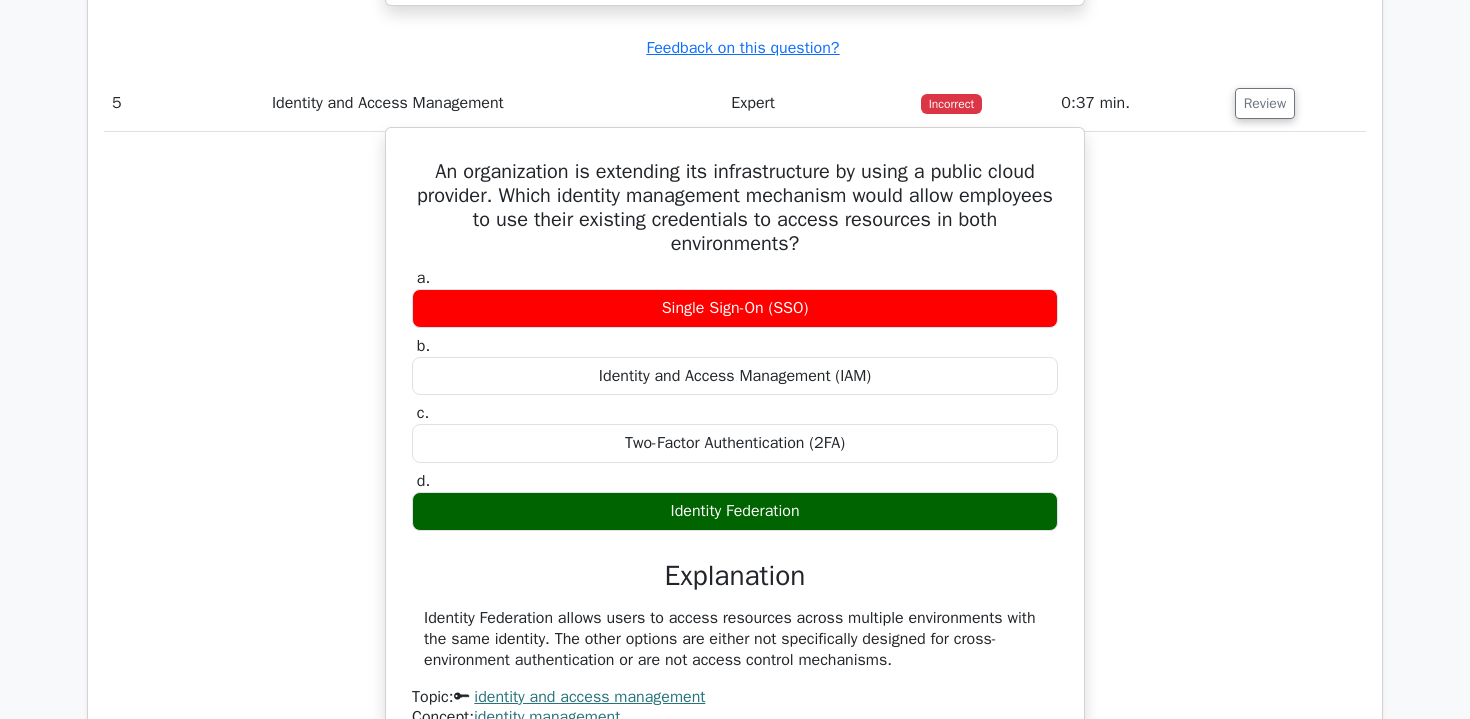 scroll, scrollTop: 3216, scrollLeft: 0, axis: vertical 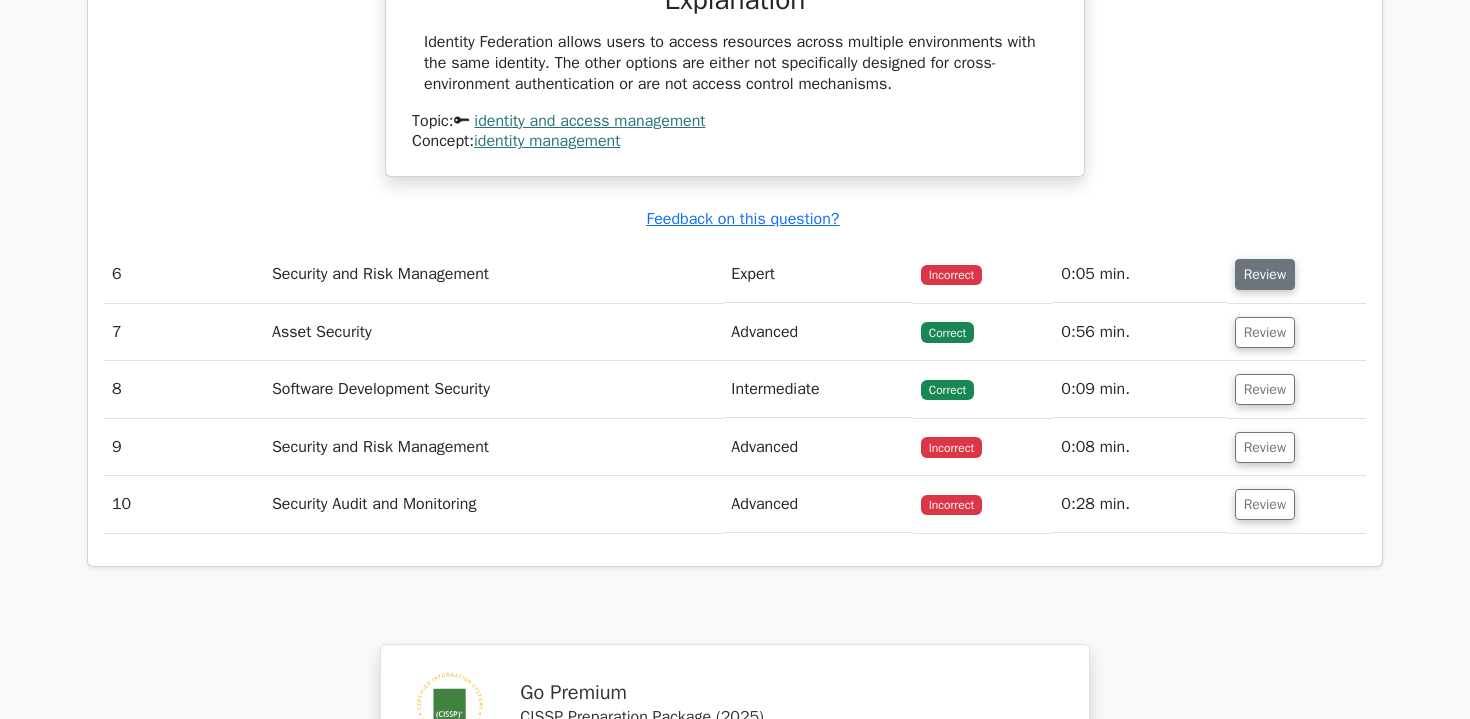 click on "Review" at bounding box center [1265, 274] 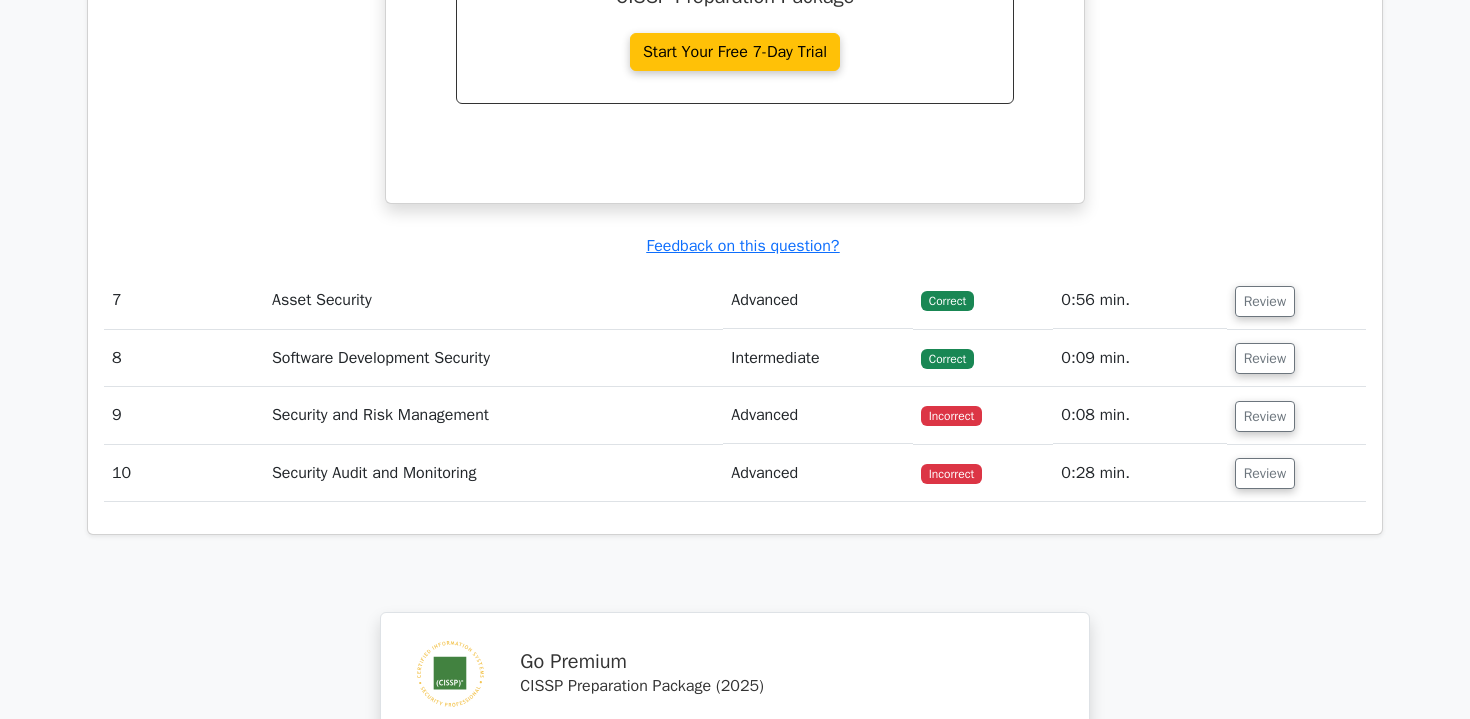 scroll, scrollTop: 4608, scrollLeft: 0, axis: vertical 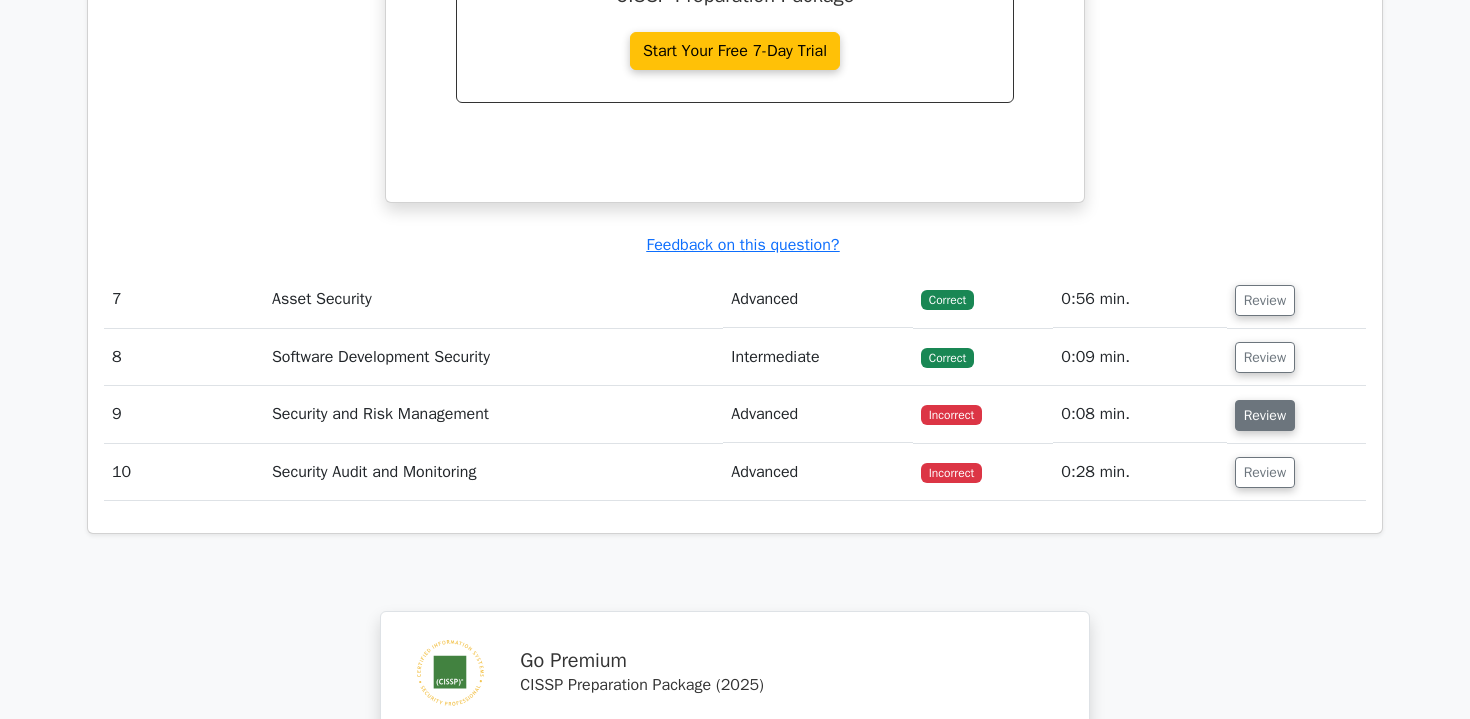 click on "Review" at bounding box center [1265, 415] 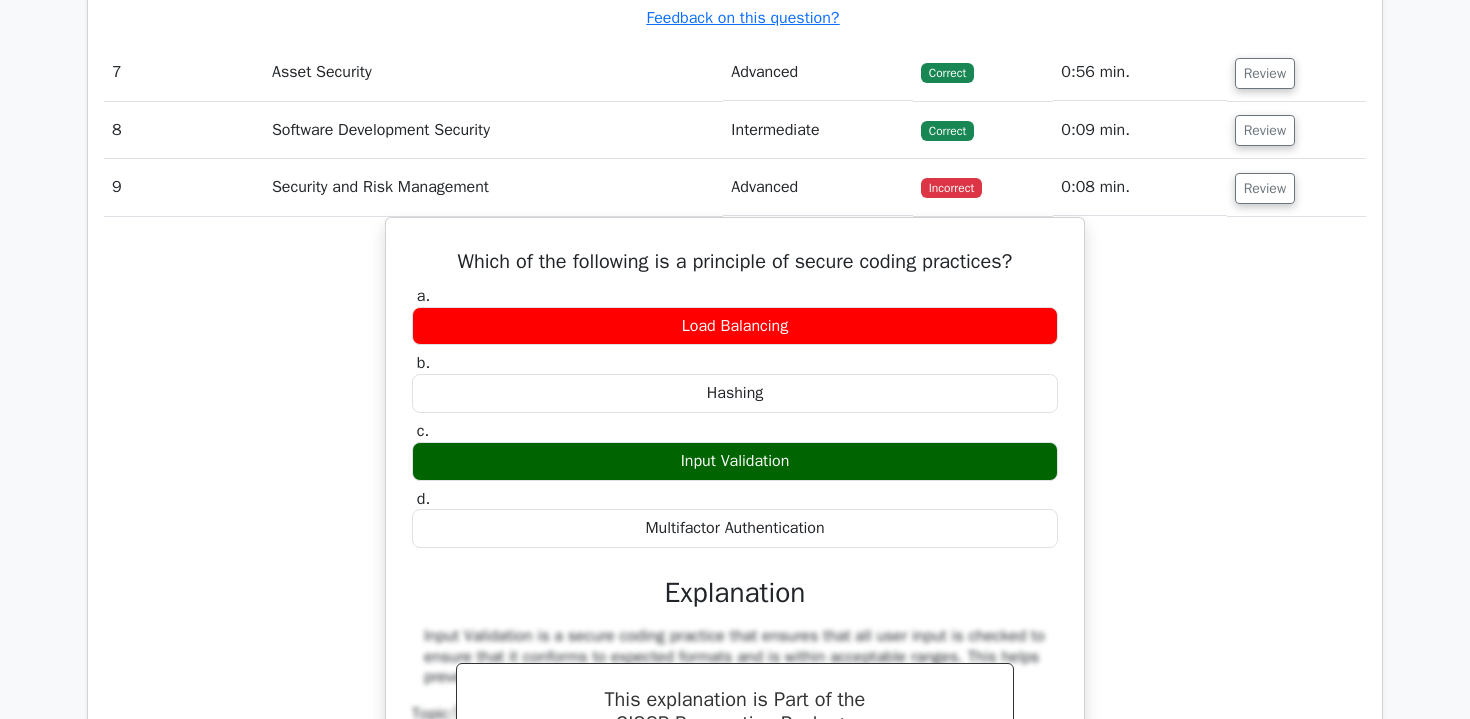 scroll, scrollTop: 4836, scrollLeft: 0, axis: vertical 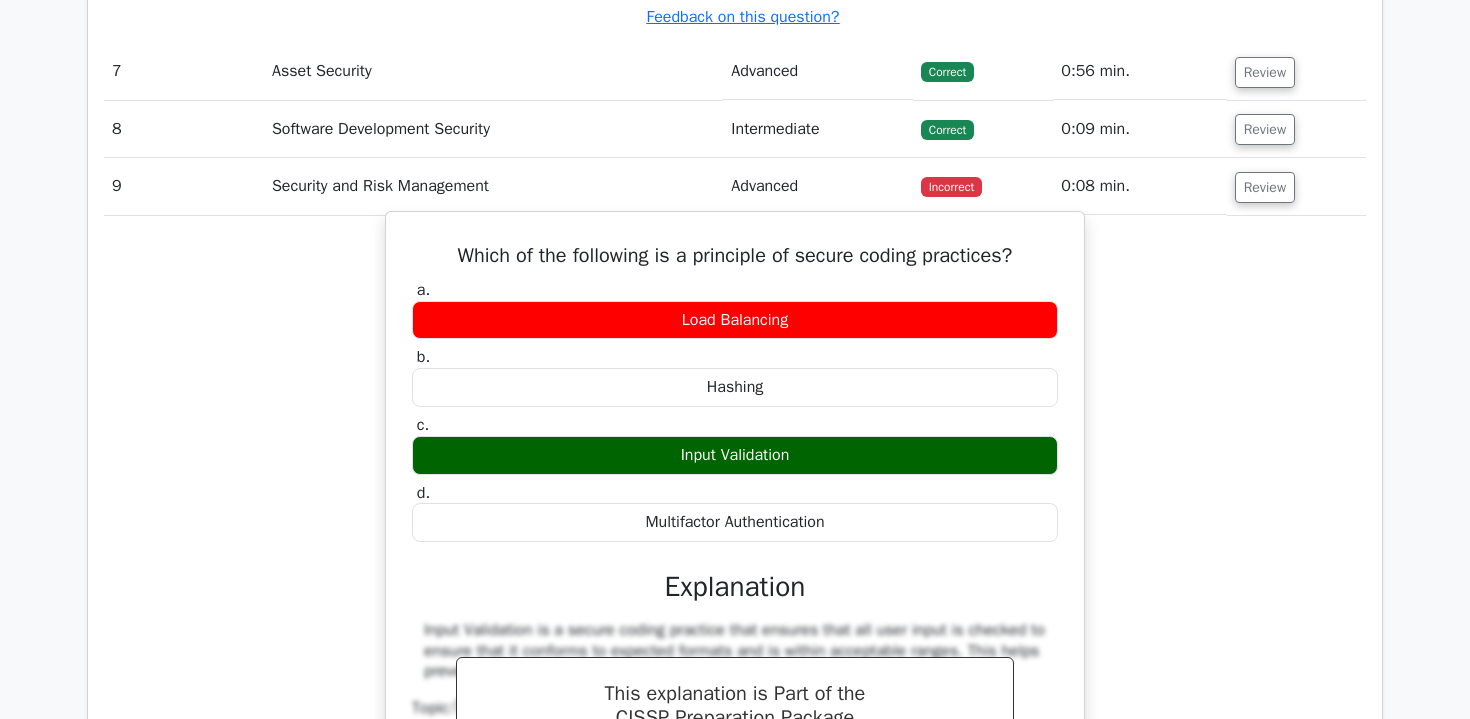 click on "a.
Load Balancing" at bounding box center (735, 310) 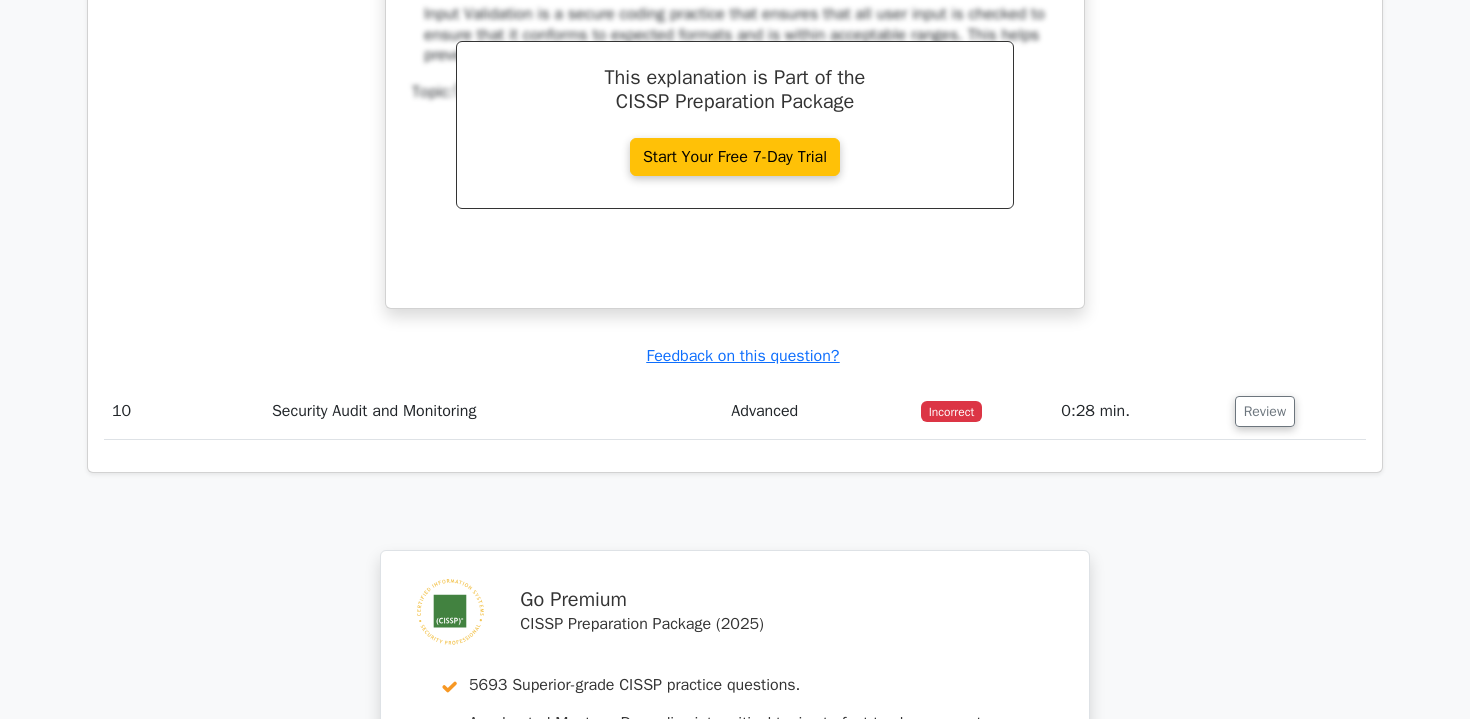 scroll, scrollTop: 5451, scrollLeft: 0, axis: vertical 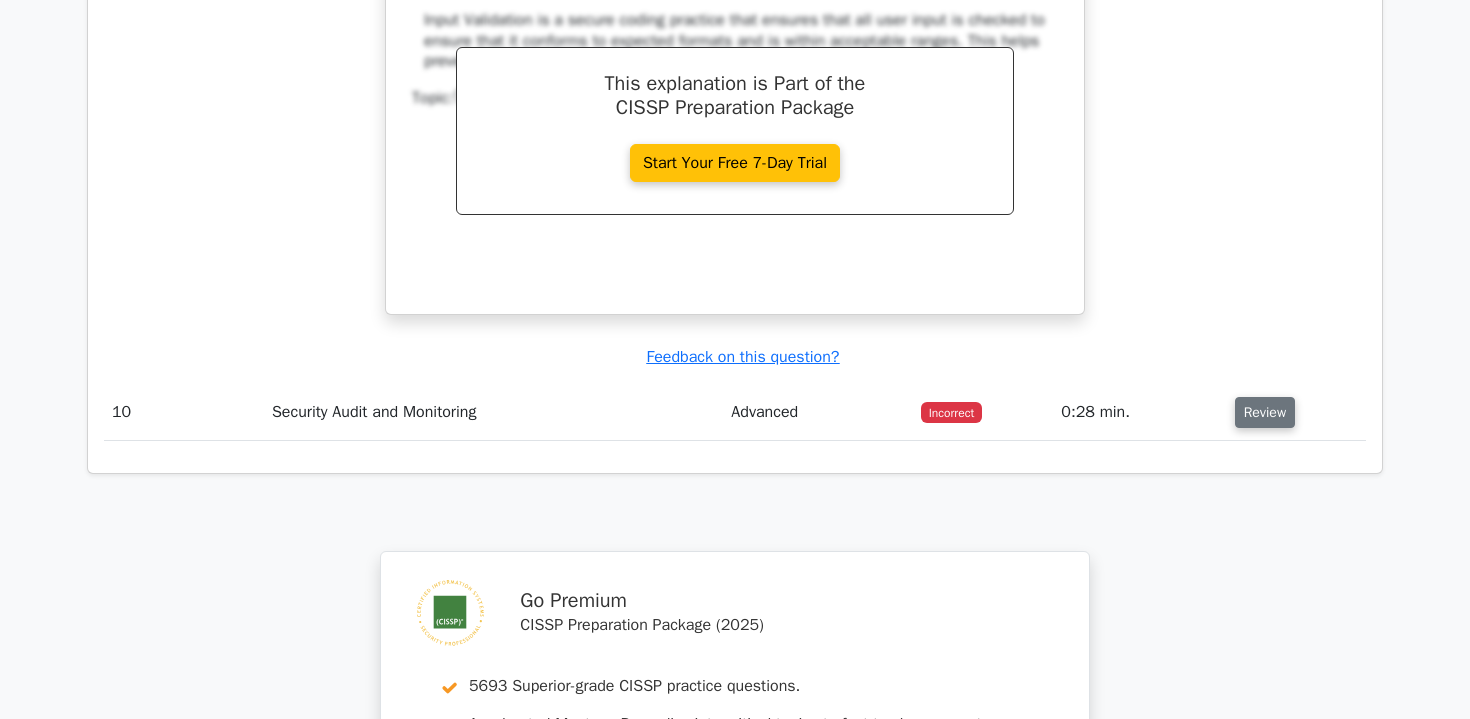 click on "Review" at bounding box center [1265, 412] 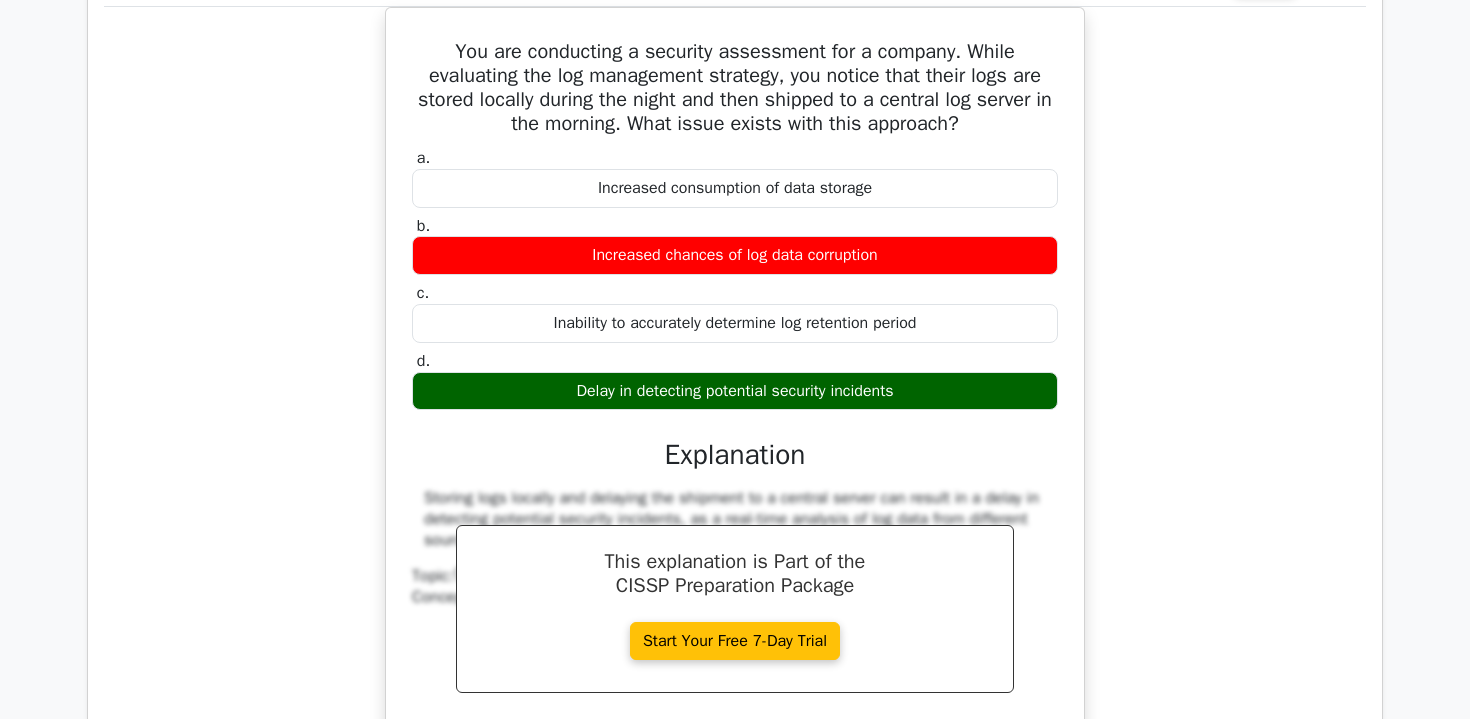 scroll, scrollTop: 5883, scrollLeft: 0, axis: vertical 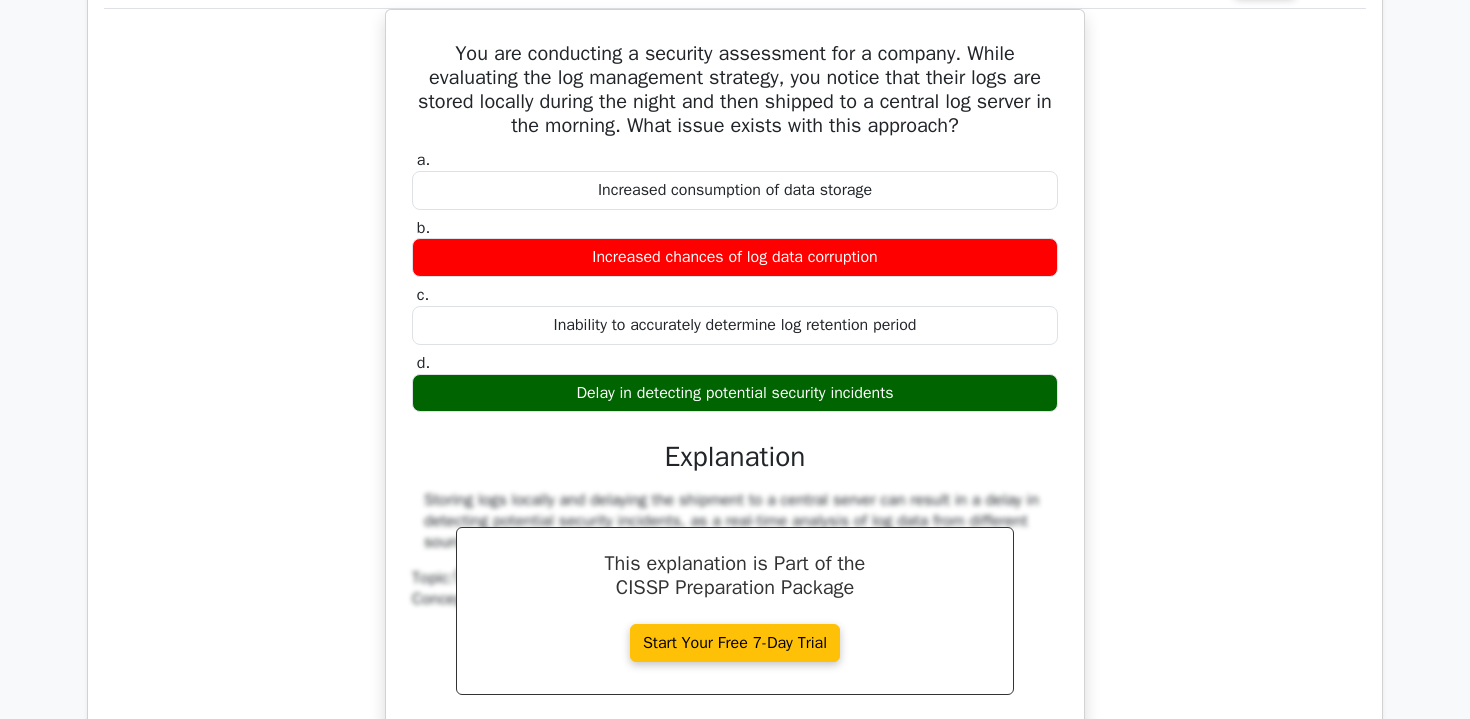 type 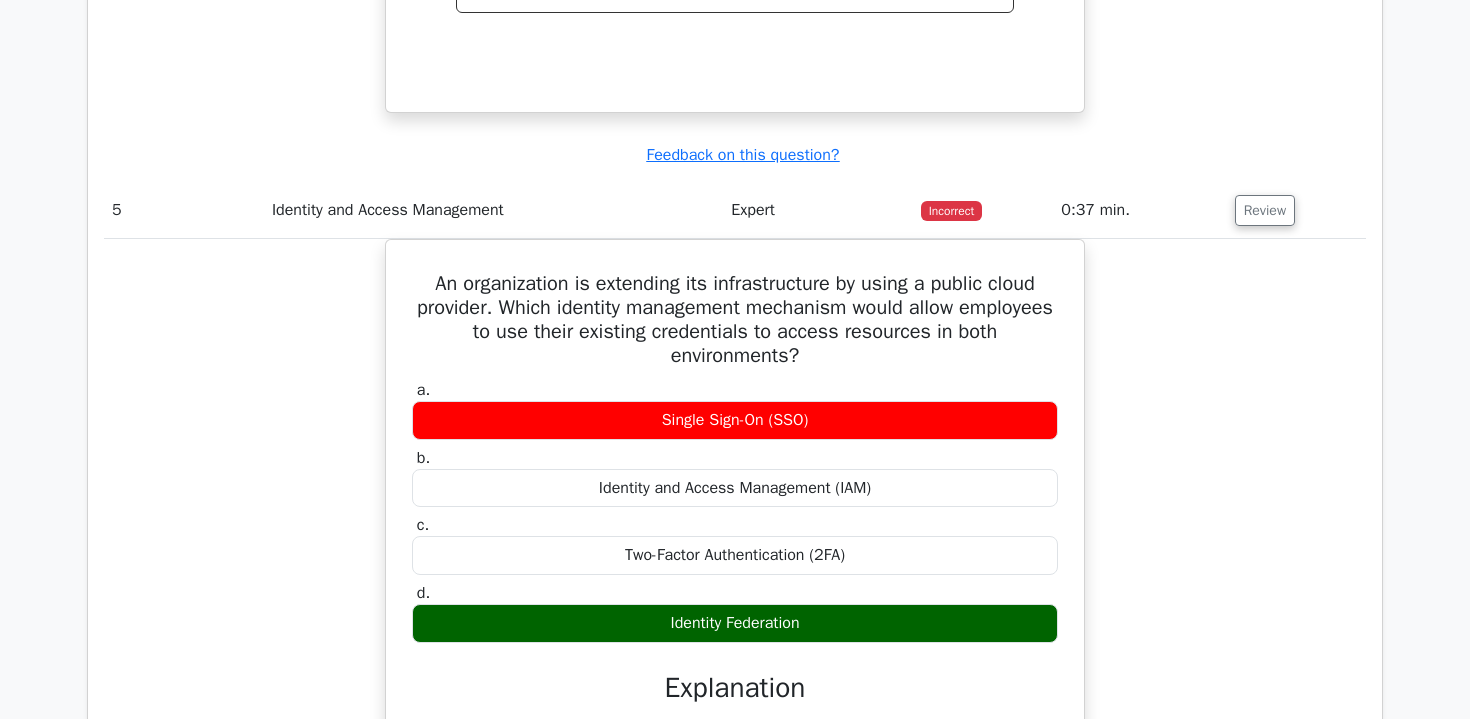 scroll, scrollTop: 3107, scrollLeft: 0, axis: vertical 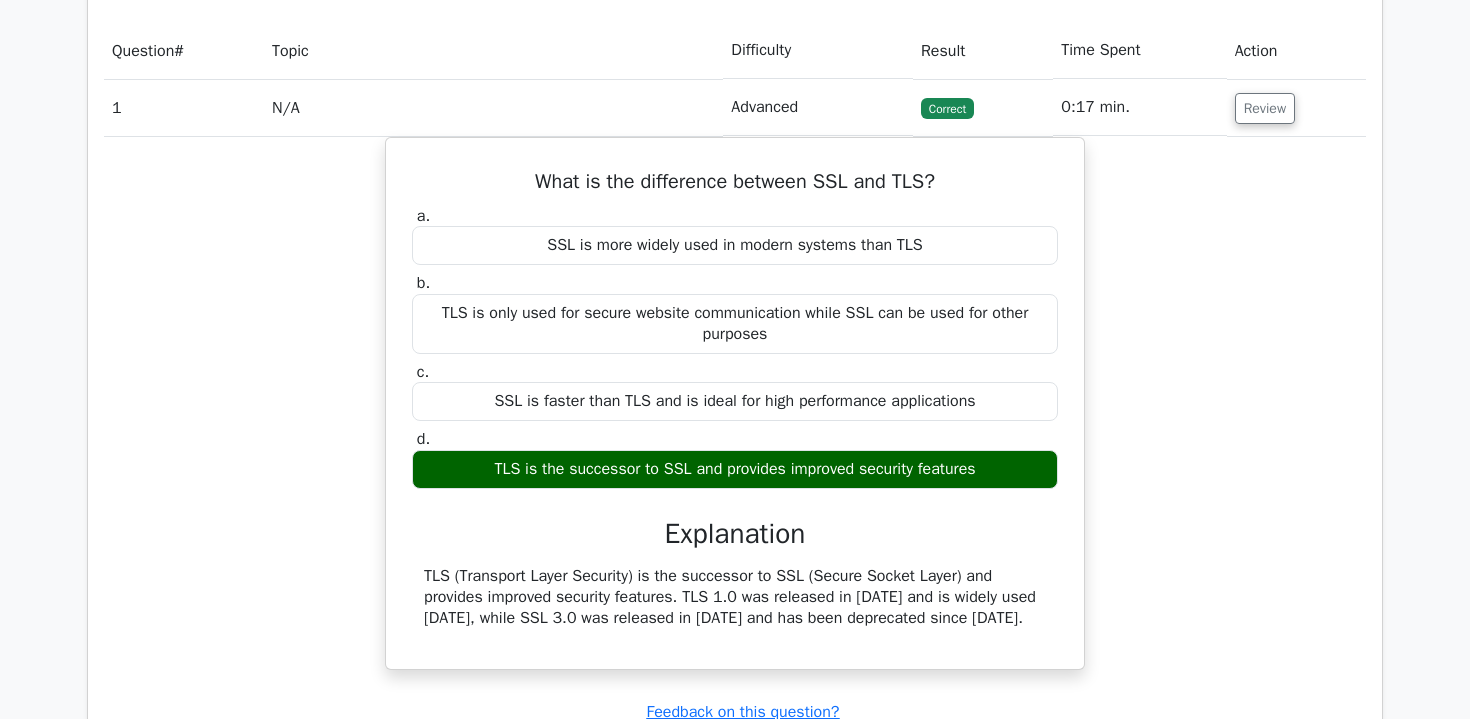 click on "N/A" at bounding box center [493, 107] 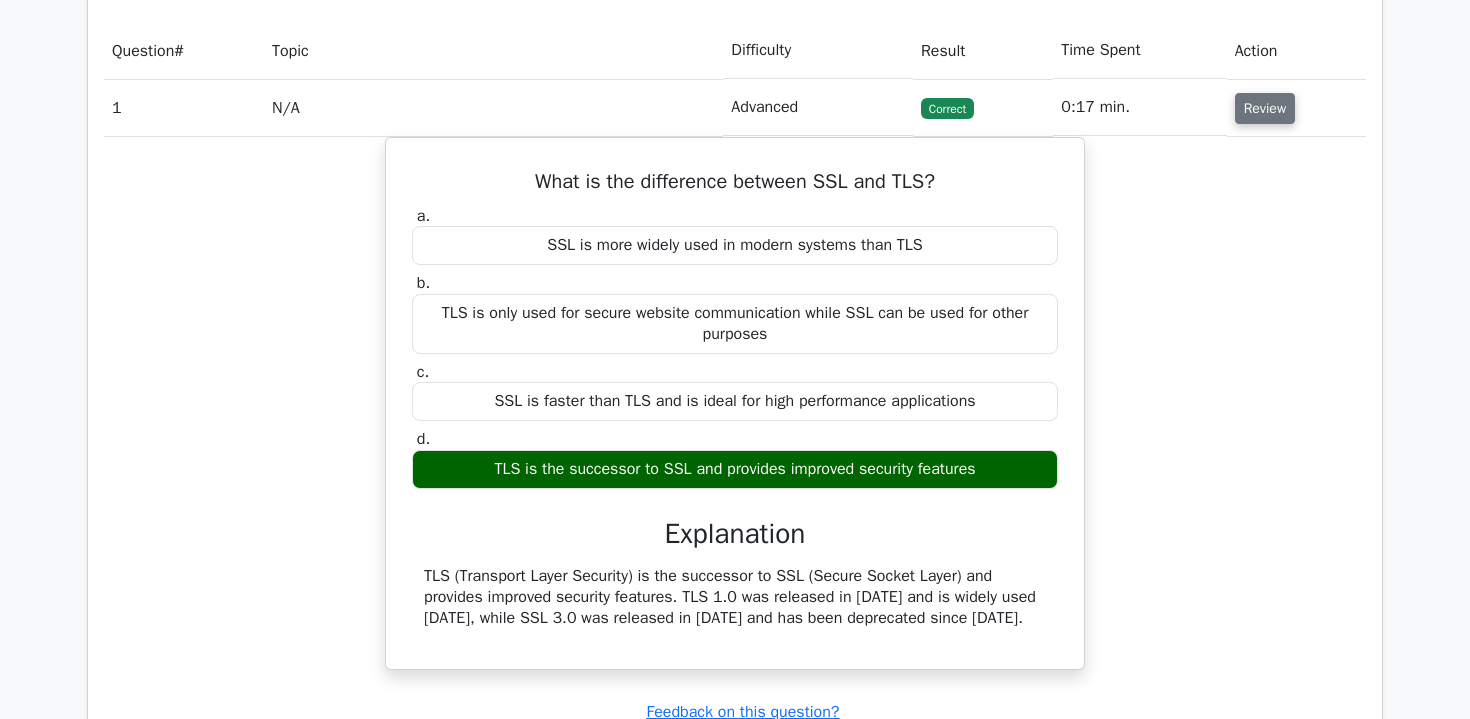 click on "Review" at bounding box center [1265, 108] 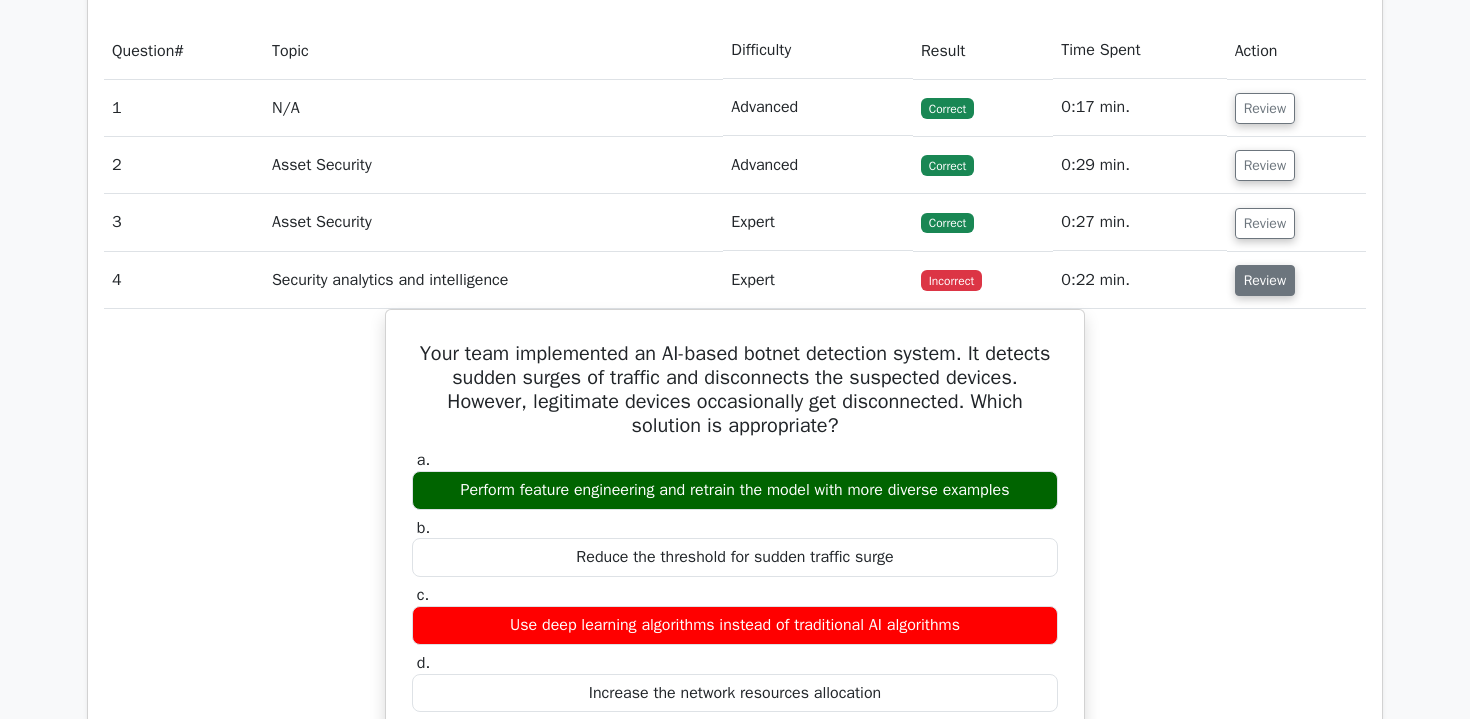 click on "Review" at bounding box center [1265, 280] 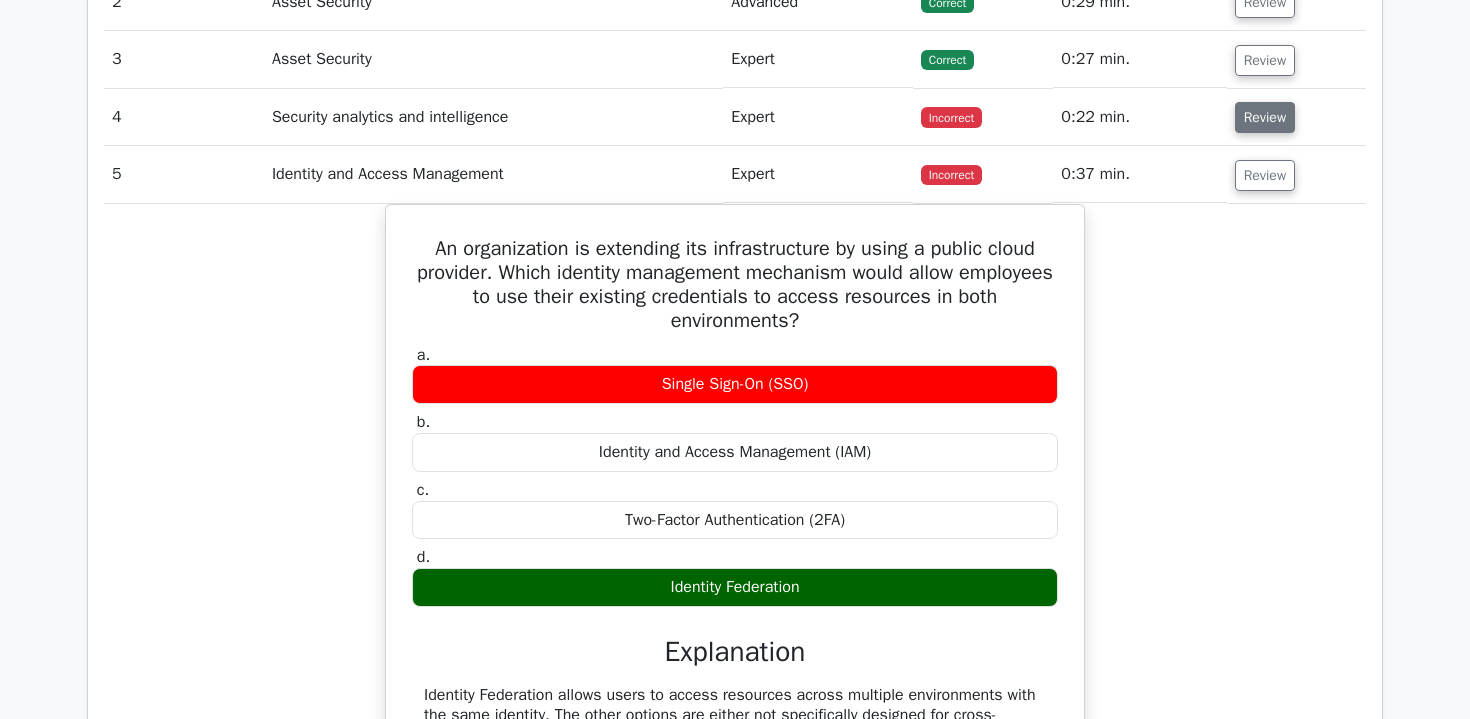 scroll, scrollTop: 1685, scrollLeft: 0, axis: vertical 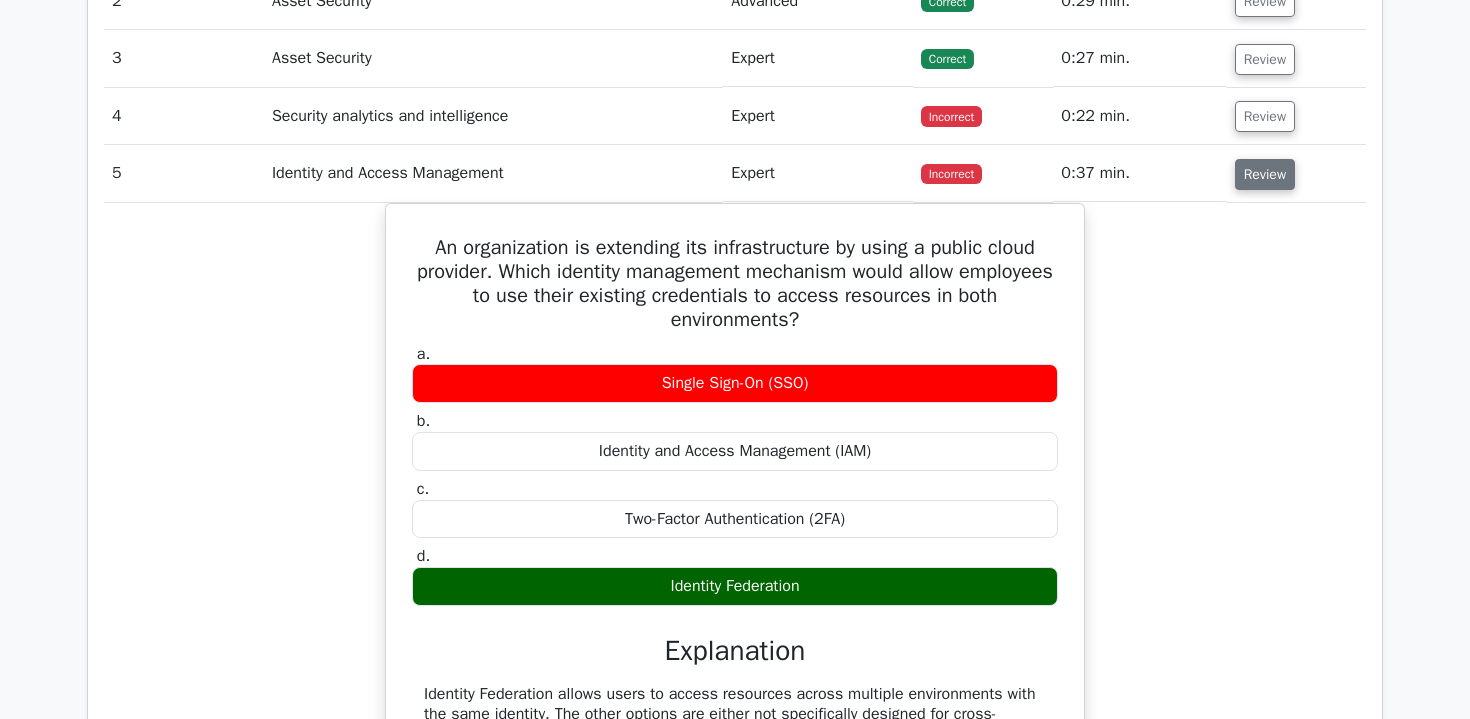 click on "Review" at bounding box center [1265, 174] 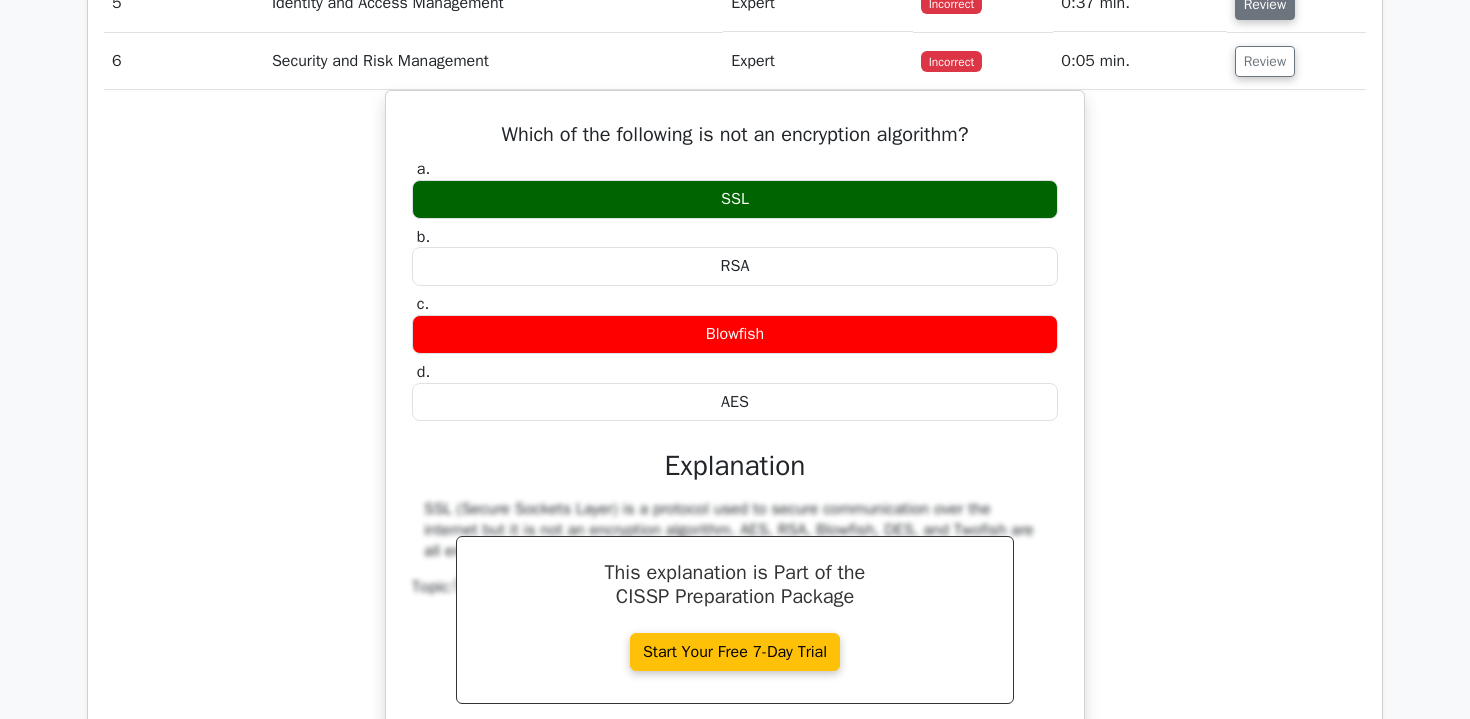 scroll, scrollTop: 1797, scrollLeft: 0, axis: vertical 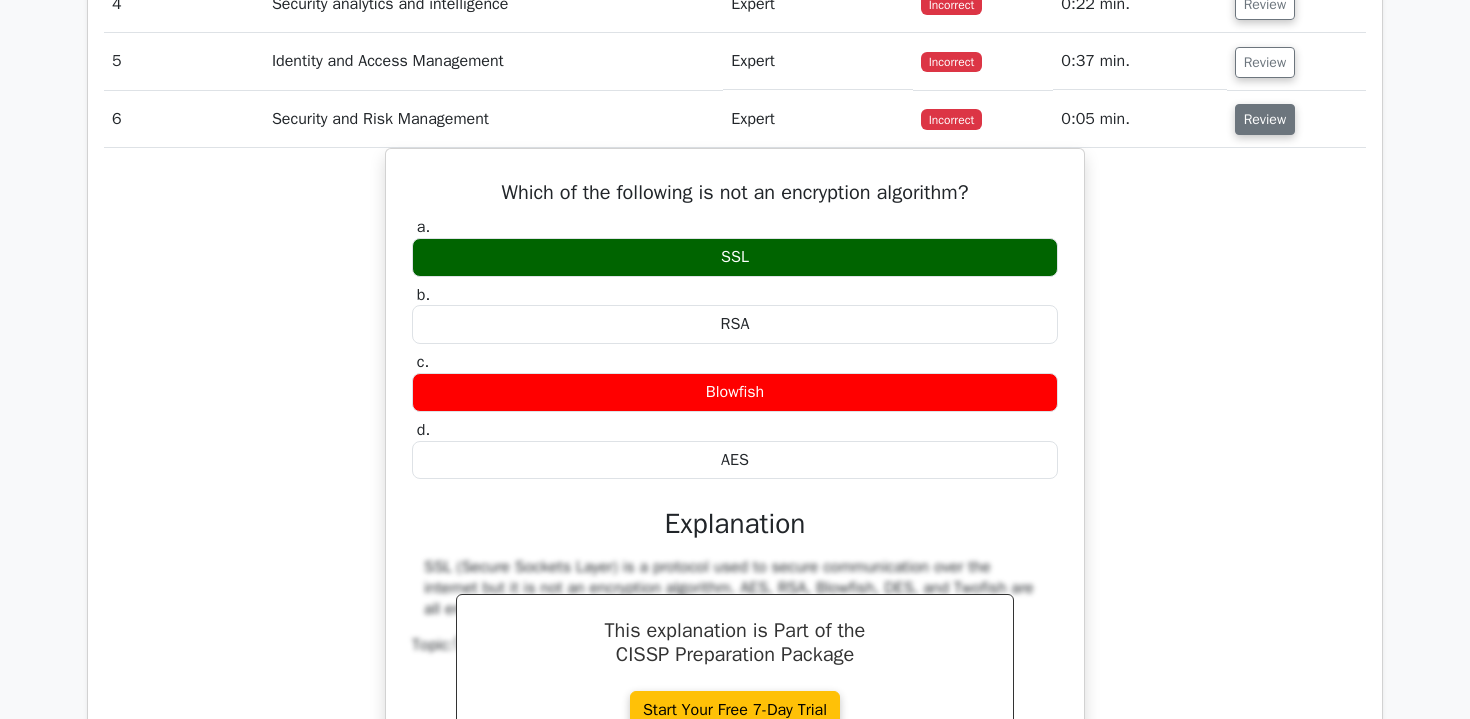 click on "Review" at bounding box center [1265, 119] 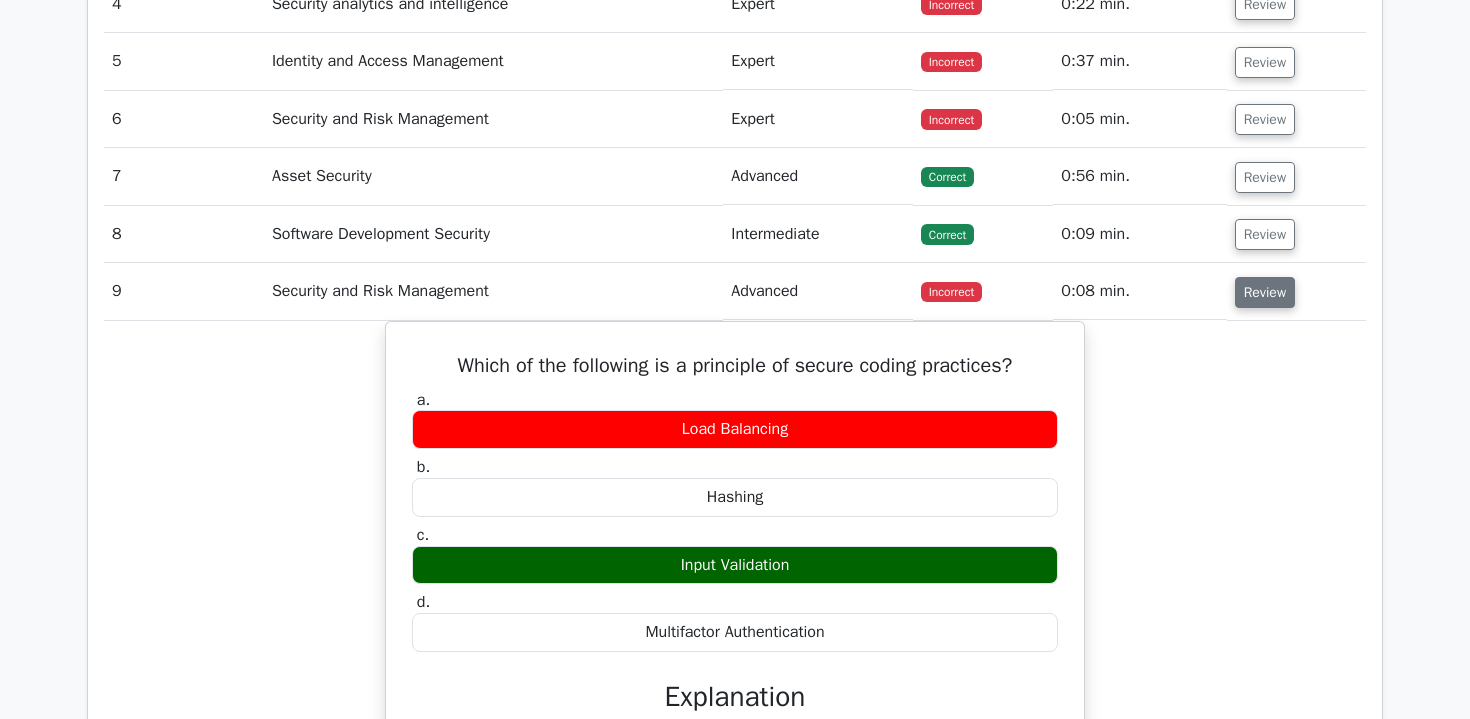 click on "Review" at bounding box center [1265, 292] 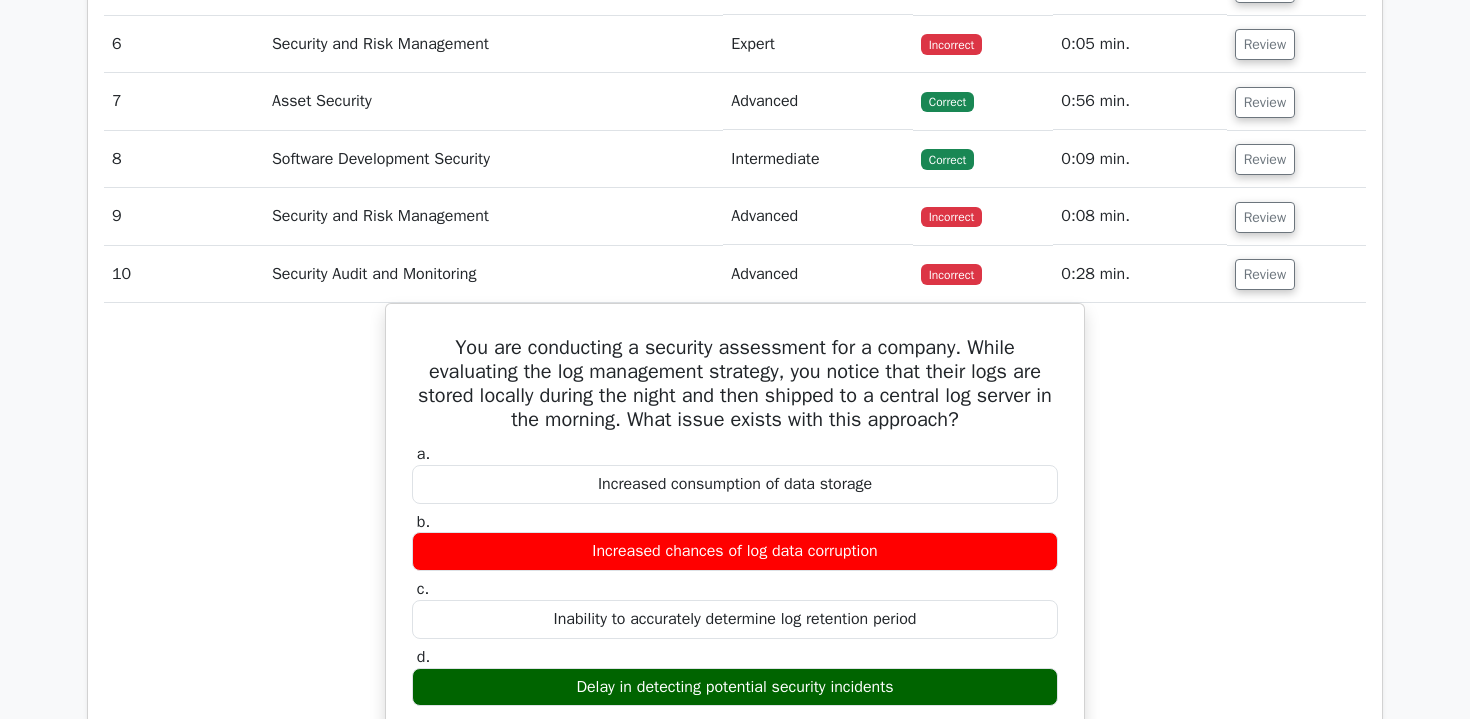 scroll, scrollTop: 1902, scrollLeft: 0, axis: vertical 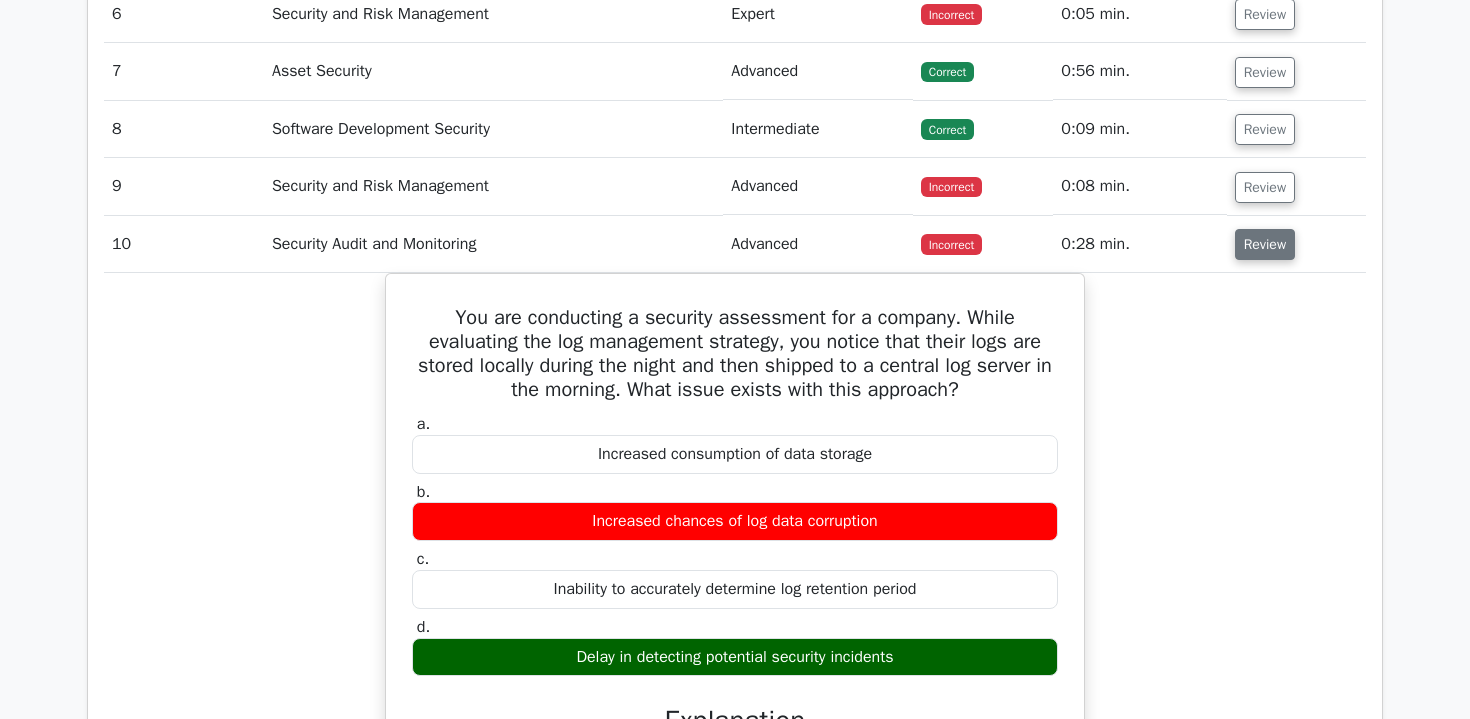 click on "Review" at bounding box center [1265, 244] 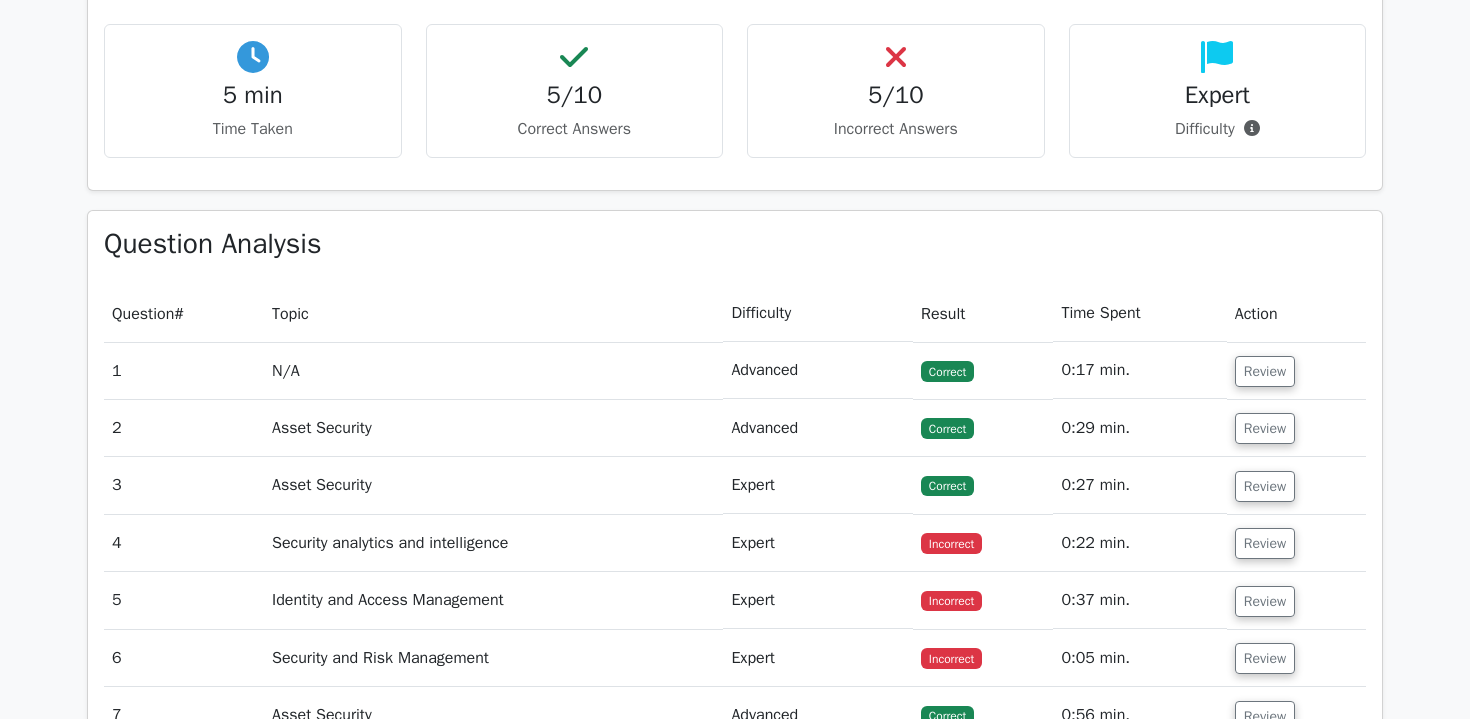 scroll, scrollTop: 1257, scrollLeft: 0, axis: vertical 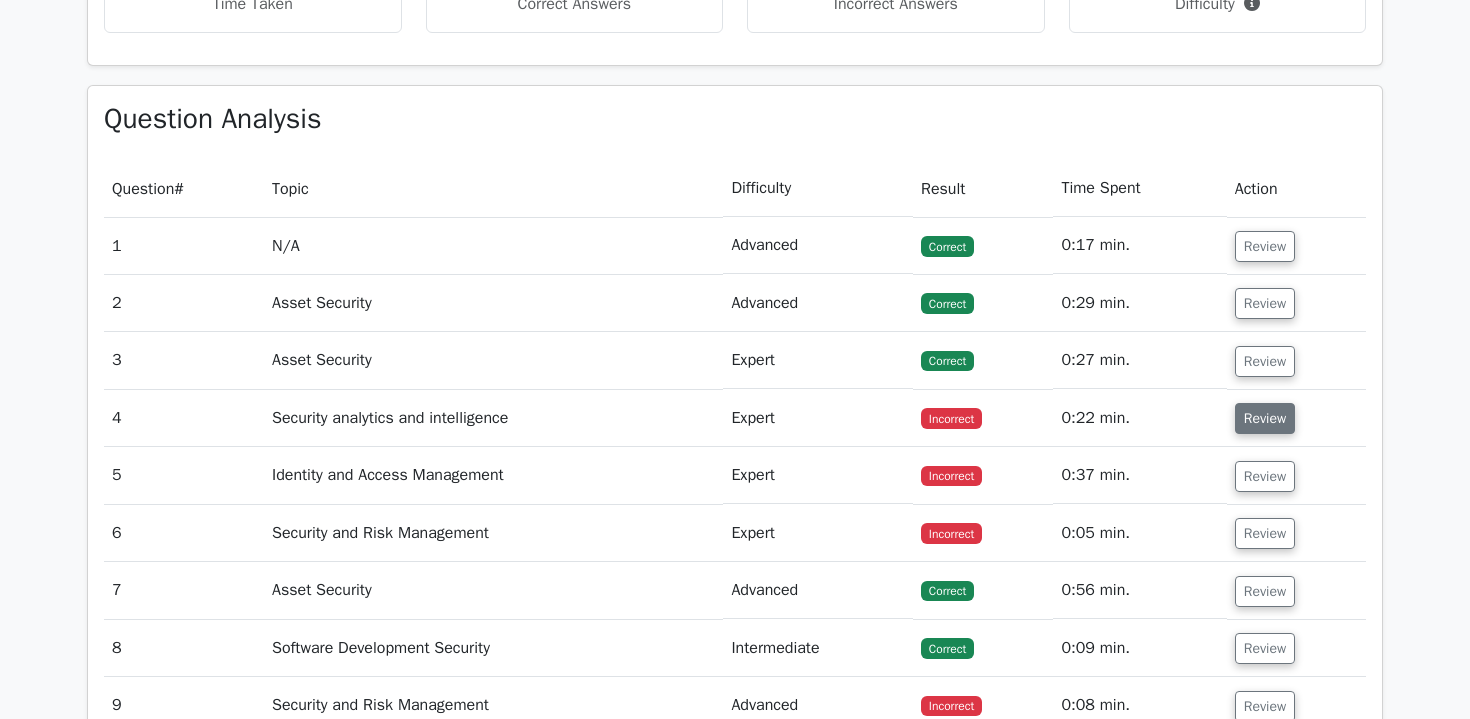 click on "Review" at bounding box center [1265, 418] 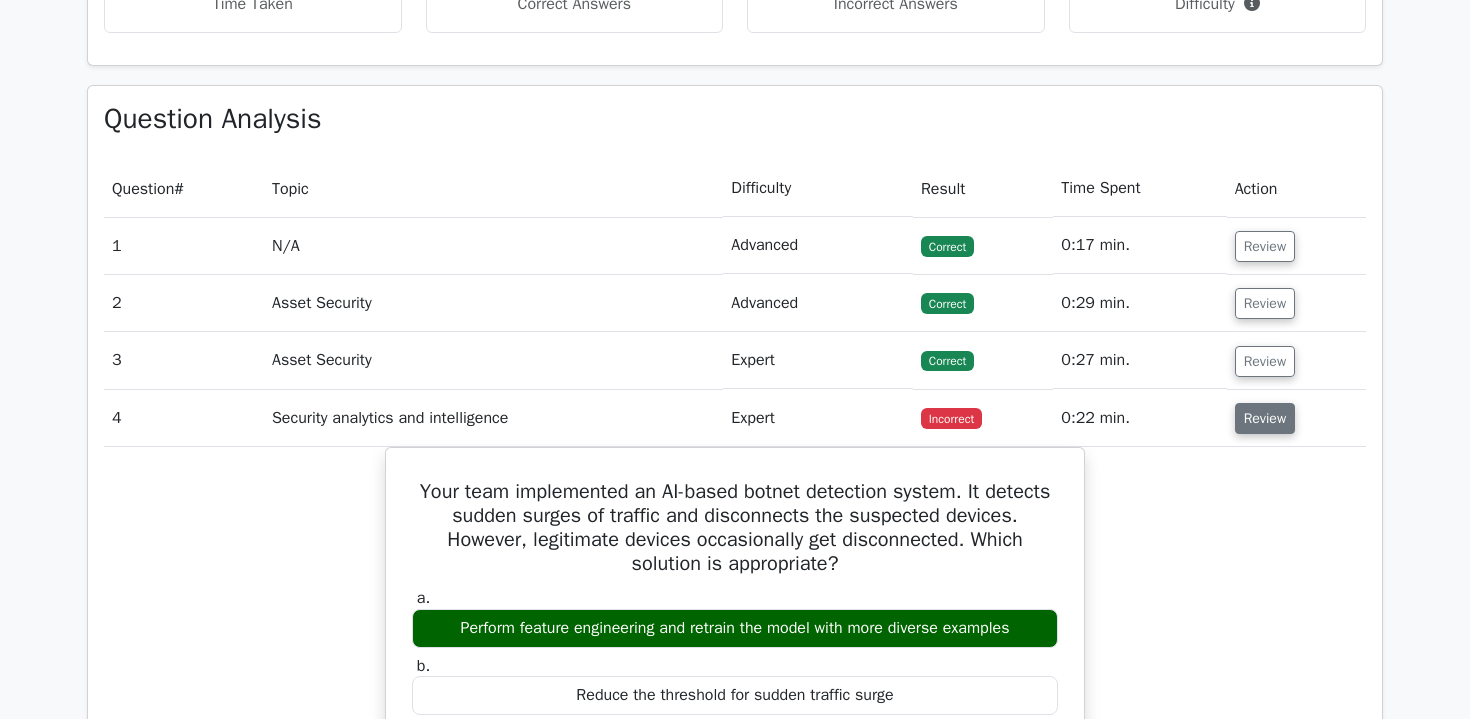 click on "Review" at bounding box center (1265, 418) 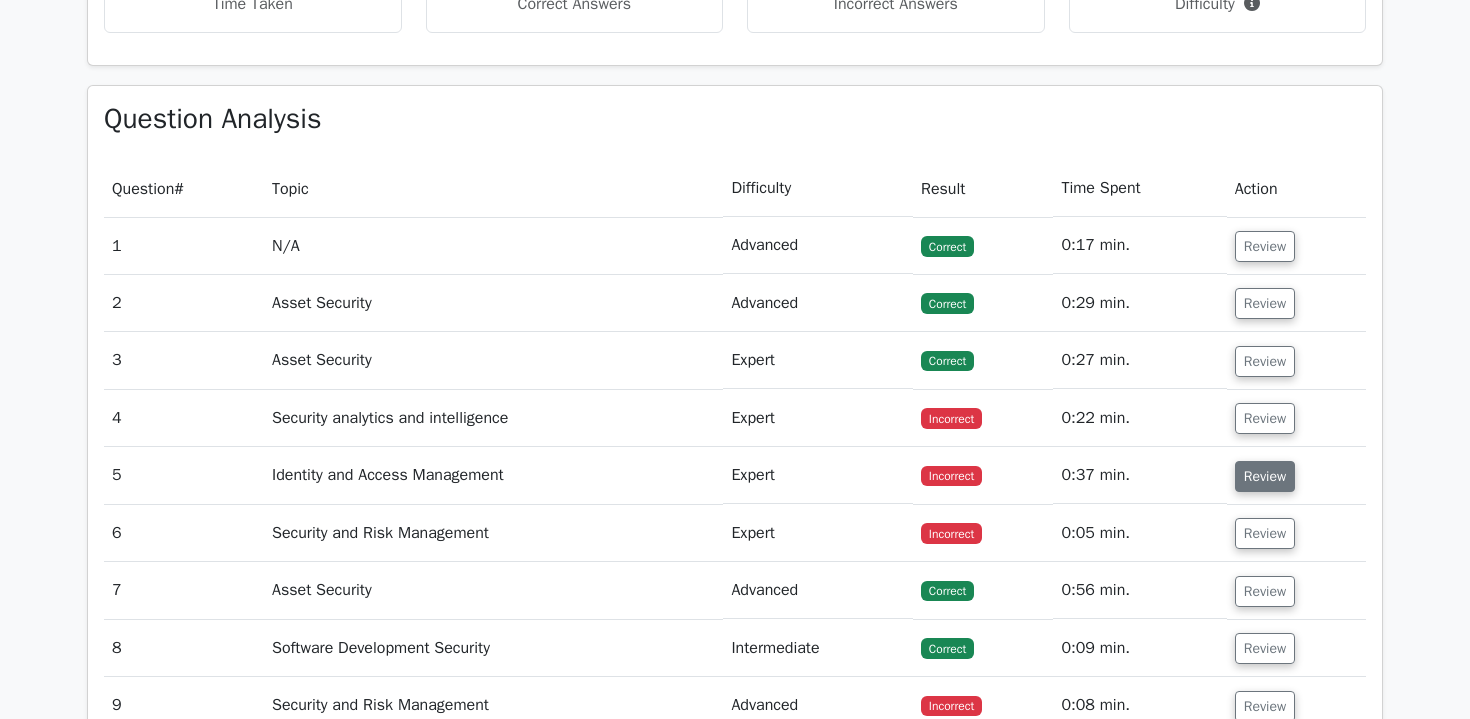 click on "Review" at bounding box center (1265, 476) 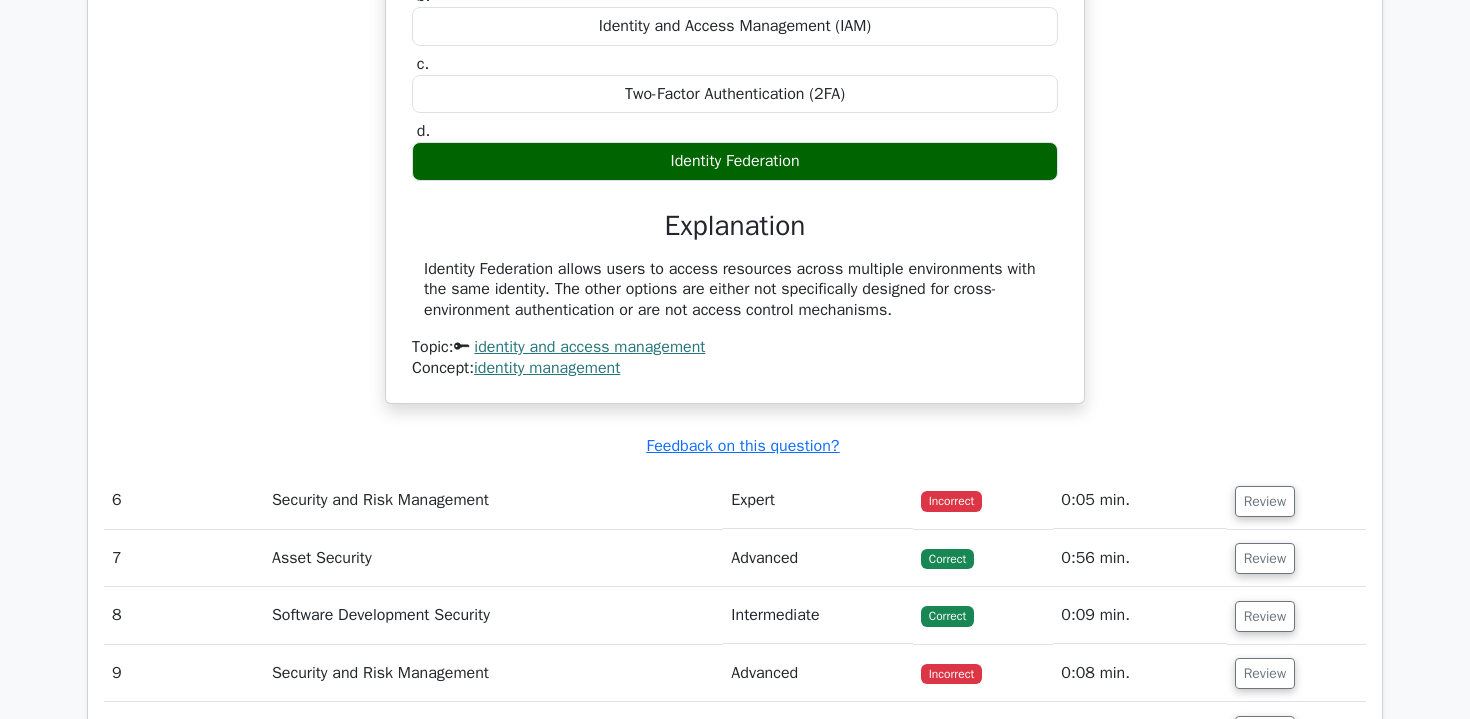 scroll, scrollTop: 2176, scrollLeft: 0, axis: vertical 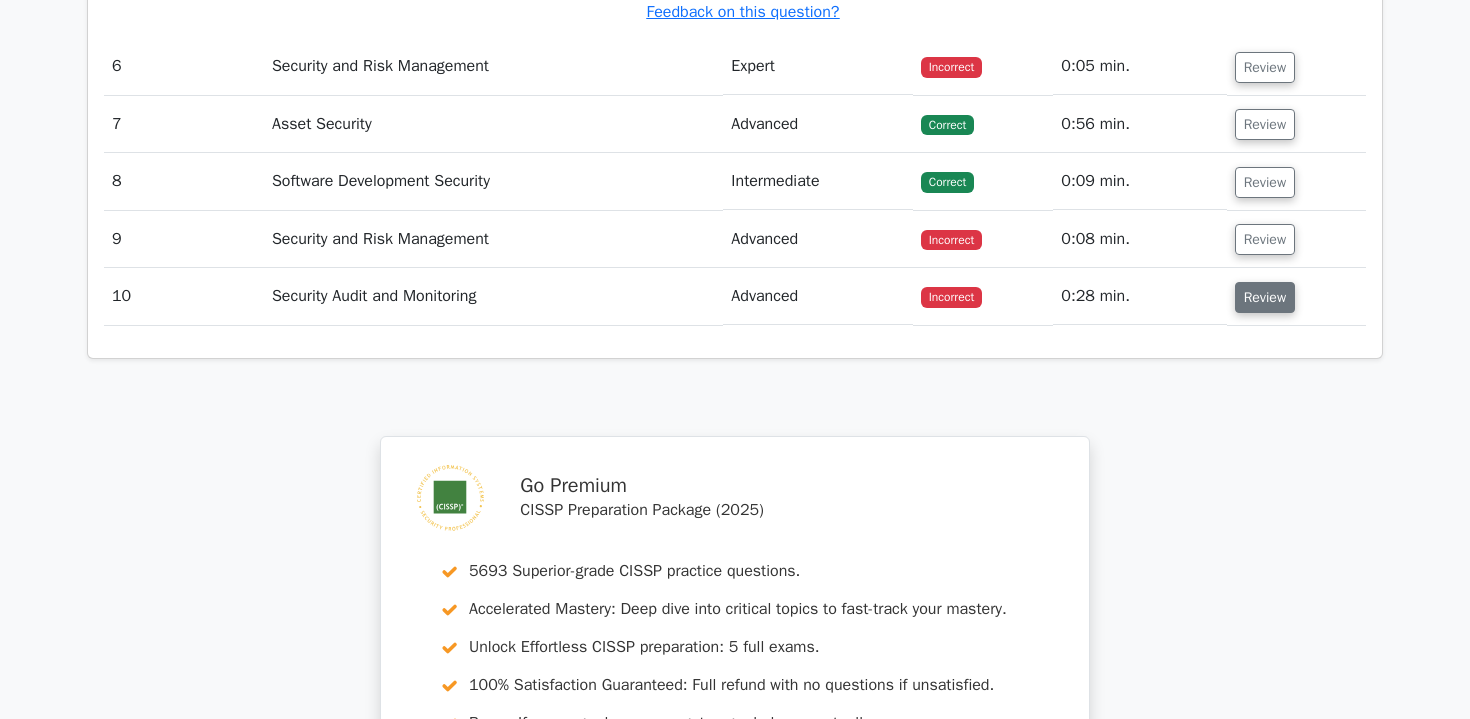 click on "Review" at bounding box center (1265, 297) 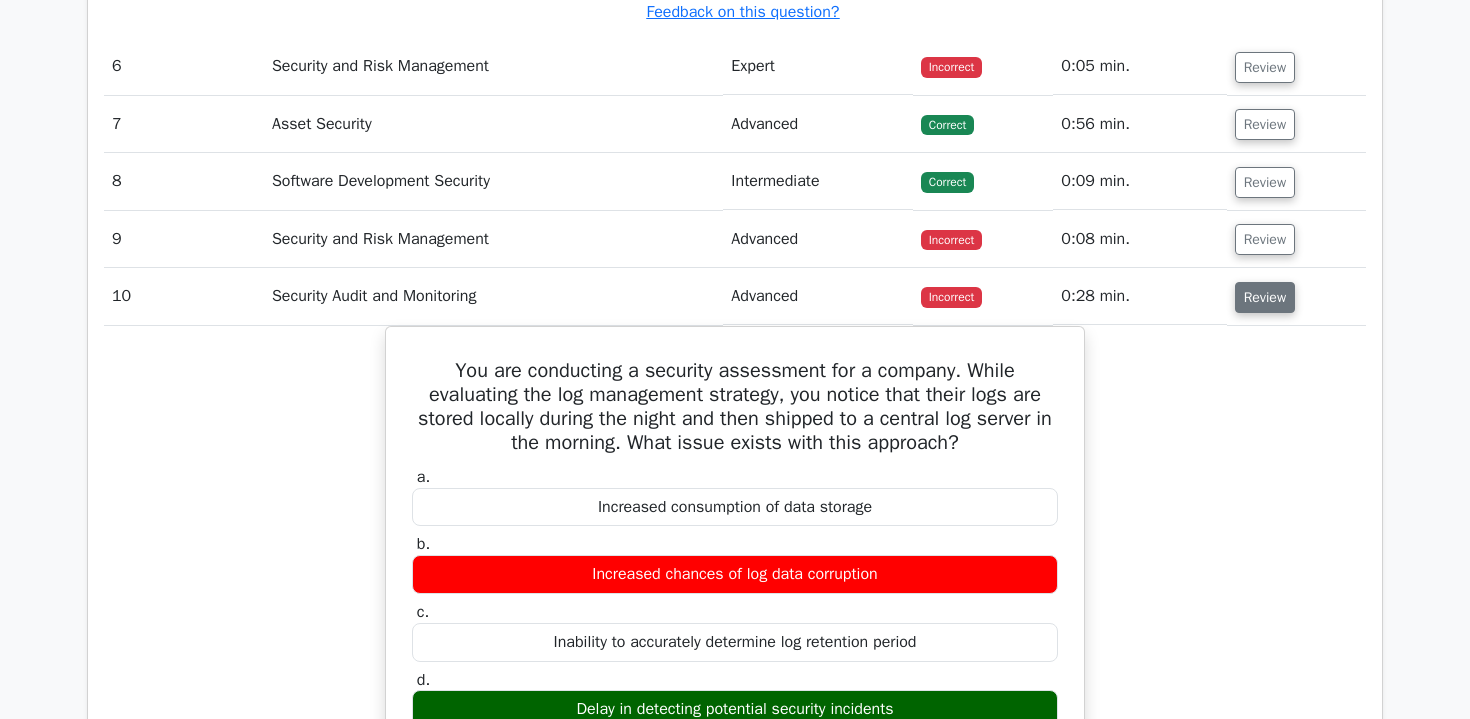 click on "Review" at bounding box center [1265, 297] 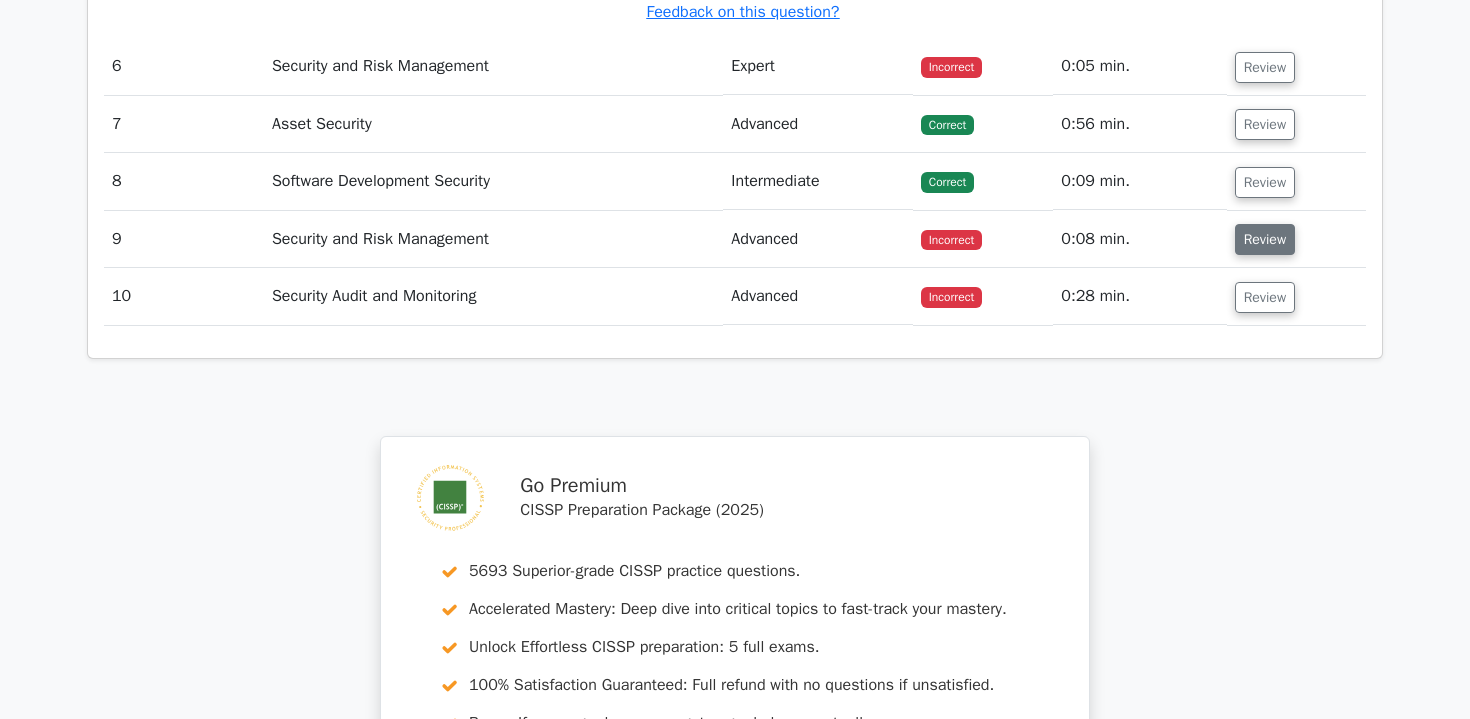 click on "Review" at bounding box center (1265, 239) 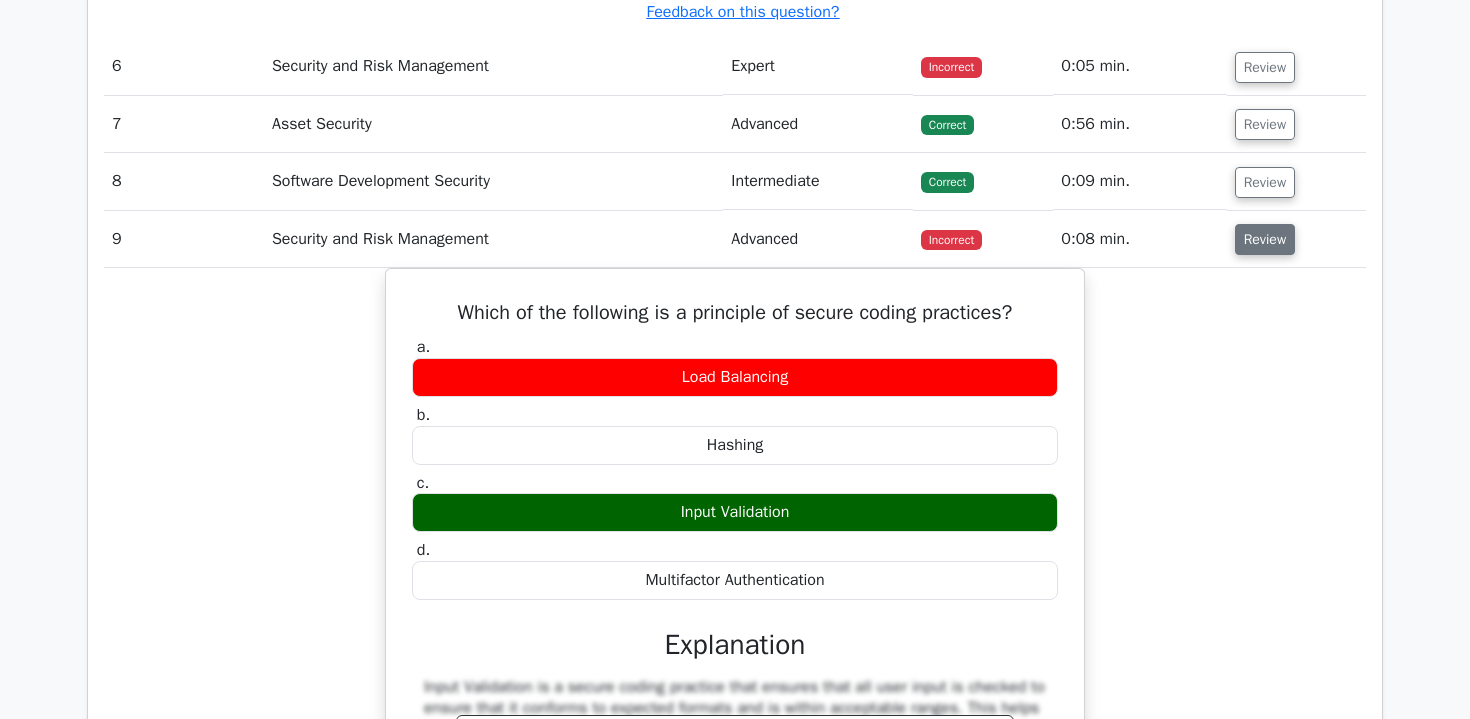 click on "Review" at bounding box center (1265, 239) 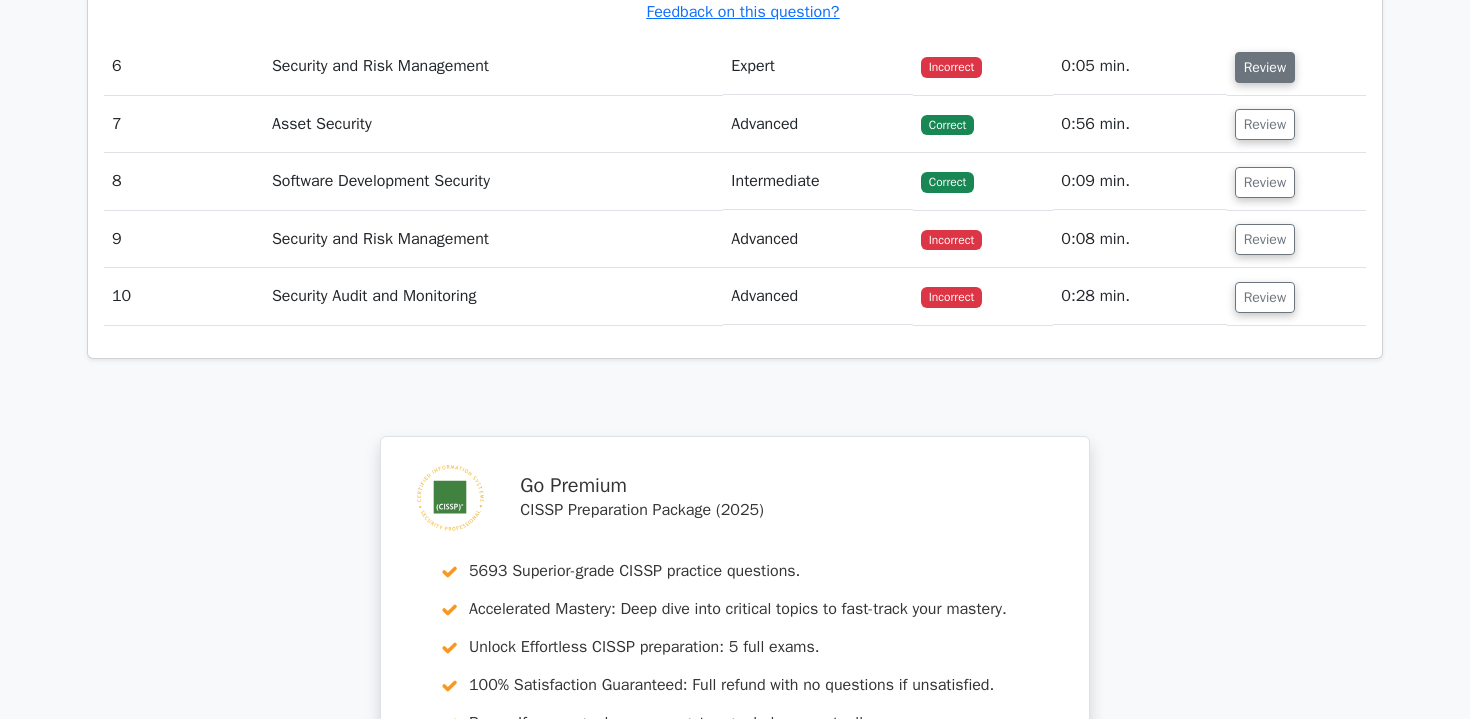 click on "Review" at bounding box center [1265, 67] 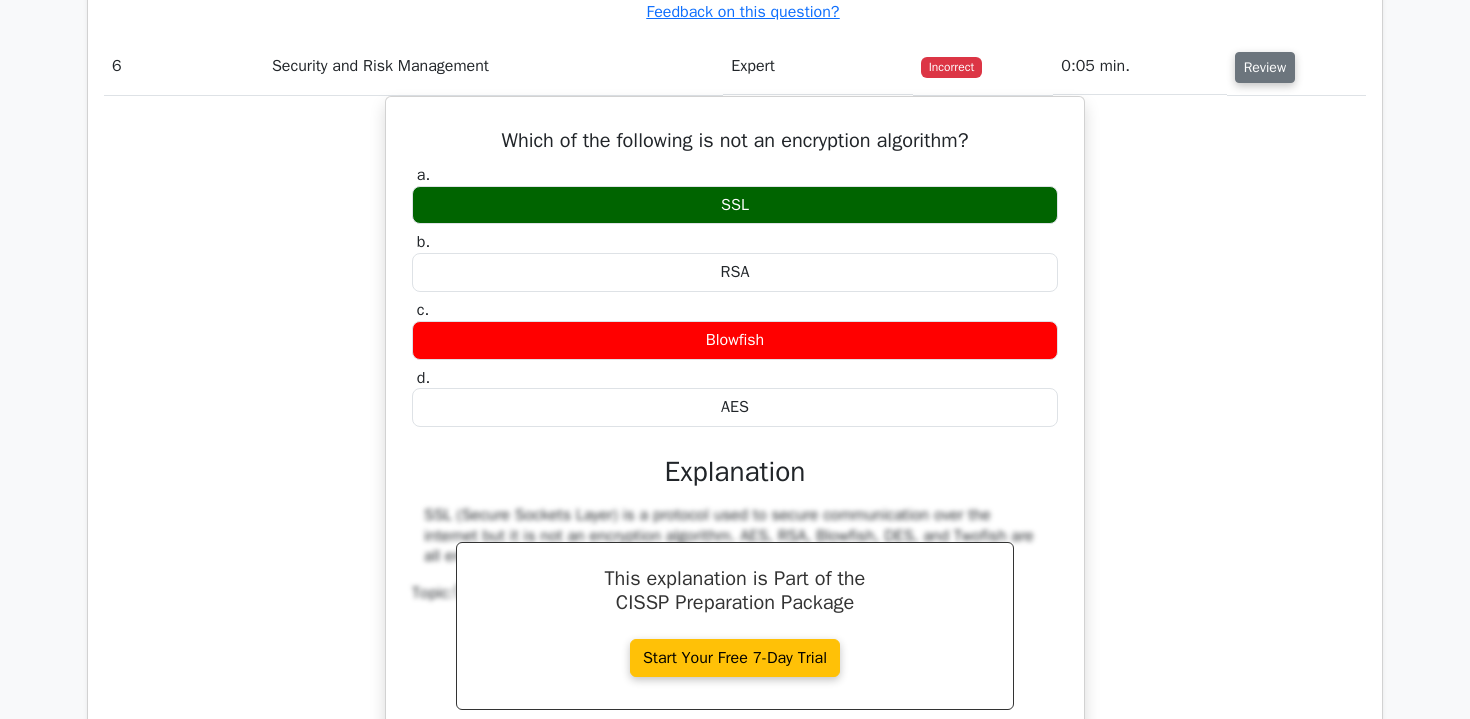 click on "Review" at bounding box center [1265, 67] 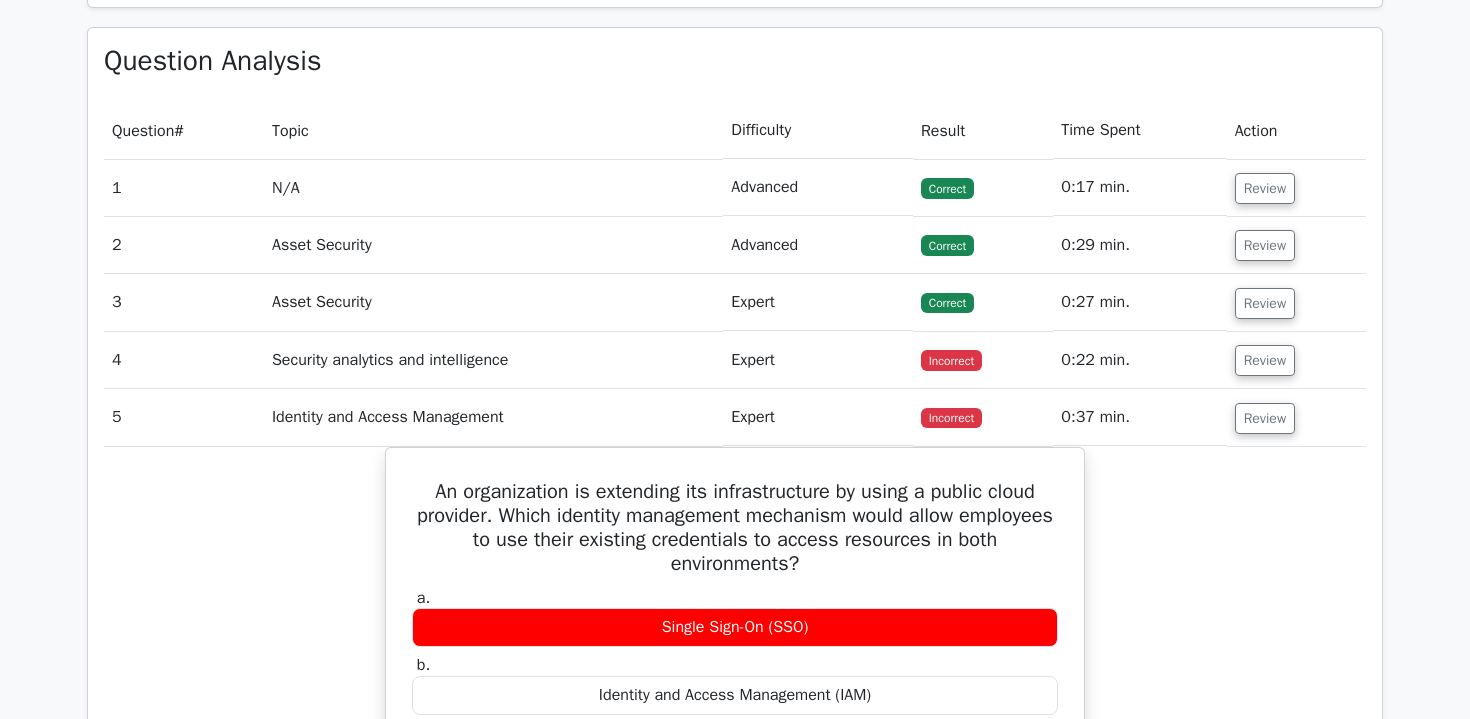 scroll, scrollTop: 1433, scrollLeft: 0, axis: vertical 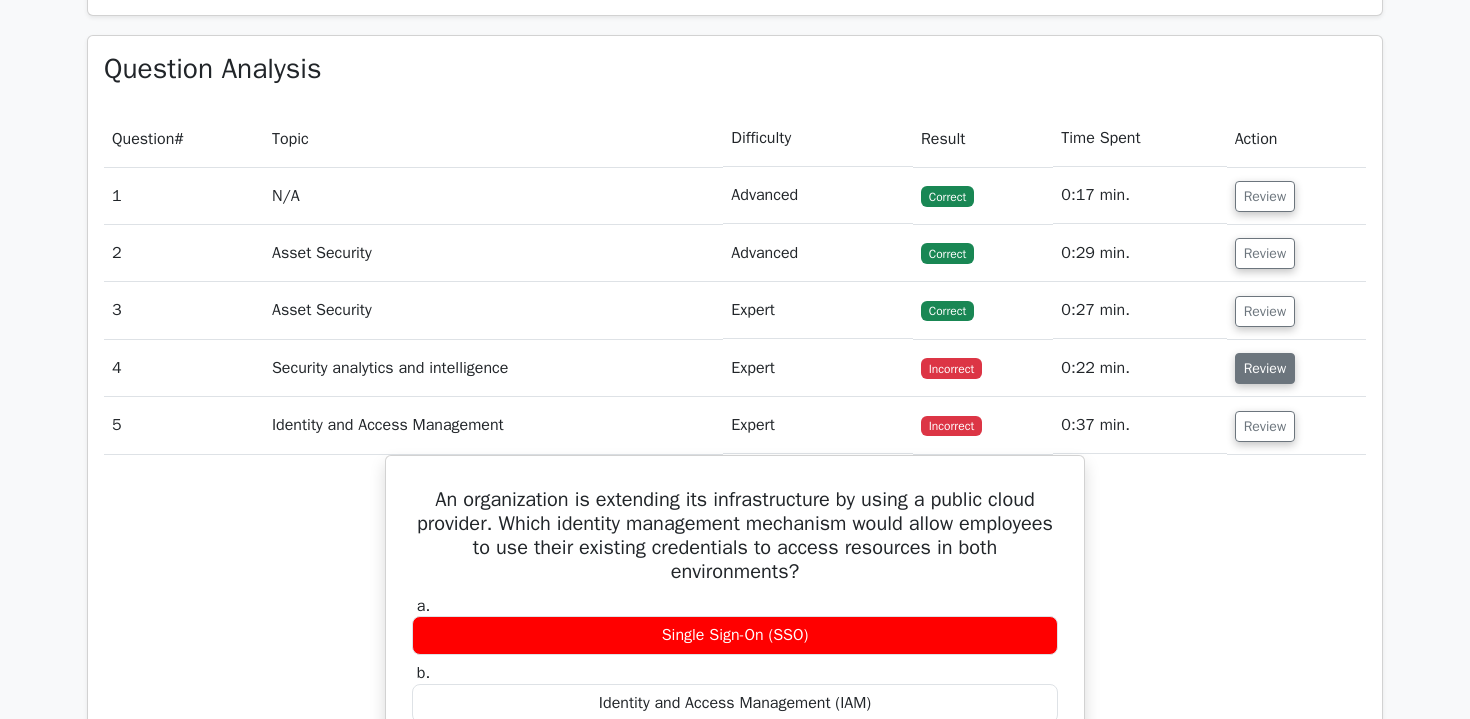click on "Review" at bounding box center [1265, 368] 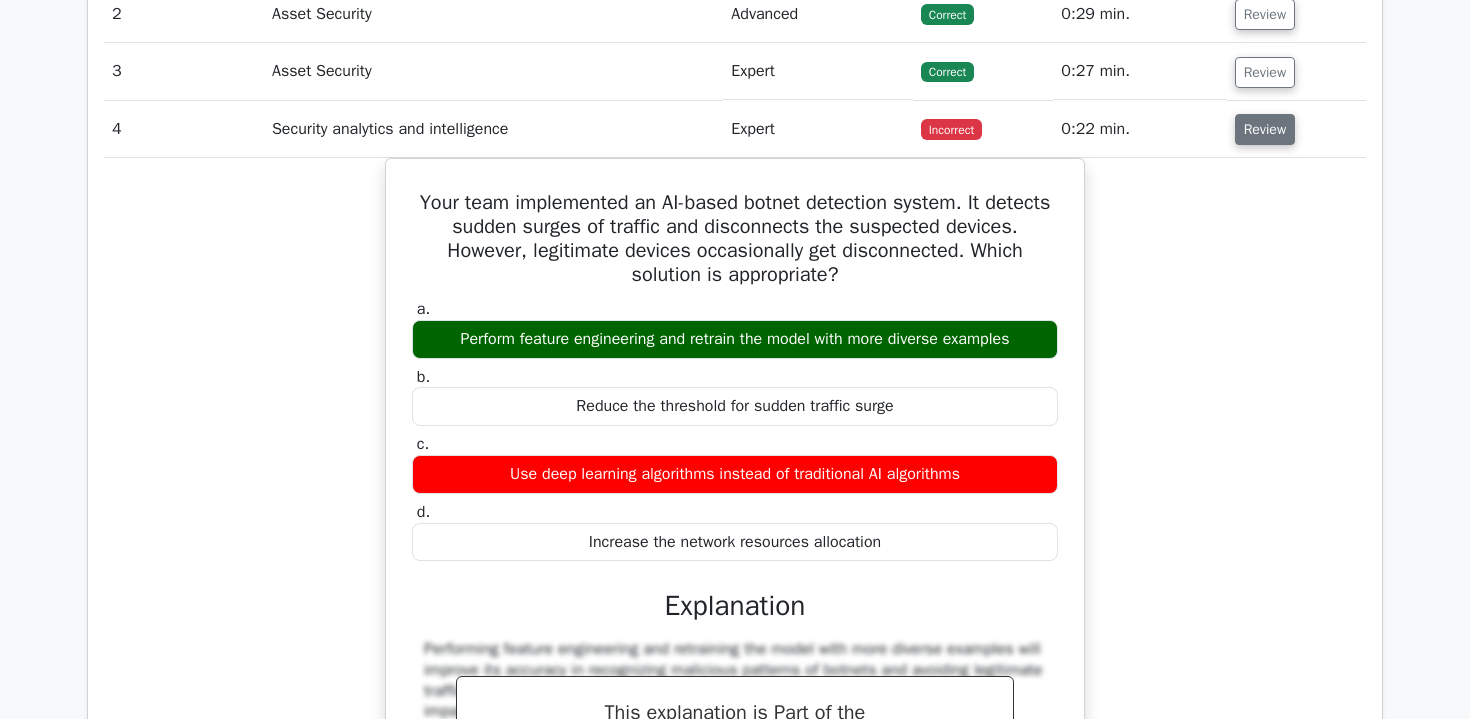 scroll, scrollTop: 1674, scrollLeft: 0, axis: vertical 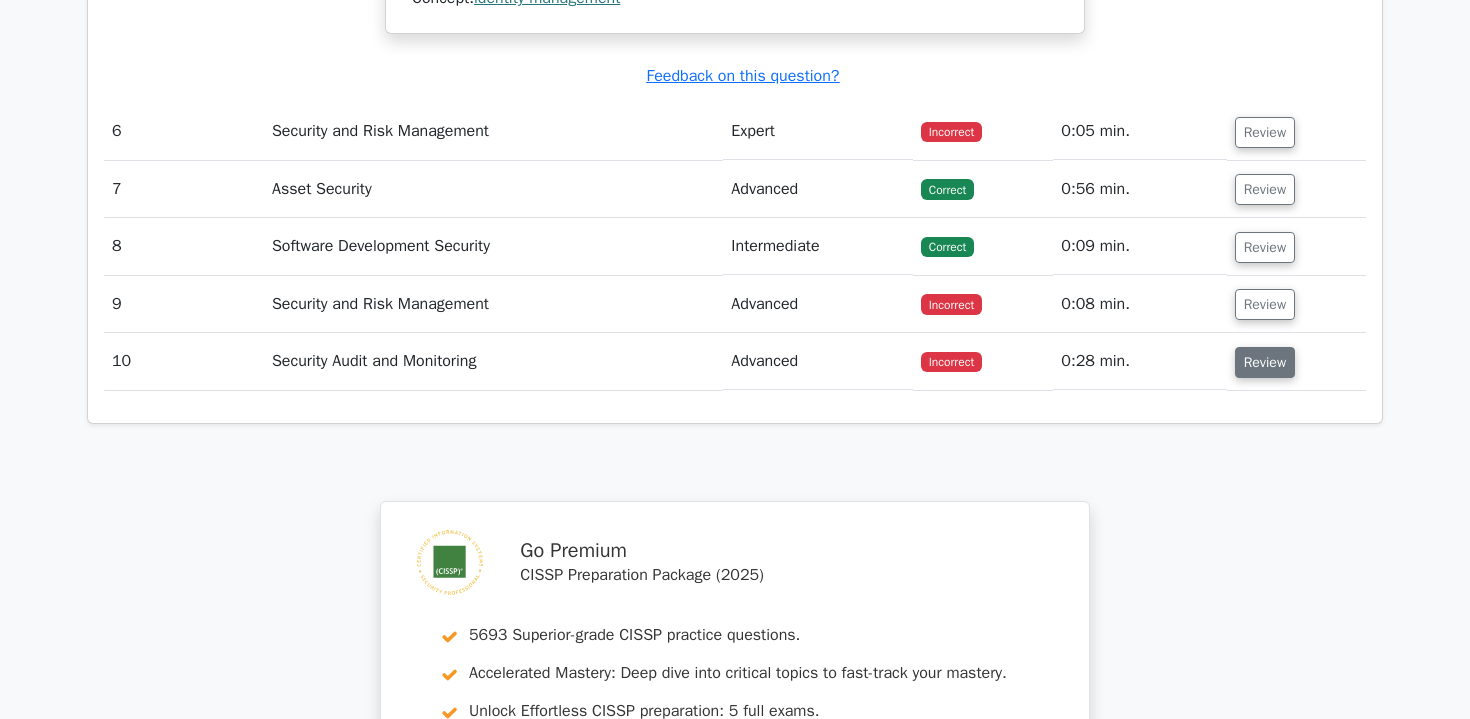 click on "Review" at bounding box center (1265, 362) 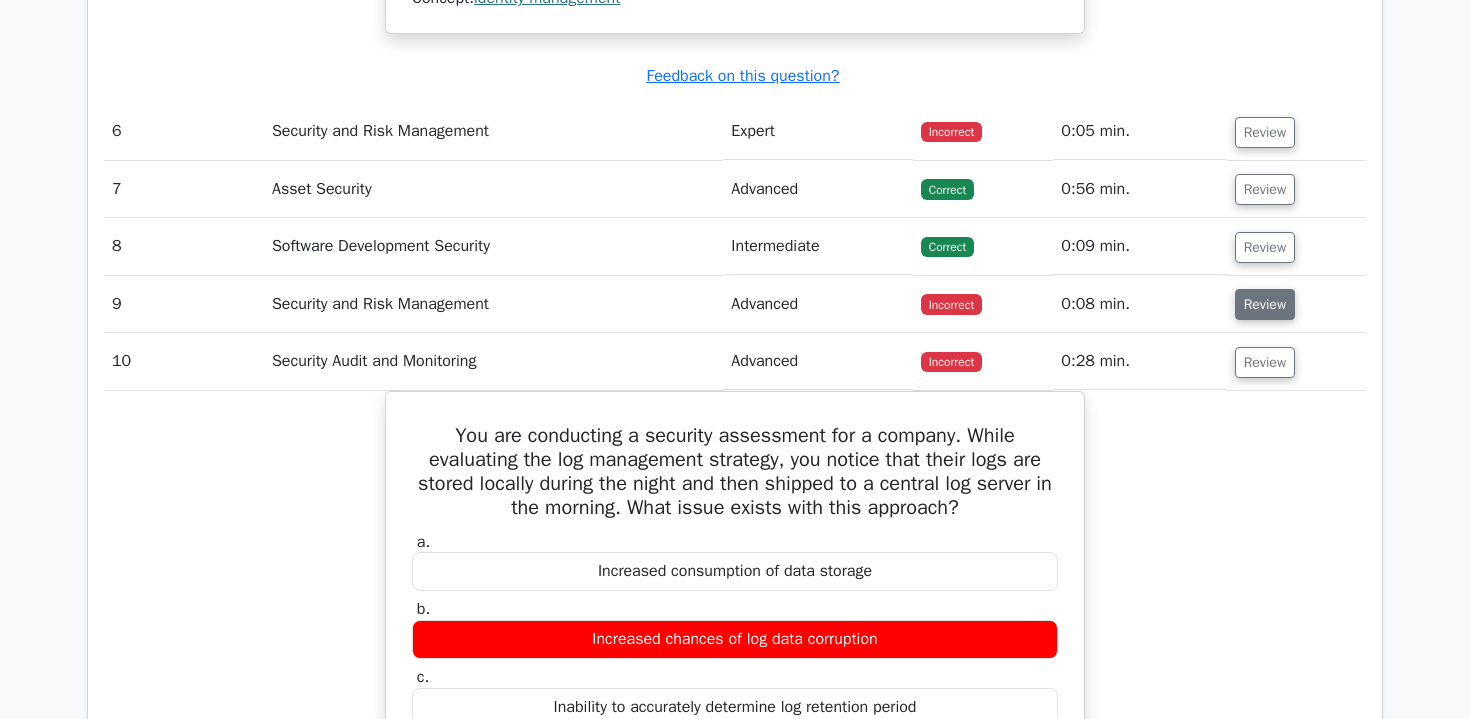 click on "Review" at bounding box center [1265, 304] 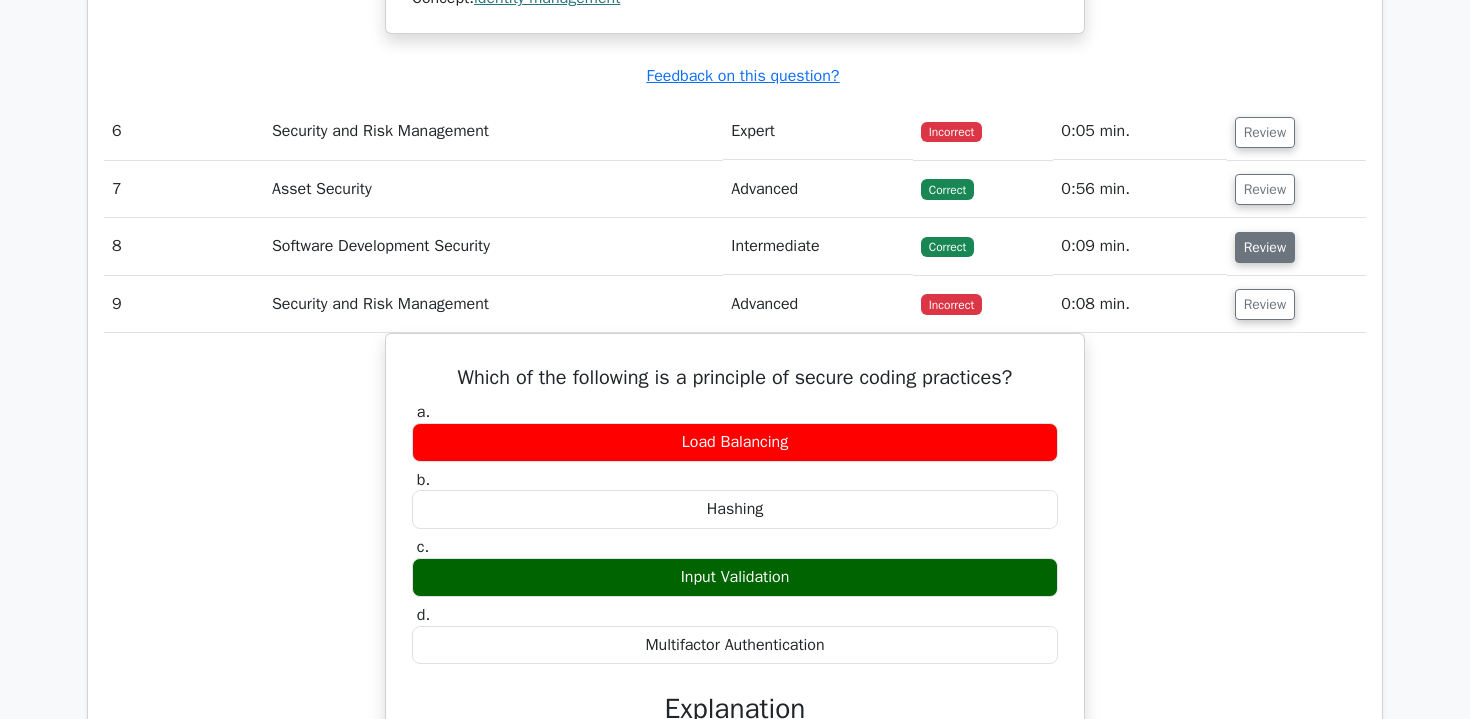 click on "Review" at bounding box center [1265, 247] 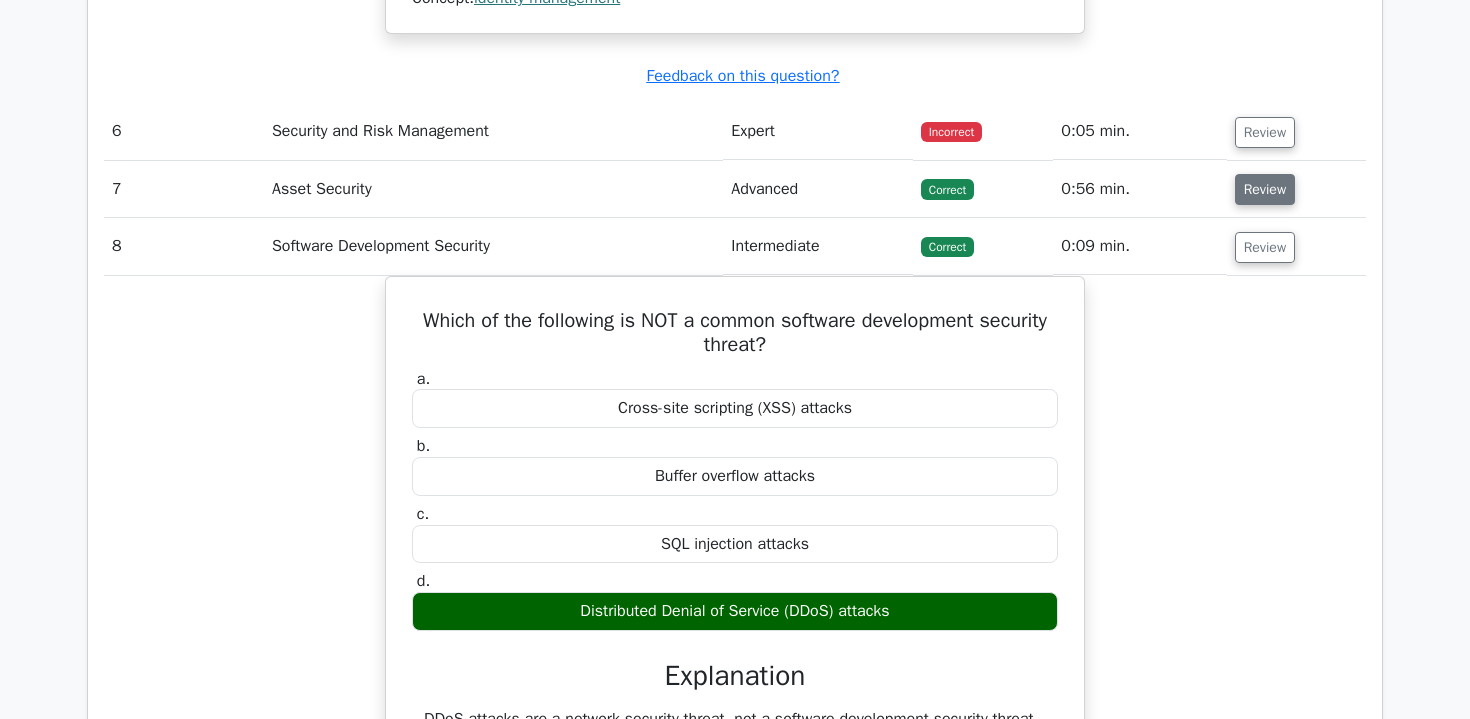 click on "Review" at bounding box center [1265, 189] 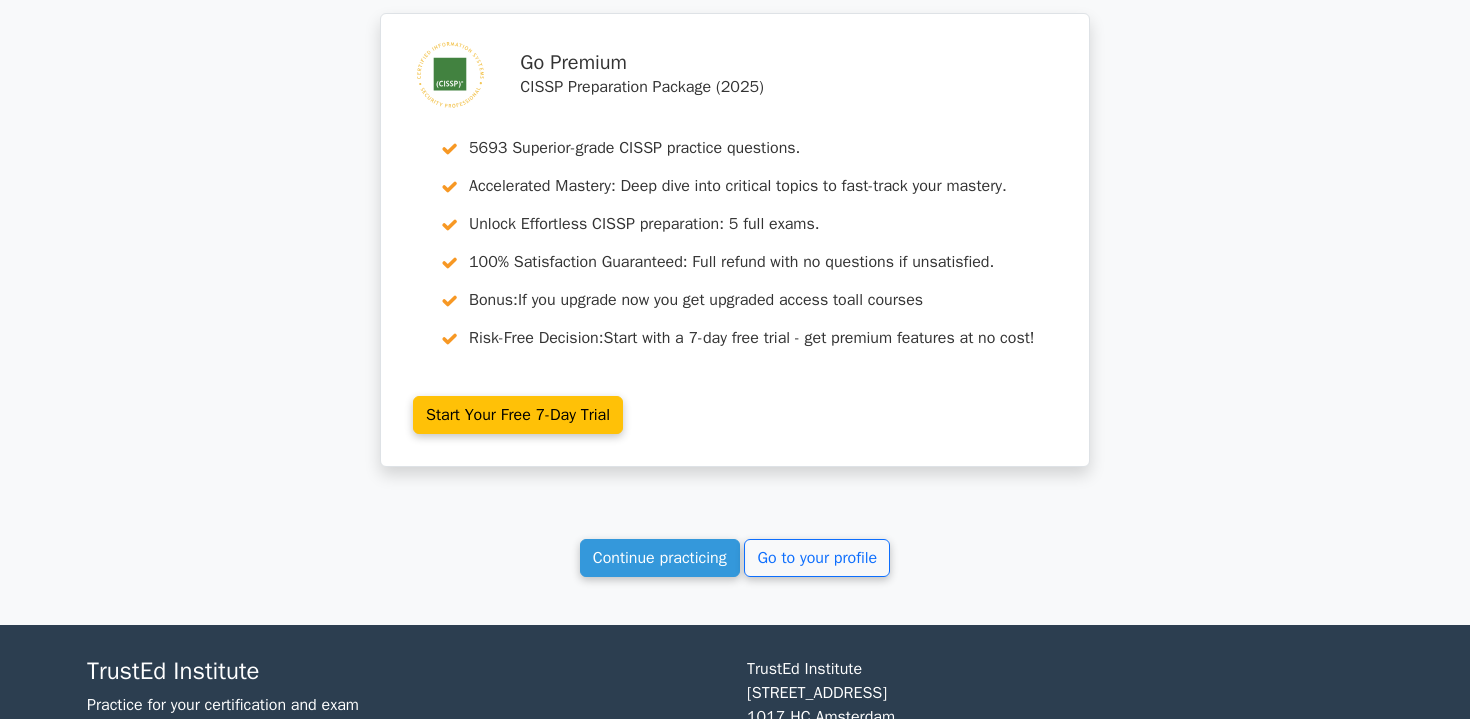 scroll, scrollTop: 6898, scrollLeft: 0, axis: vertical 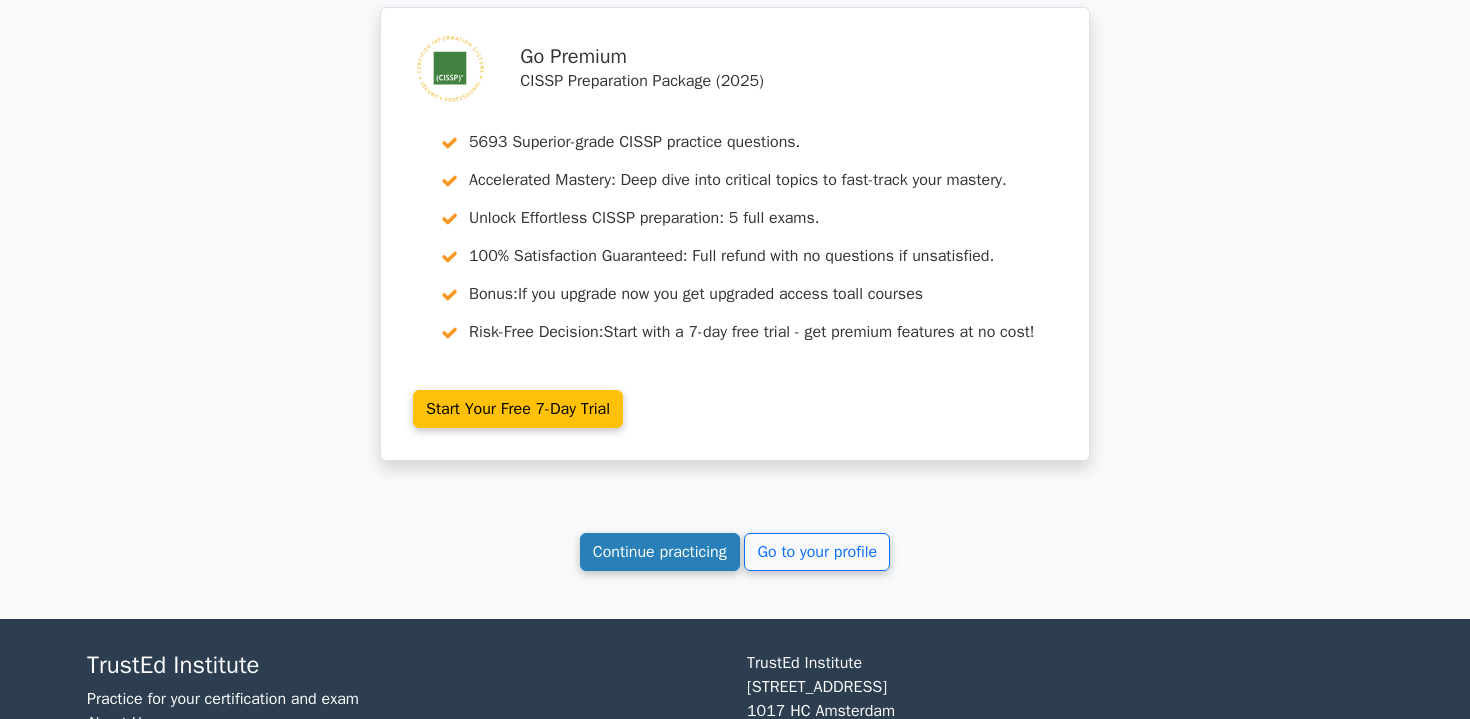 click on "Continue practicing" at bounding box center (660, 552) 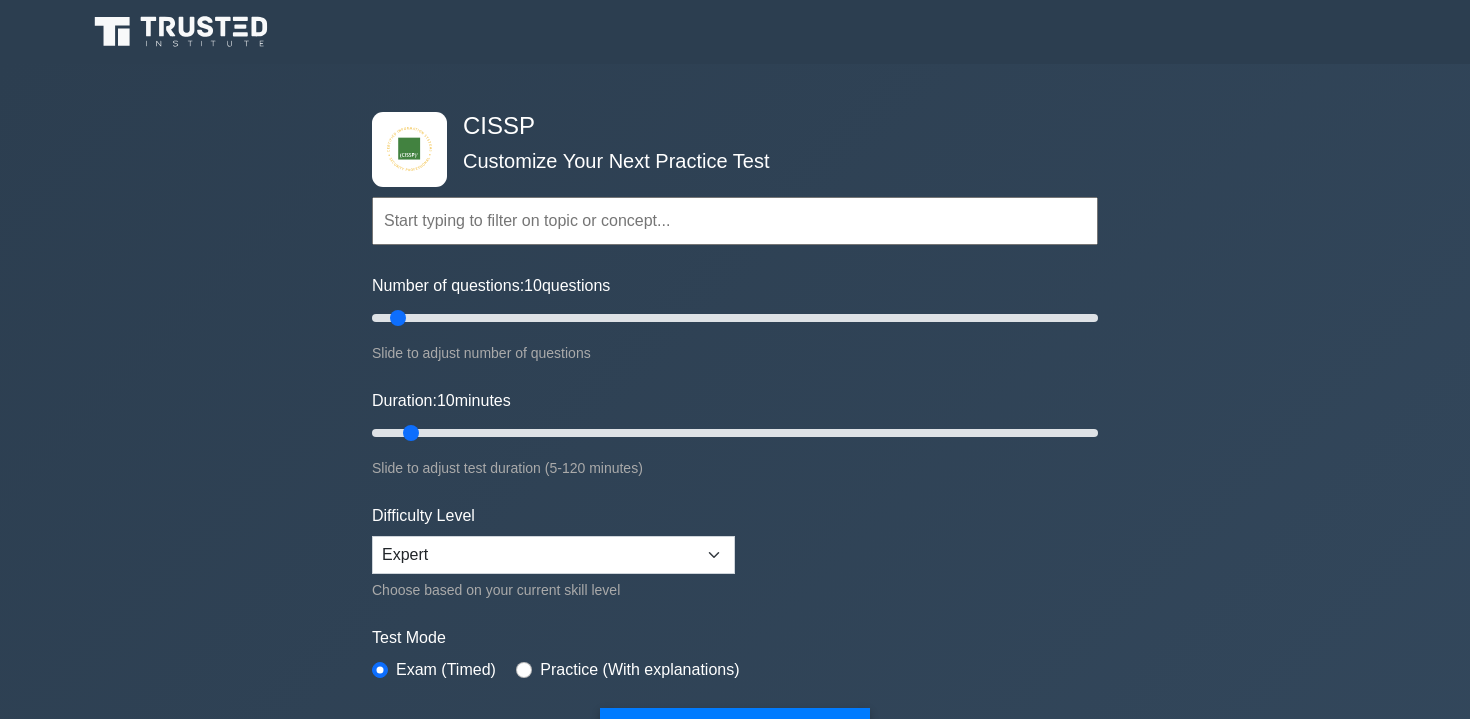 scroll, scrollTop: 0, scrollLeft: 0, axis: both 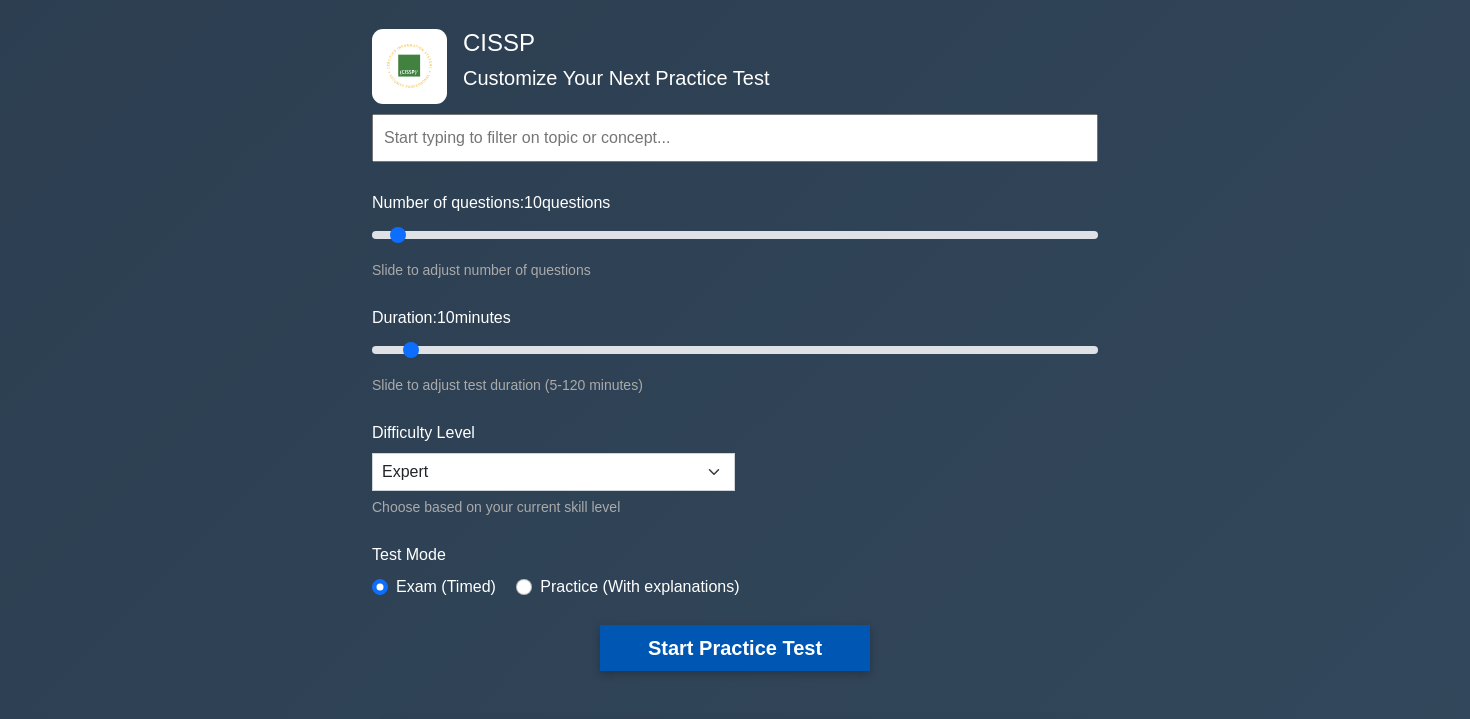 click on "Start Practice Test" at bounding box center [735, 648] 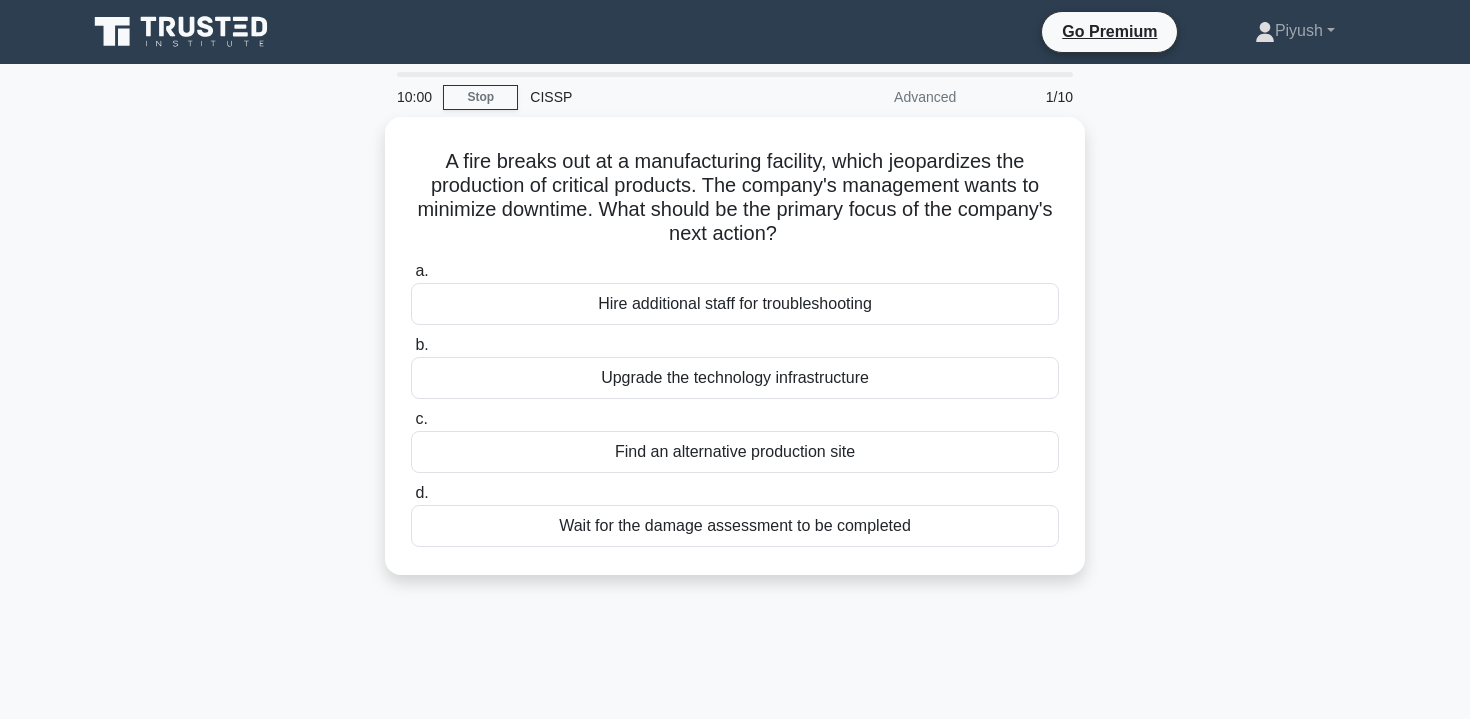 scroll, scrollTop: 0, scrollLeft: 0, axis: both 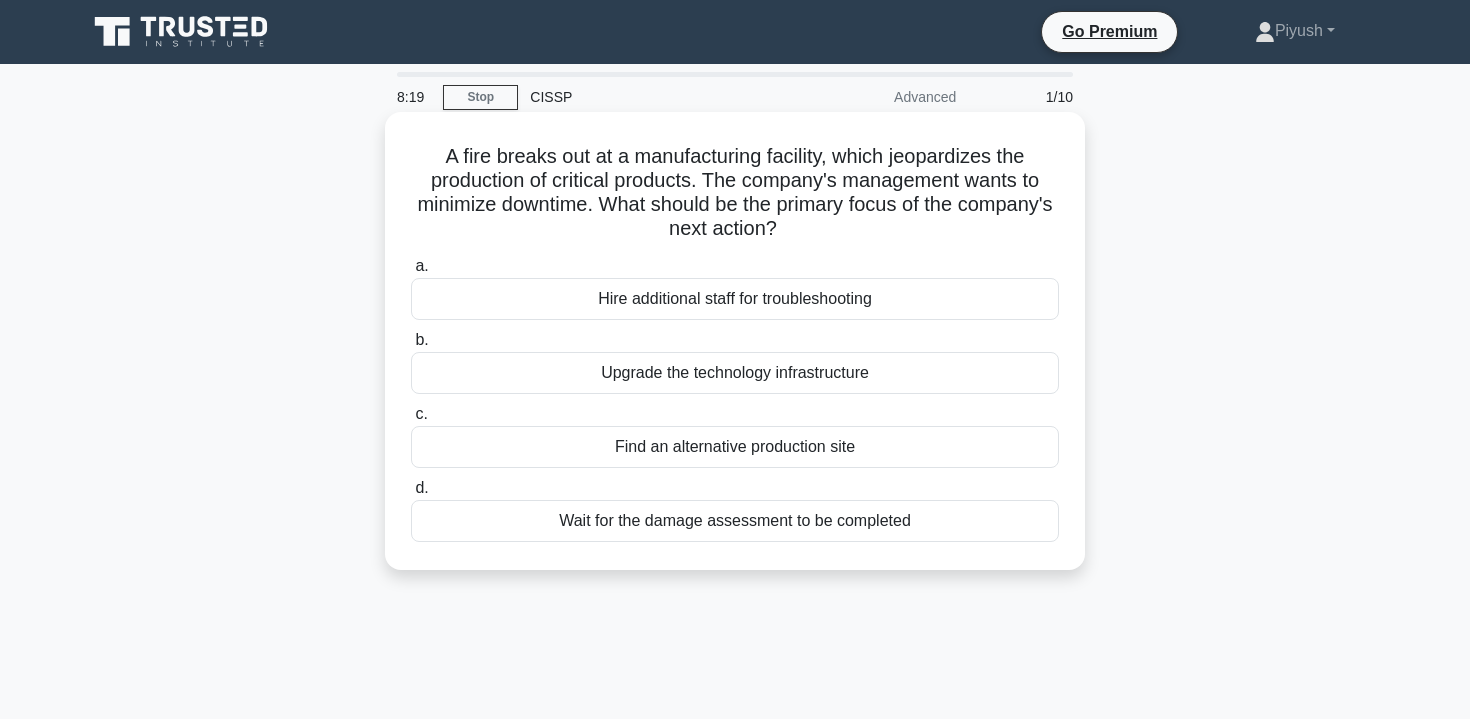 click on "Find an alternative production site" at bounding box center (735, 447) 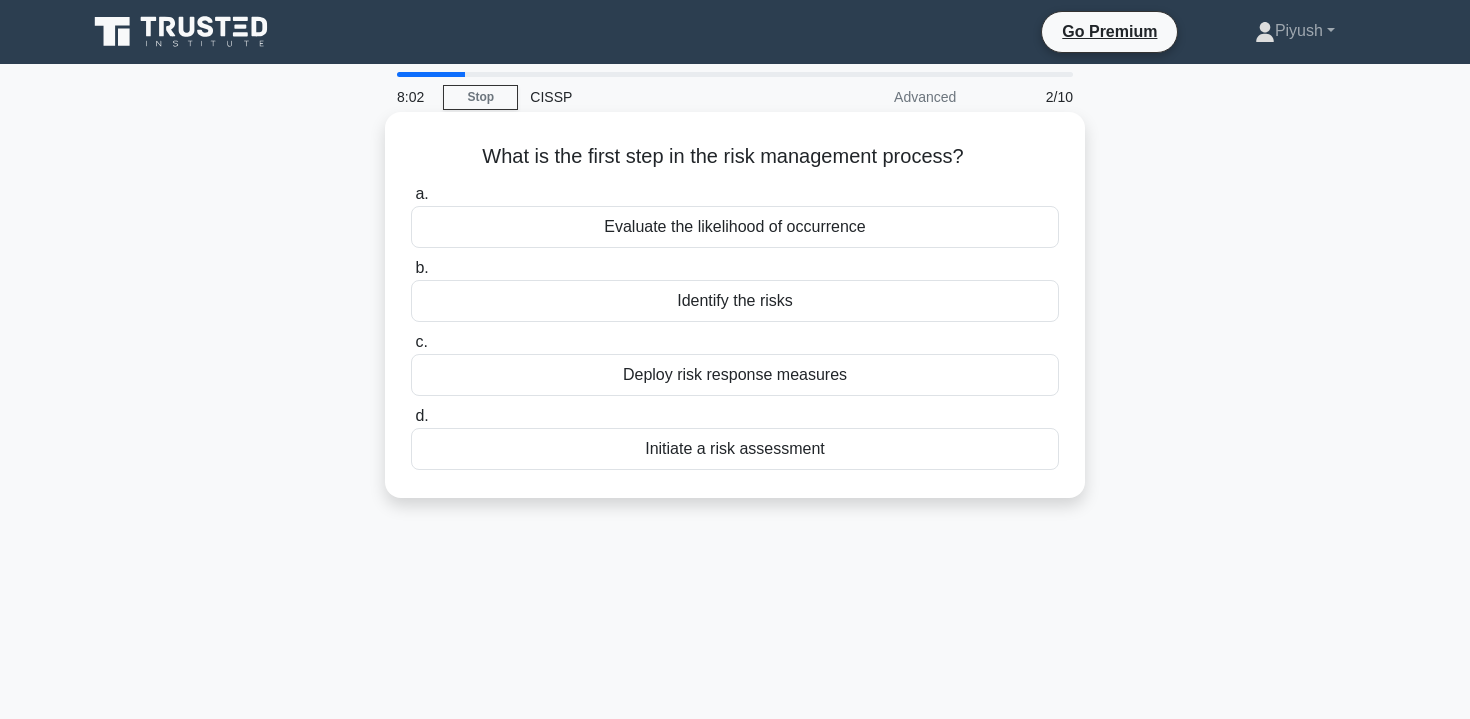 click on "Identify the risks" at bounding box center [735, 301] 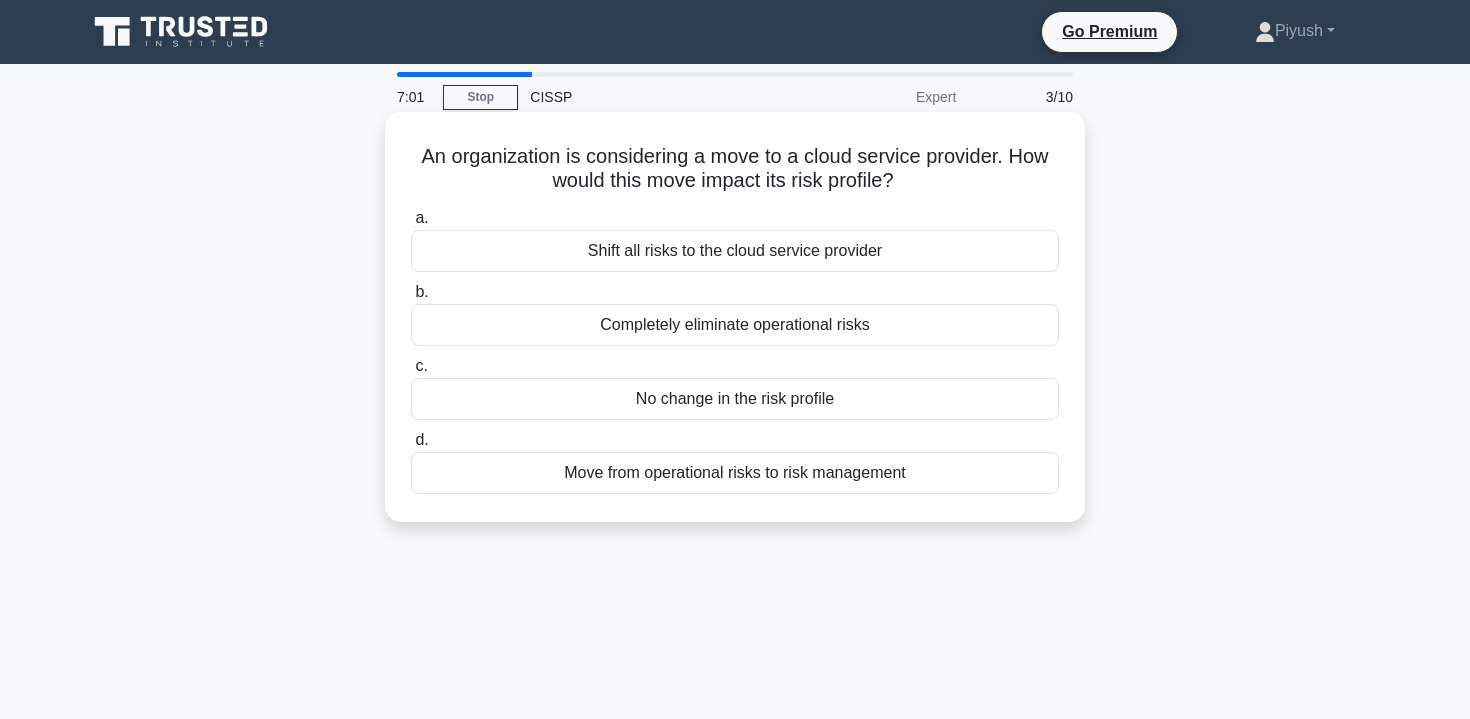 click on "Move from operational risks to risk management" at bounding box center (735, 473) 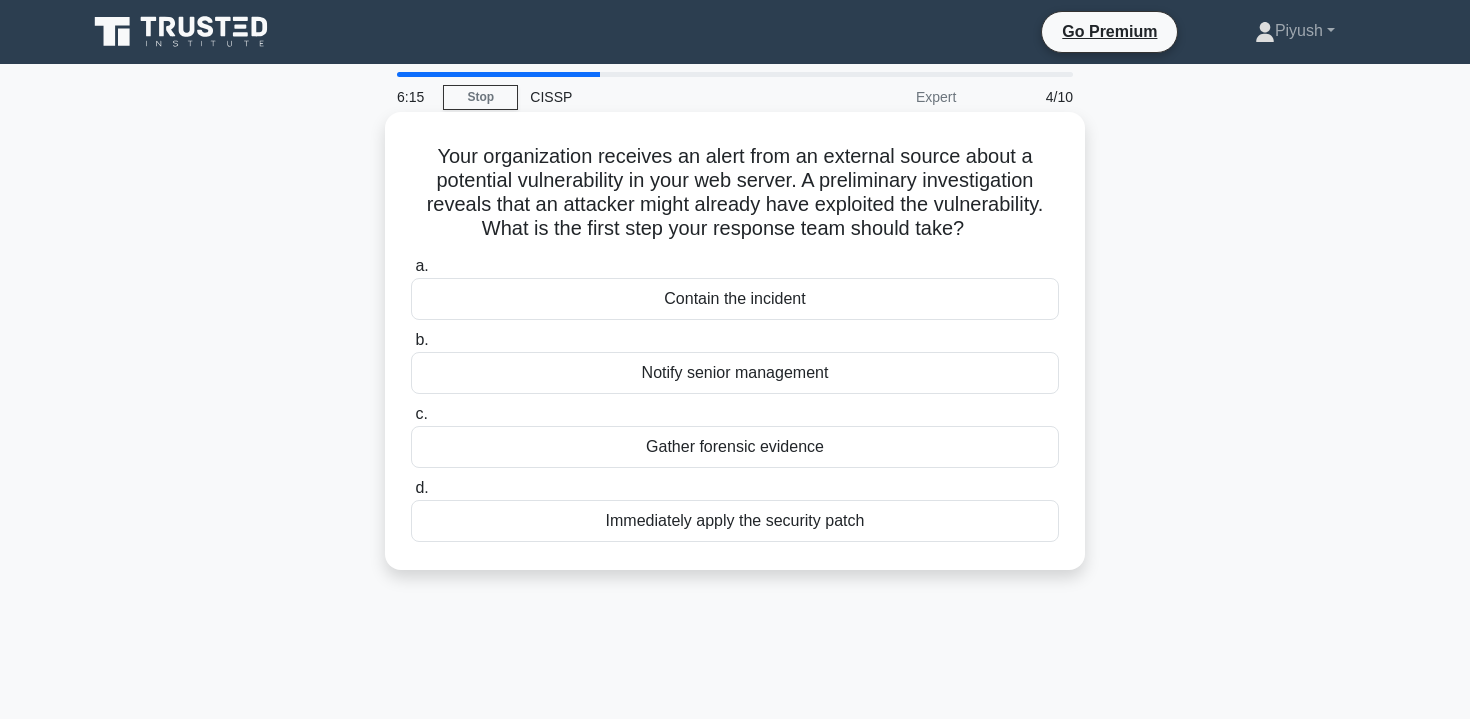 click on "Contain the incident" at bounding box center (735, 299) 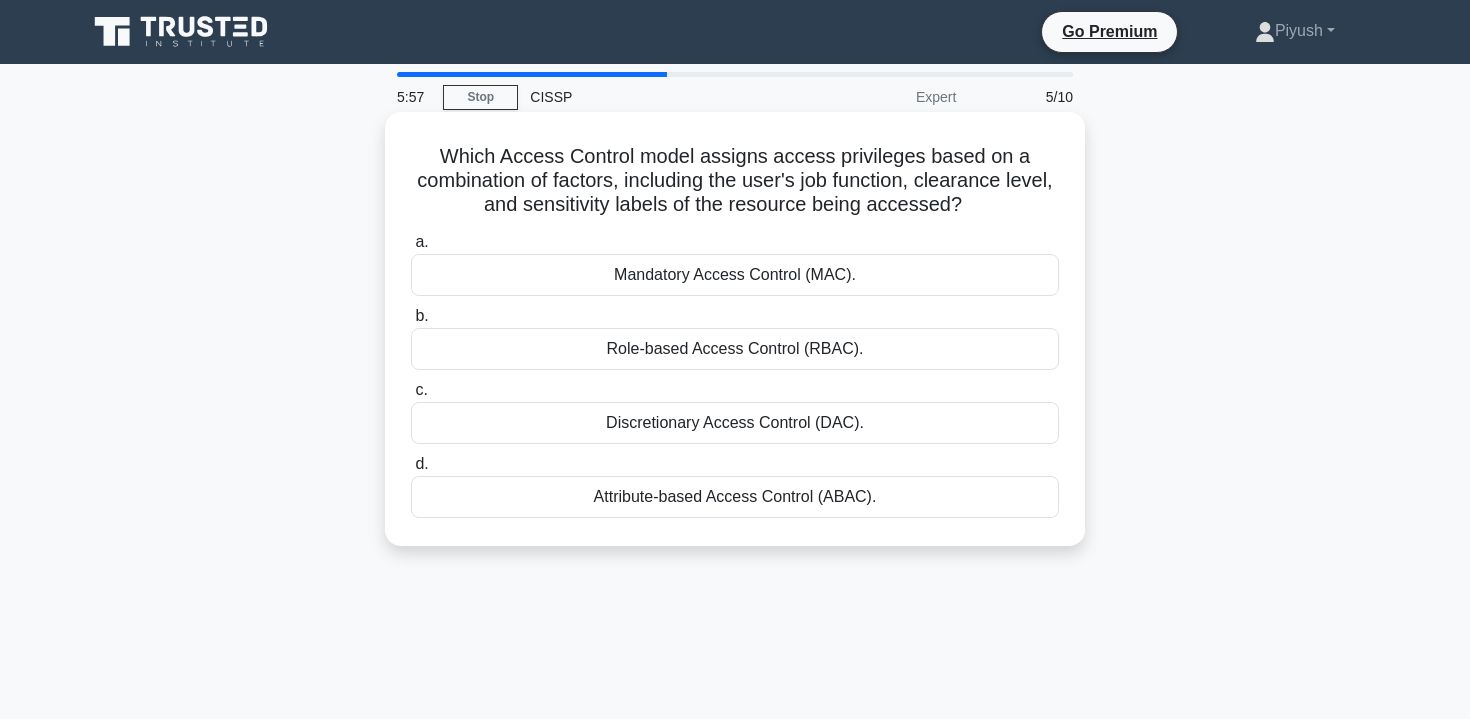 click on "Role-based Access Control (RBAC)." at bounding box center [735, 349] 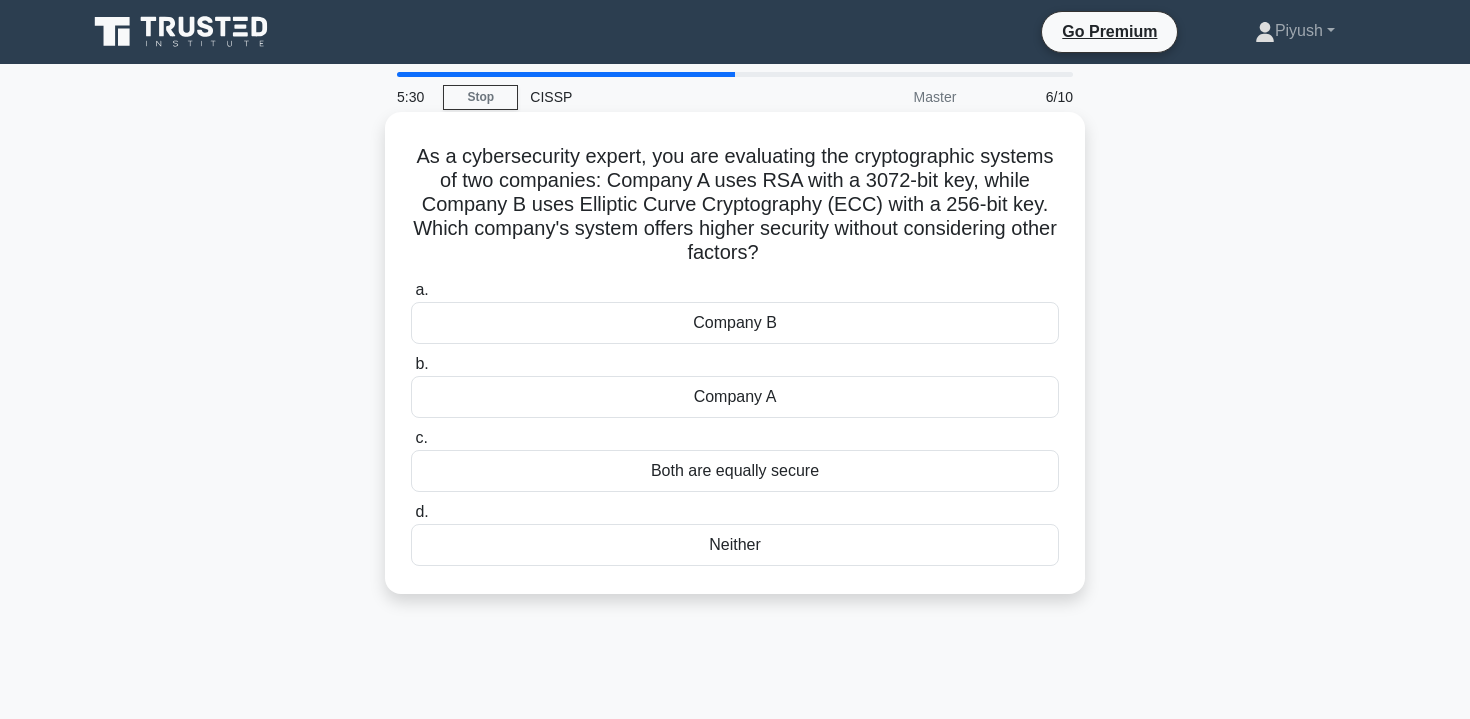 click on "Both are equally secure" at bounding box center (735, 471) 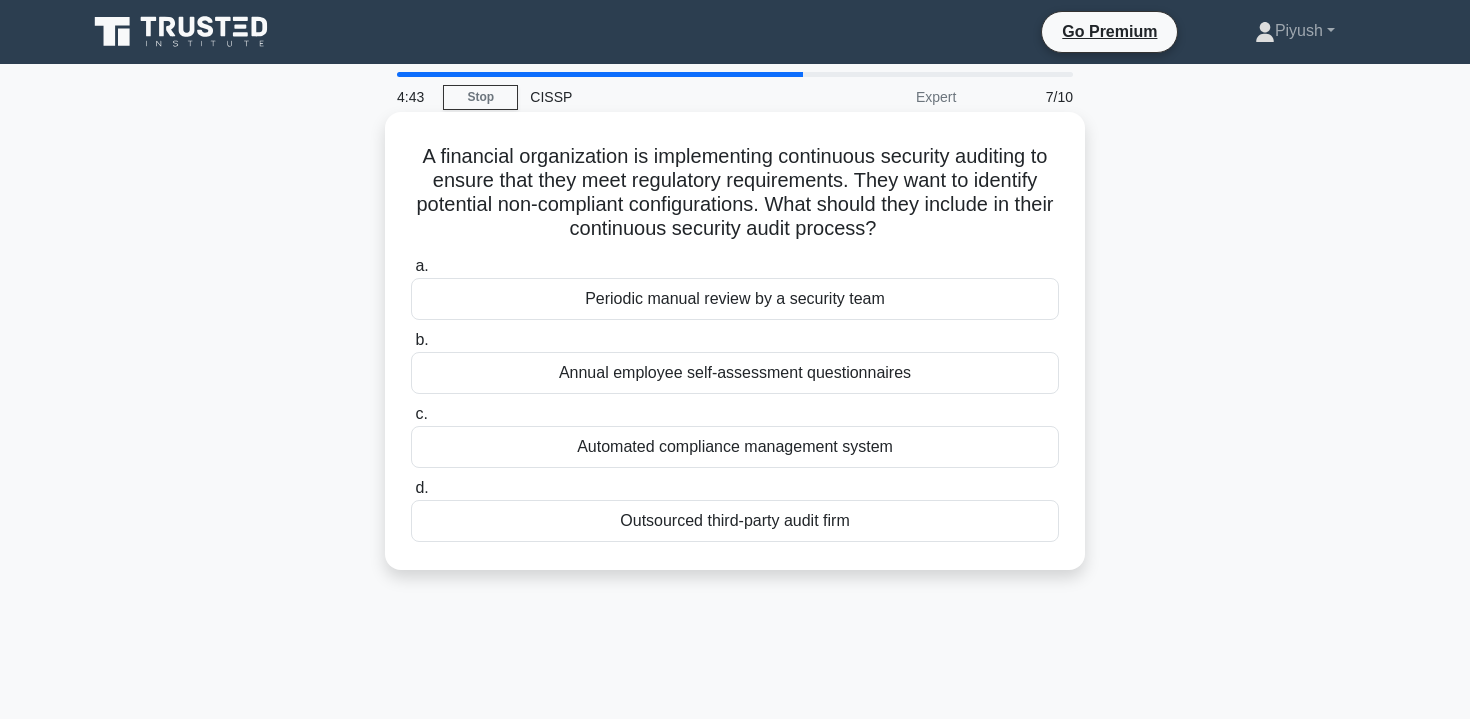 click on "Automated compliance management system" at bounding box center (735, 447) 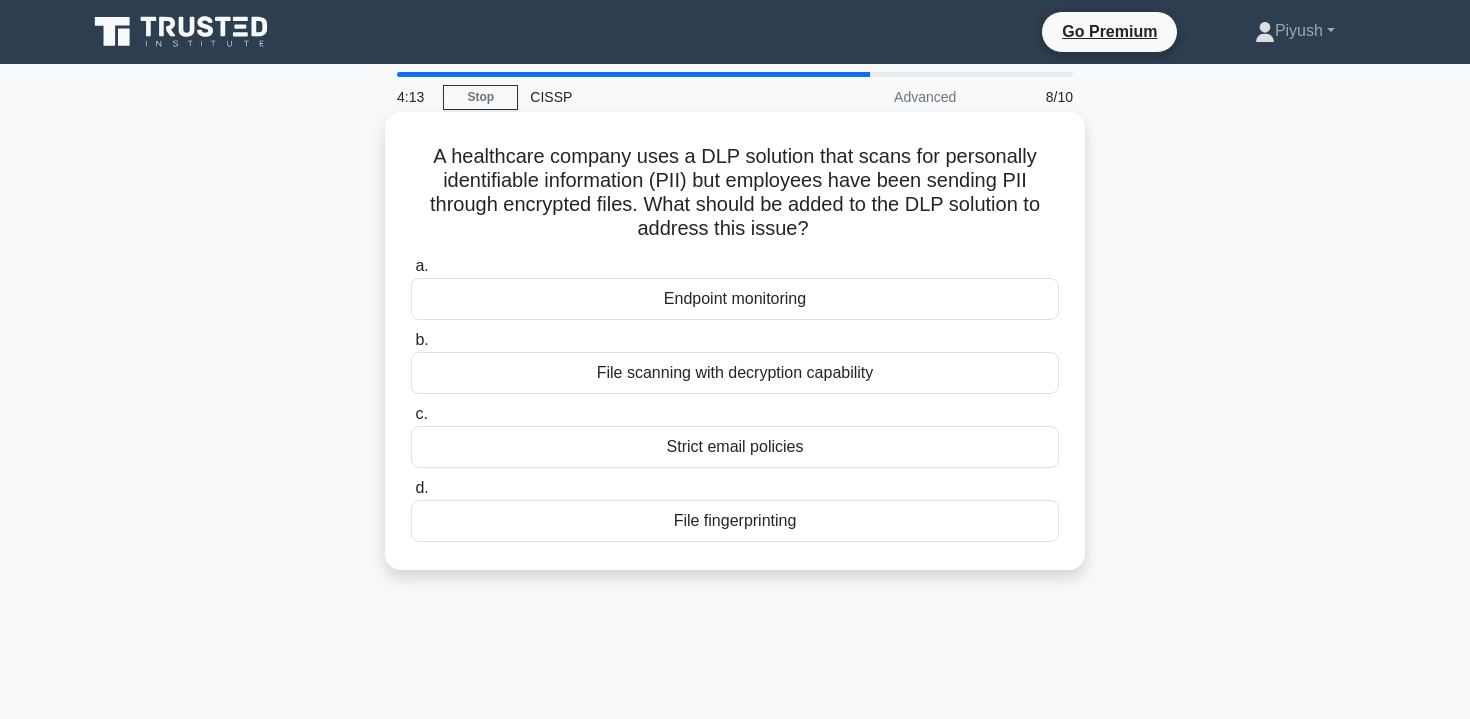 click on "File scanning with decryption capability" at bounding box center [735, 373] 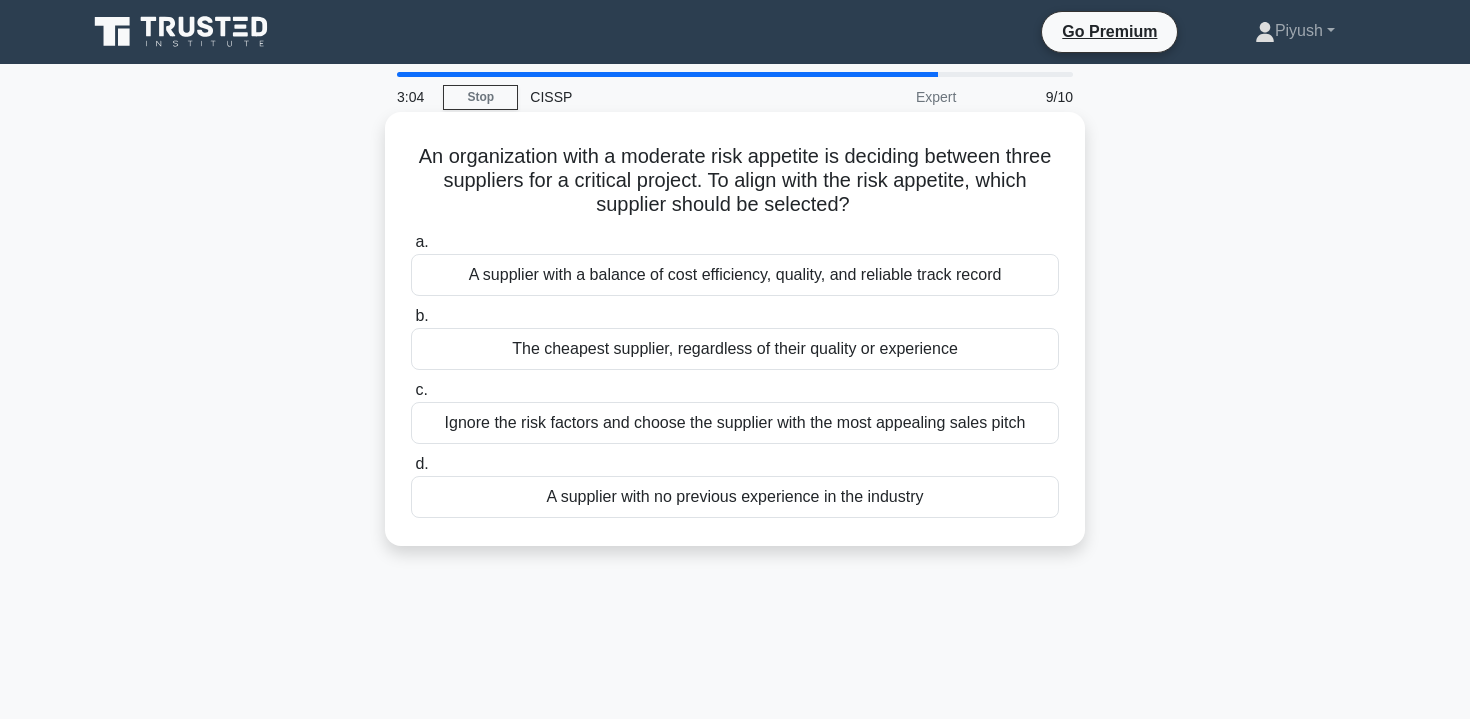 click on "A supplier with a balance of cost efficiency, quality, and reliable track record" at bounding box center [735, 275] 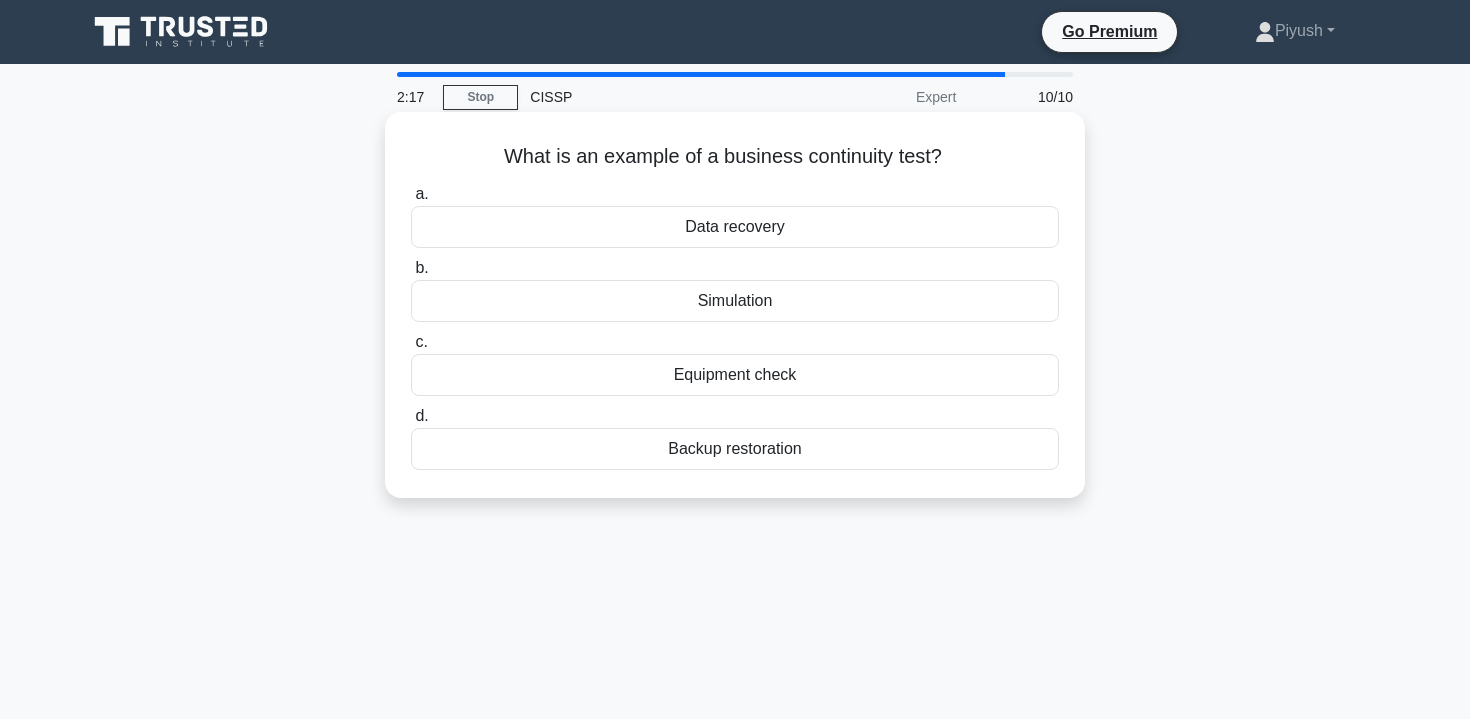 click on "Data recovery" at bounding box center (735, 227) 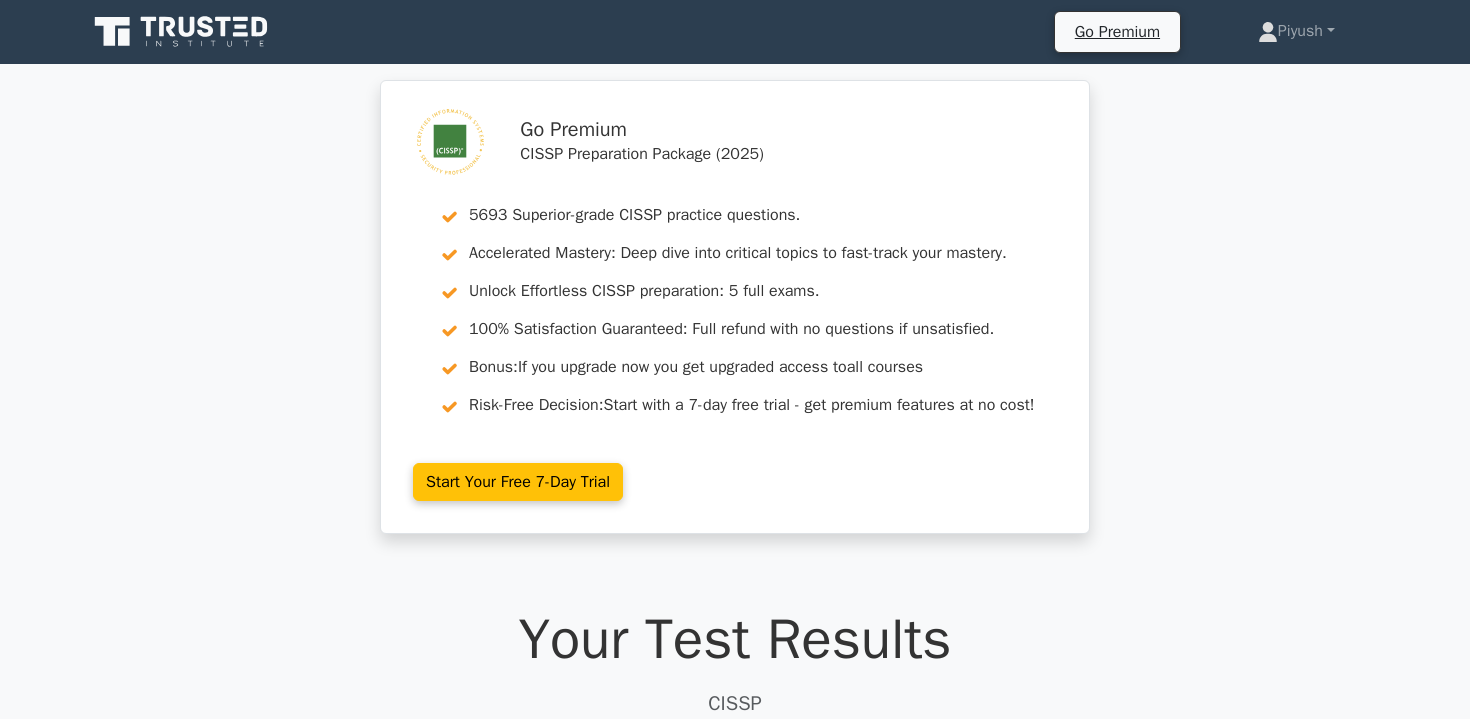 scroll, scrollTop: 0, scrollLeft: 0, axis: both 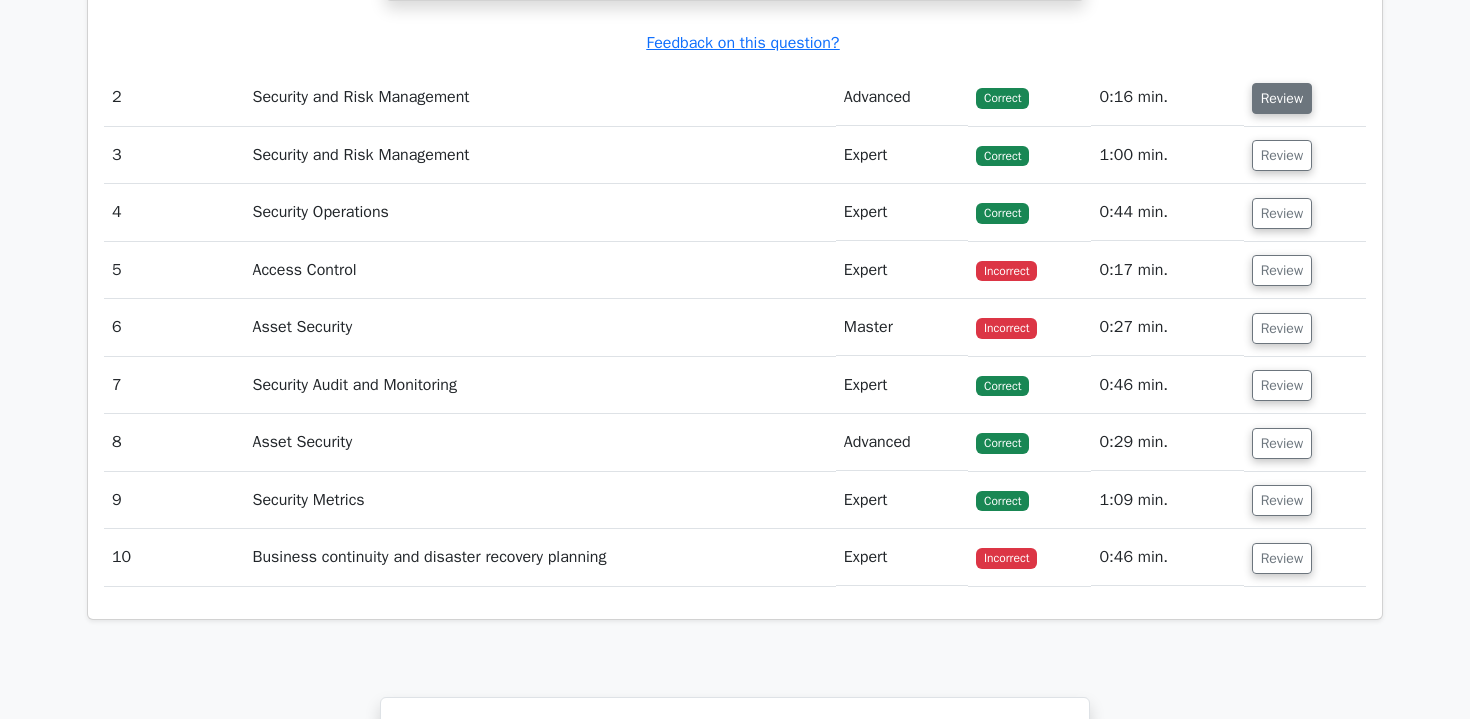 click on "Review" at bounding box center [1282, 98] 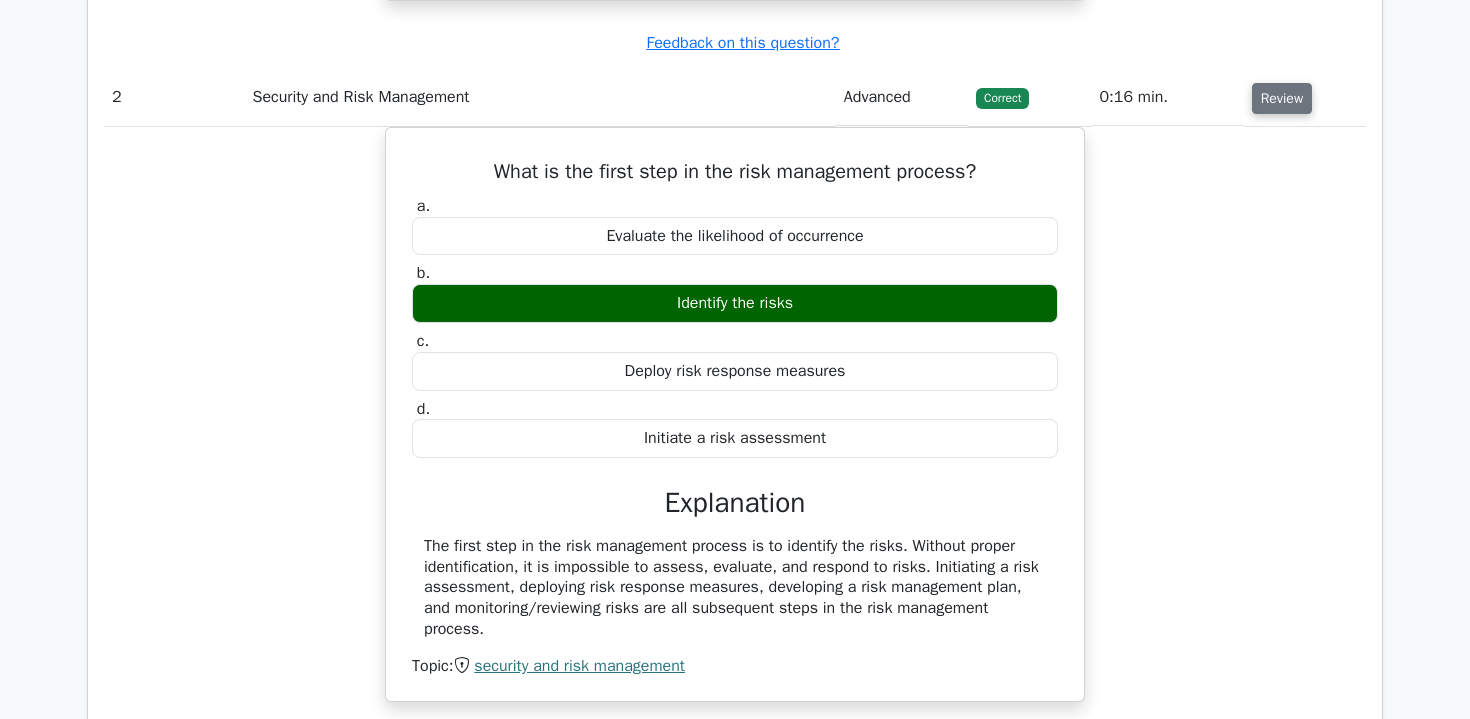 click on "Review" at bounding box center (1282, 98) 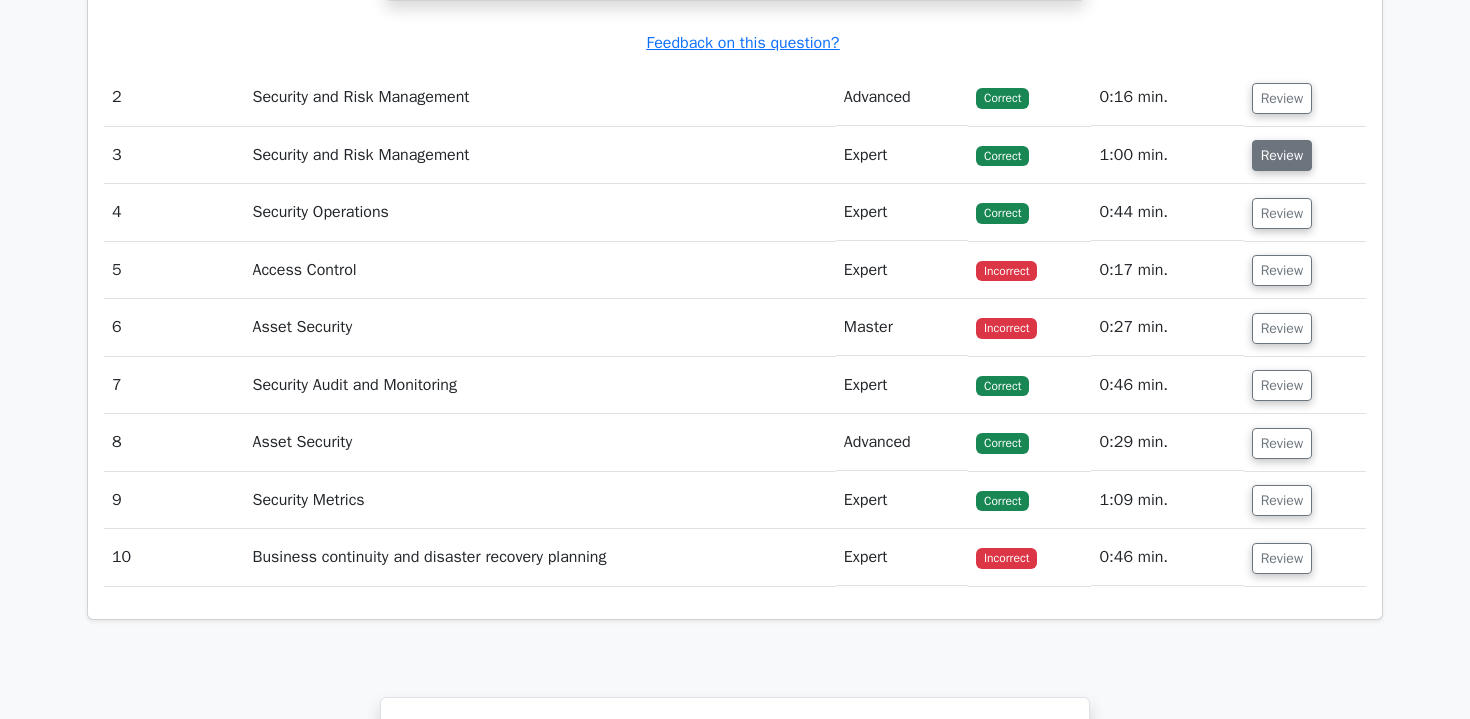 click on "Review" at bounding box center [1282, 155] 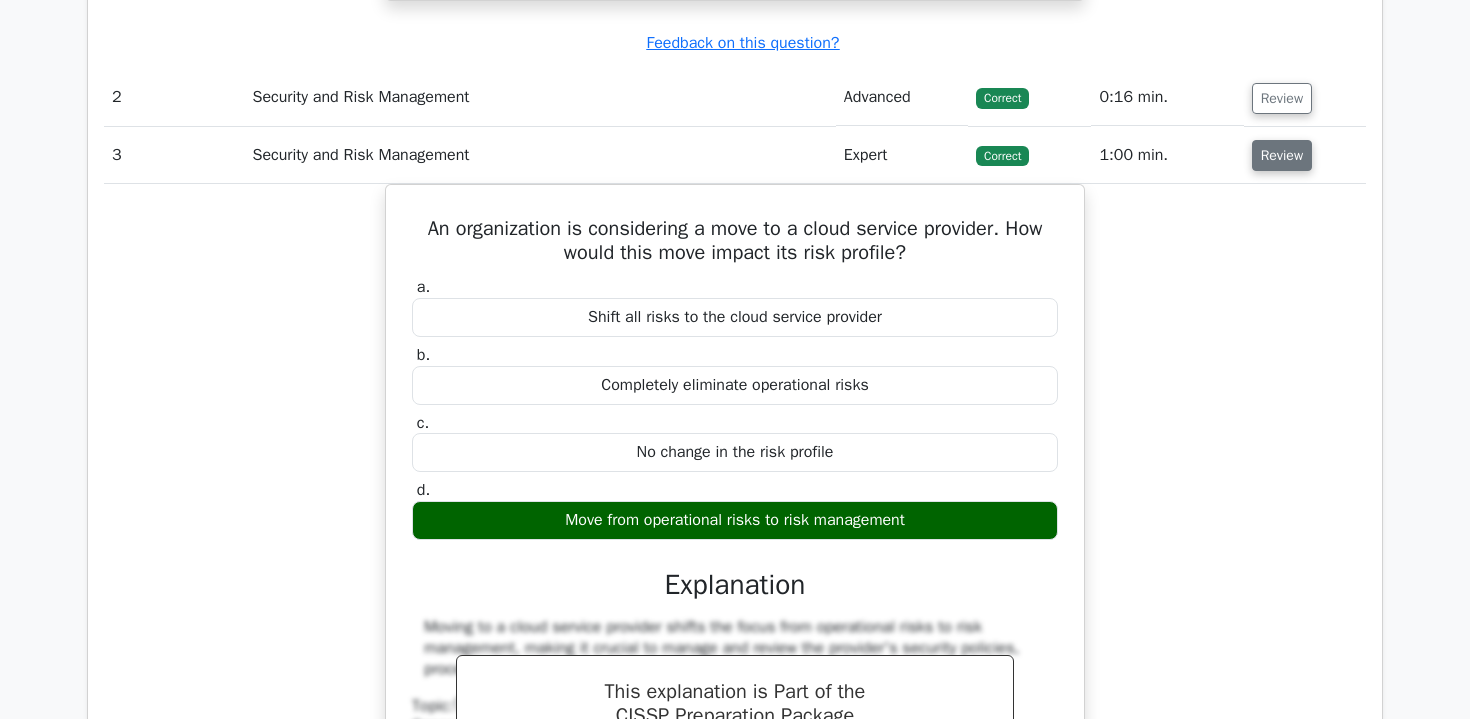 click on "Review" at bounding box center (1282, 155) 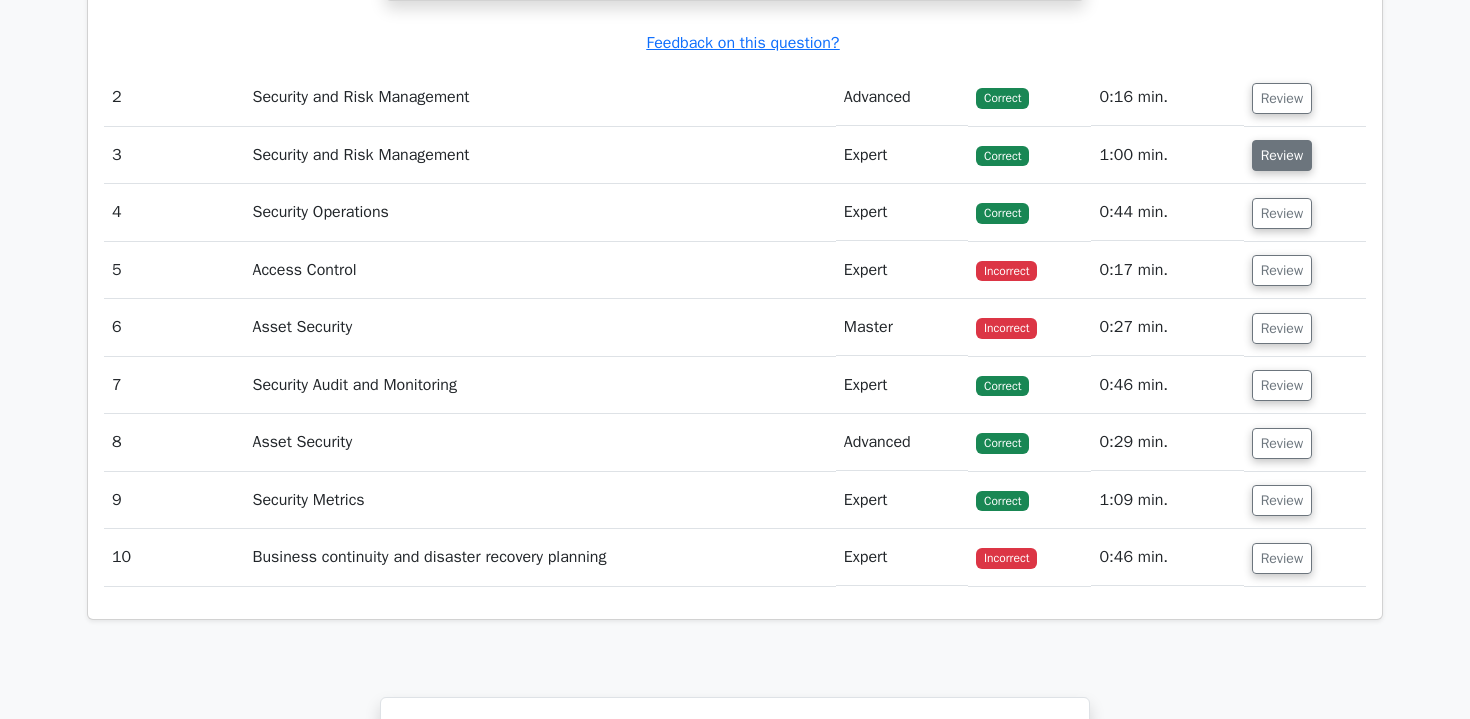 click on "Review" at bounding box center (1282, 155) 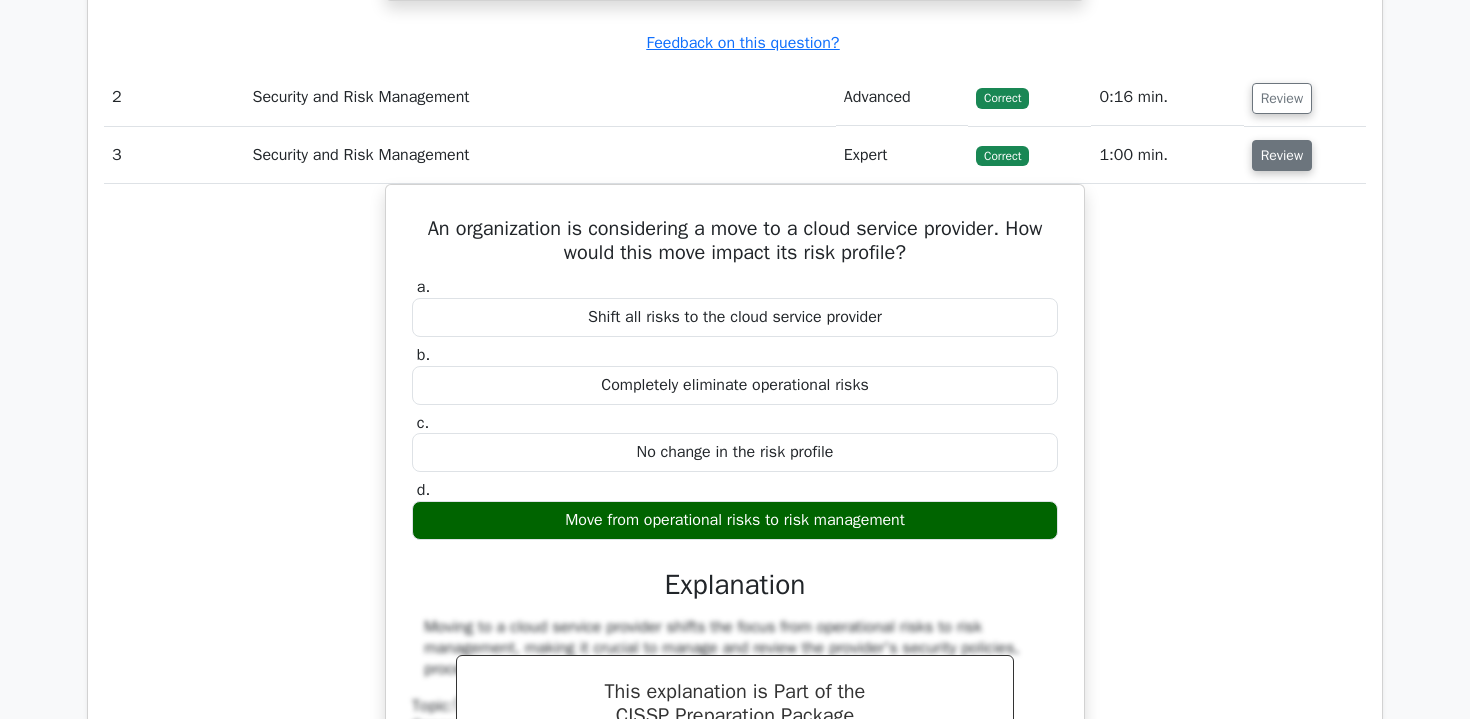 click on "Review" at bounding box center [1282, 155] 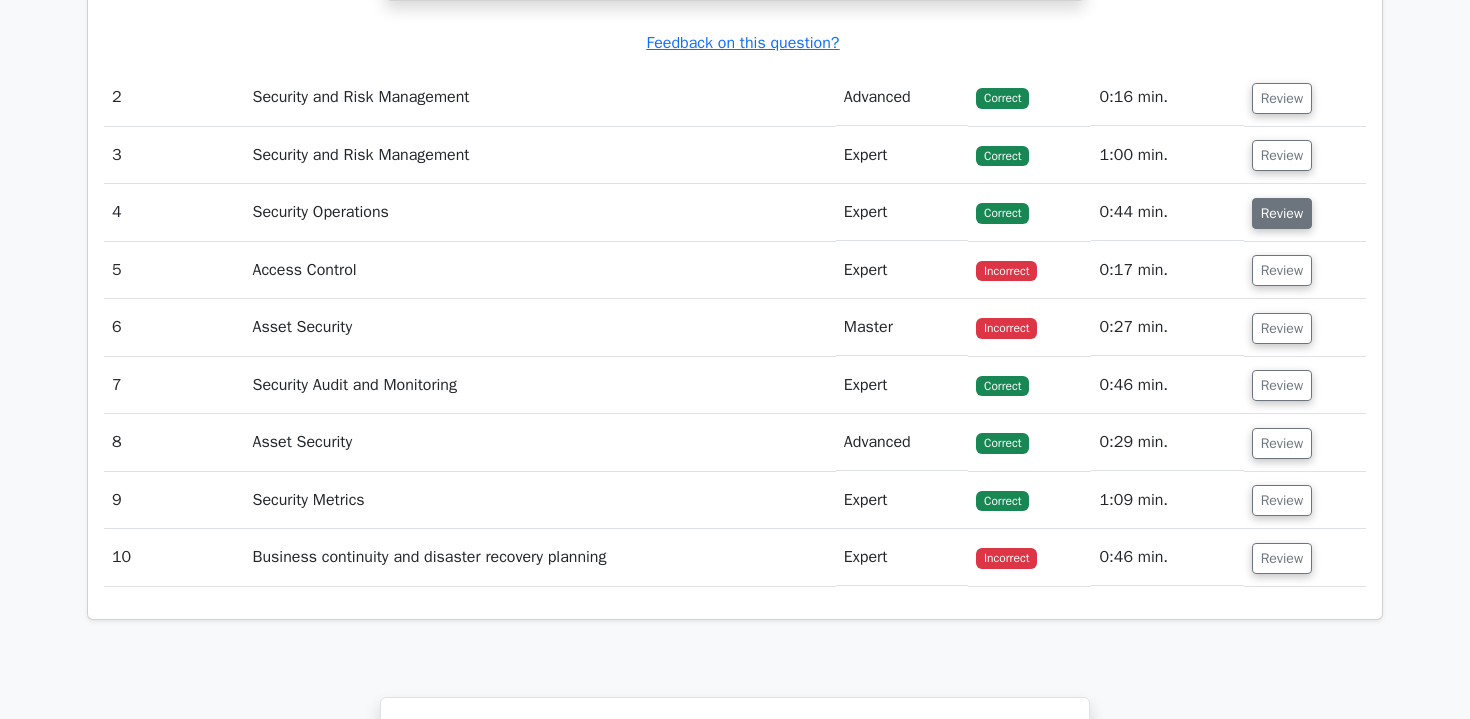click on "Review" at bounding box center (1282, 213) 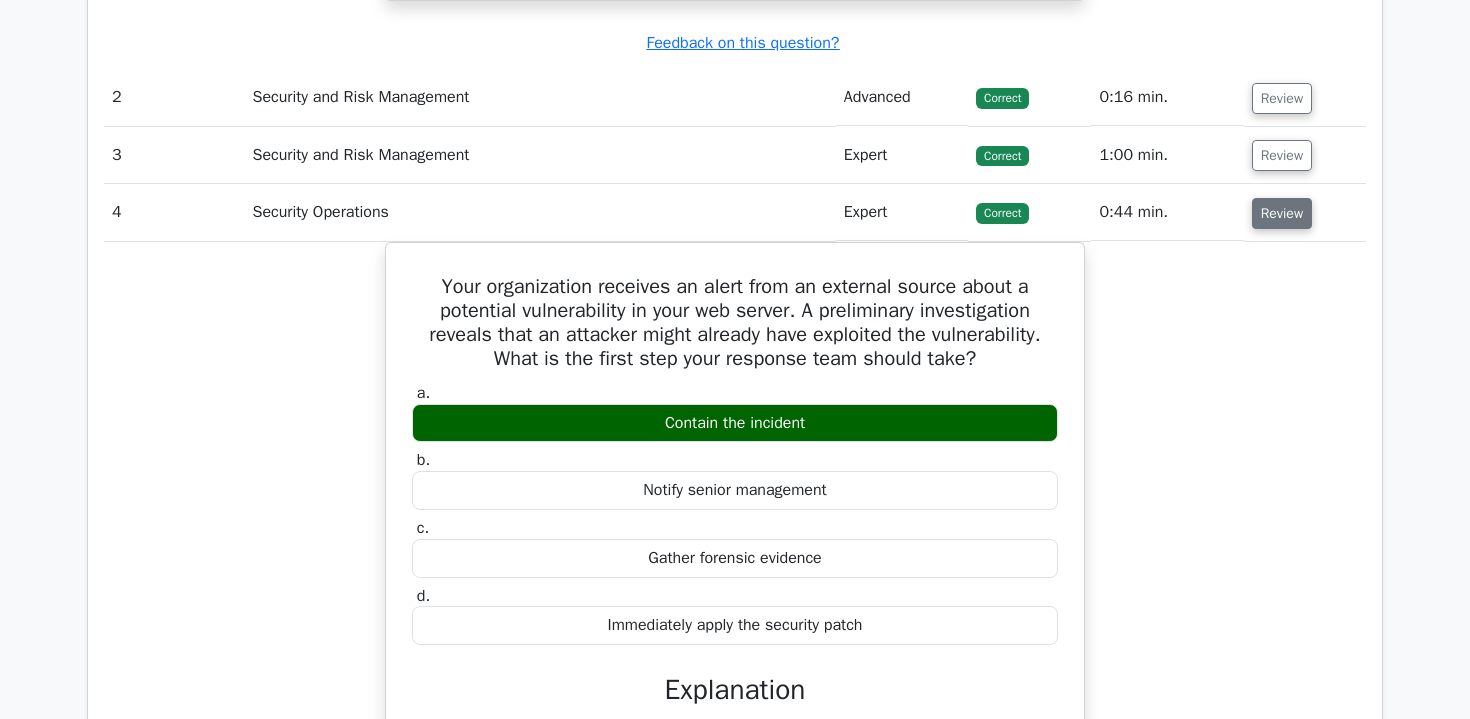 click on "Review" at bounding box center [1282, 213] 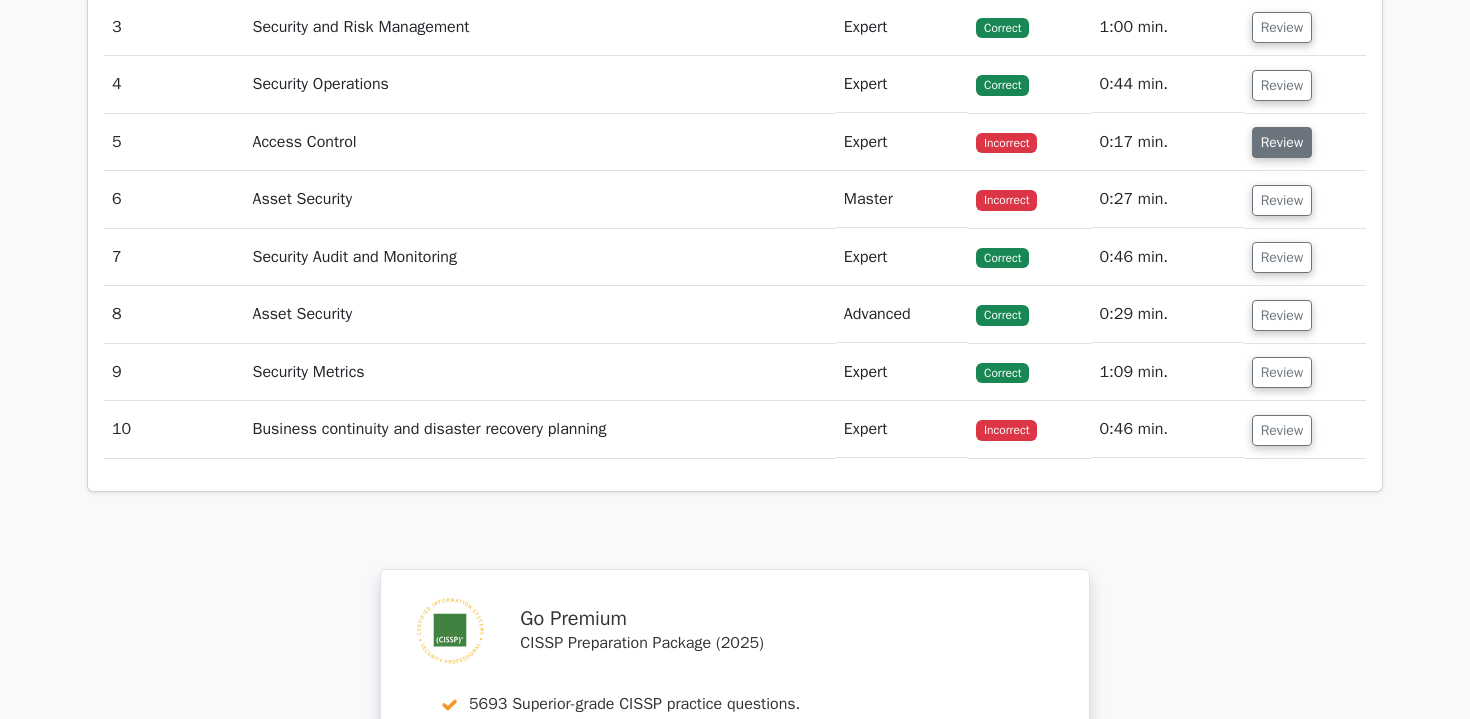 scroll, scrollTop: 2467, scrollLeft: 0, axis: vertical 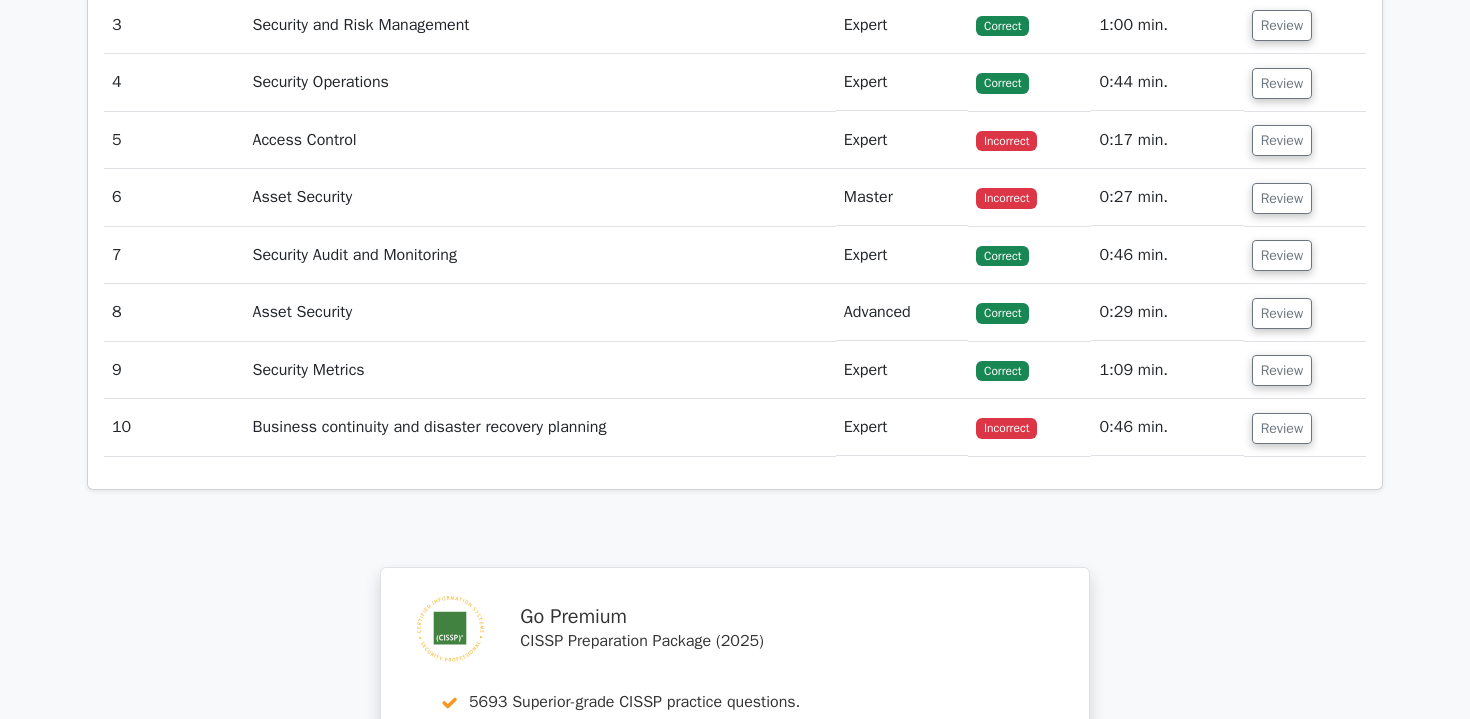 click on "Review" at bounding box center (1305, 255) 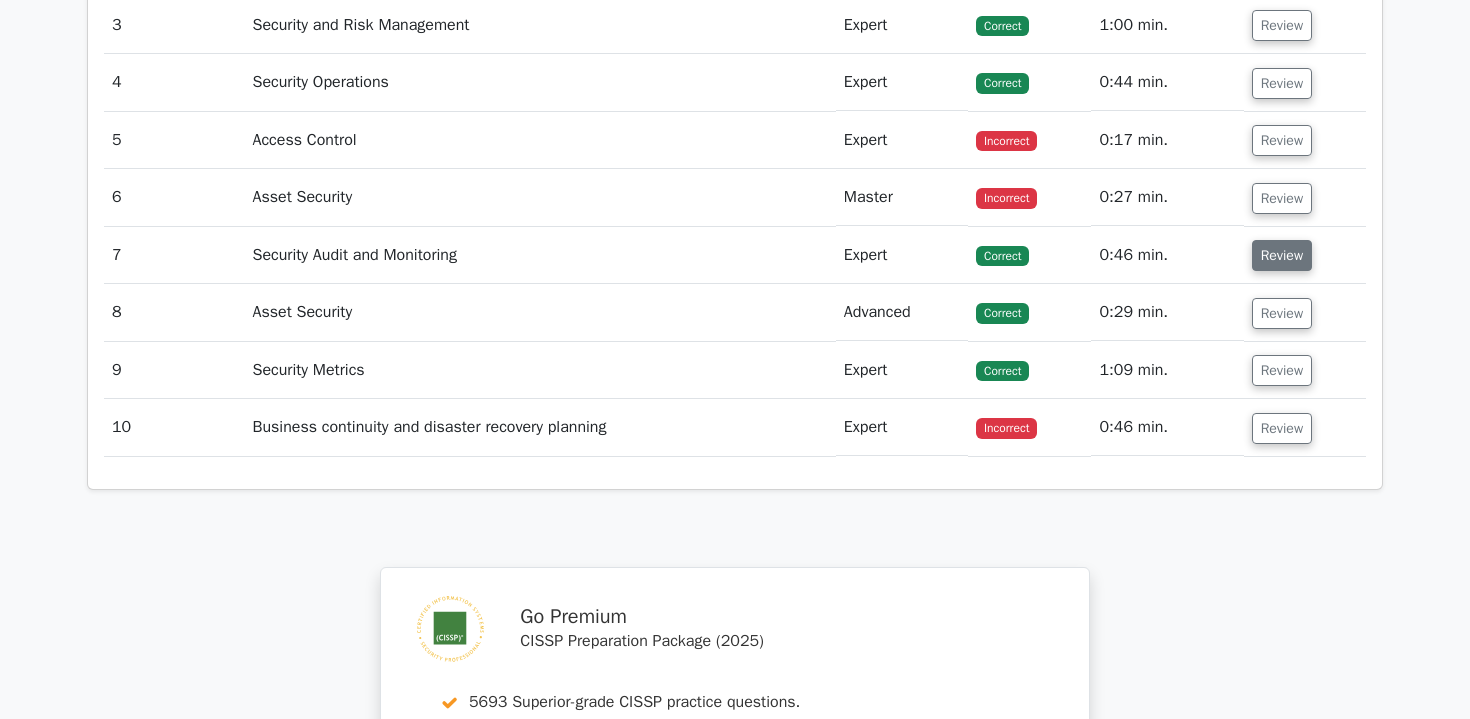 click on "Review" at bounding box center (1282, 255) 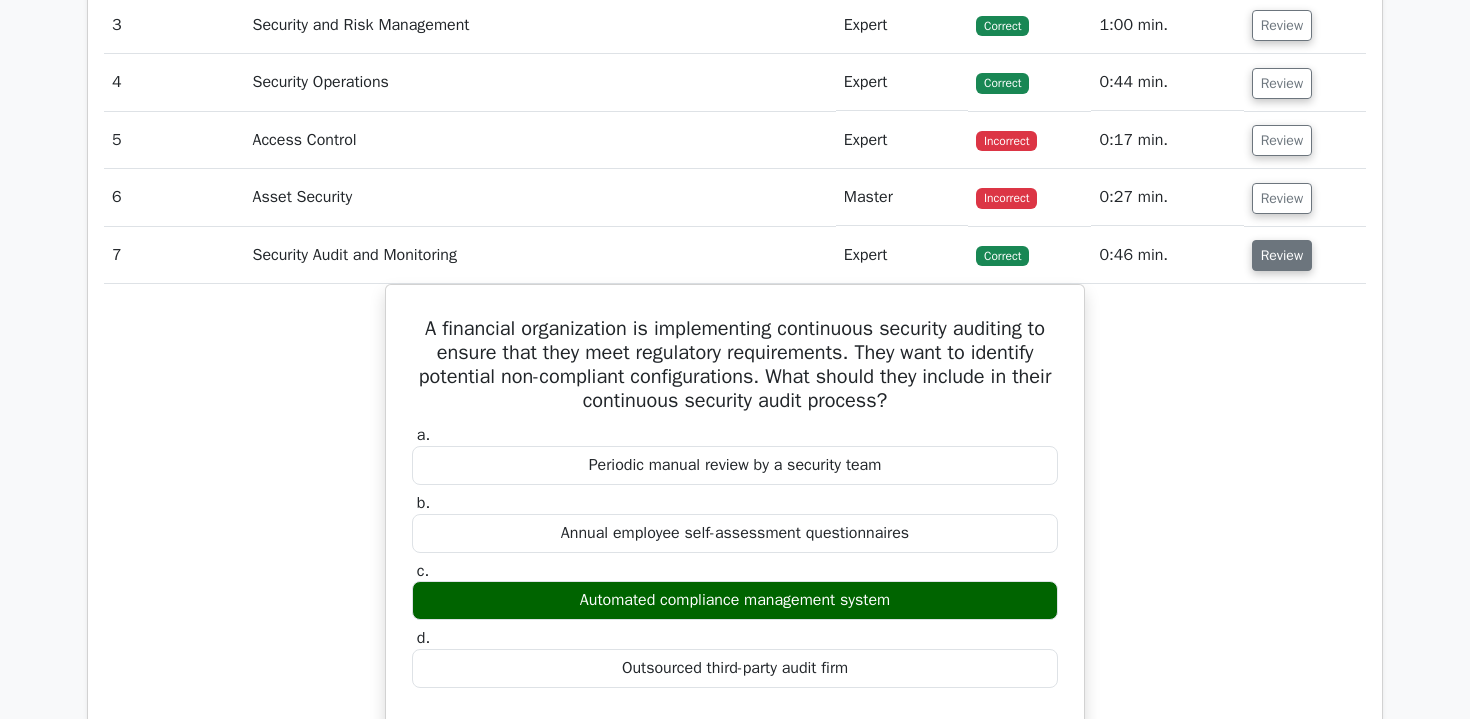 click on "Review" at bounding box center [1282, 255] 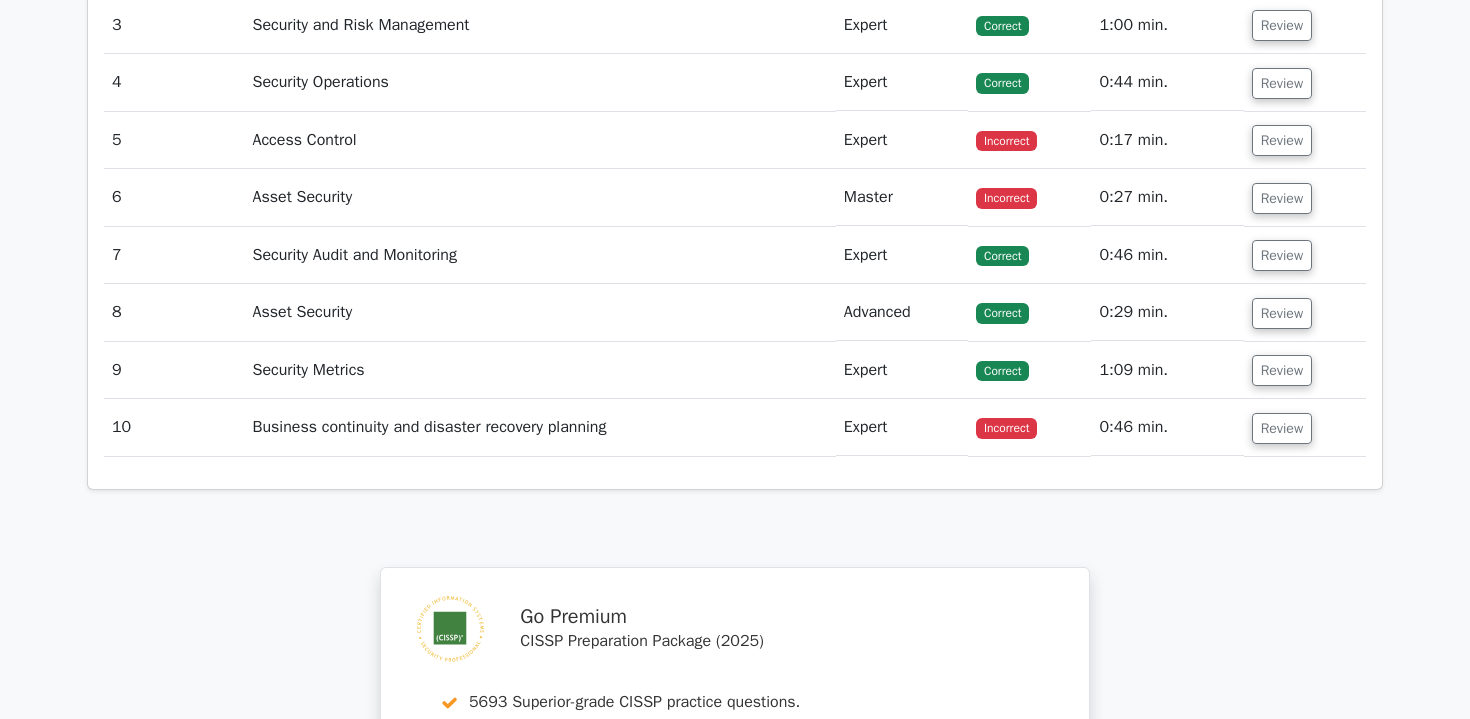 click on "Review" at bounding box center [1305, 312] 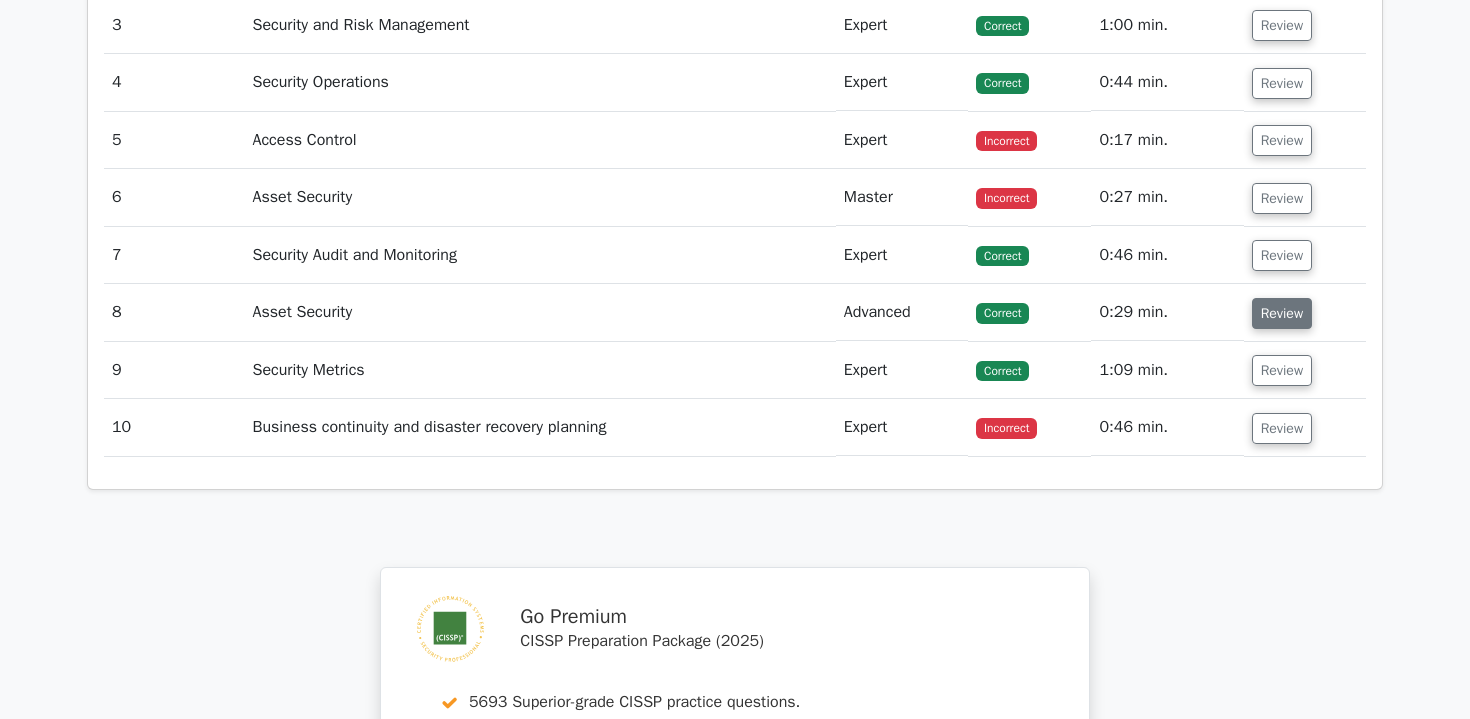 click on "Review" at bounding box center [1282, 313] 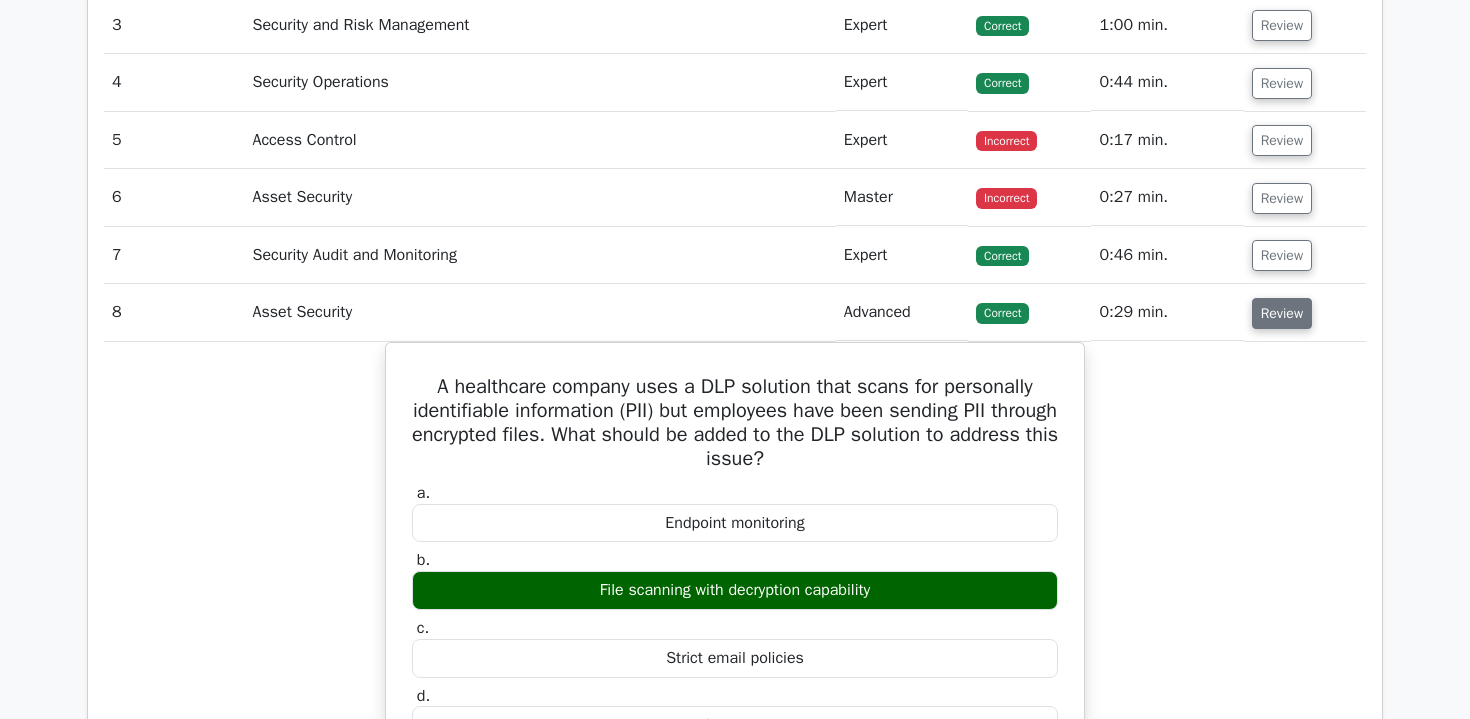 click on "Review" at bounding box center (1282, 313) 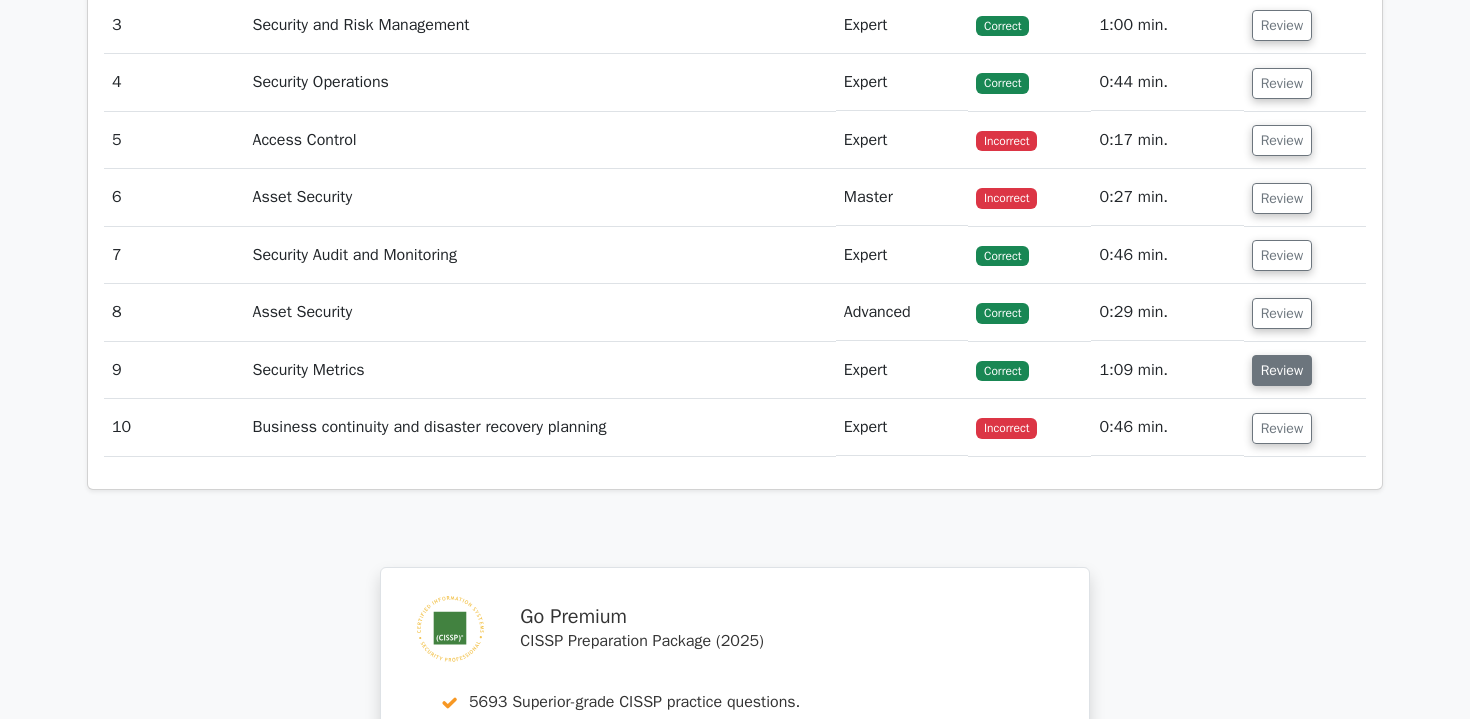 click on "Review" at bounding box center (1282, 370) 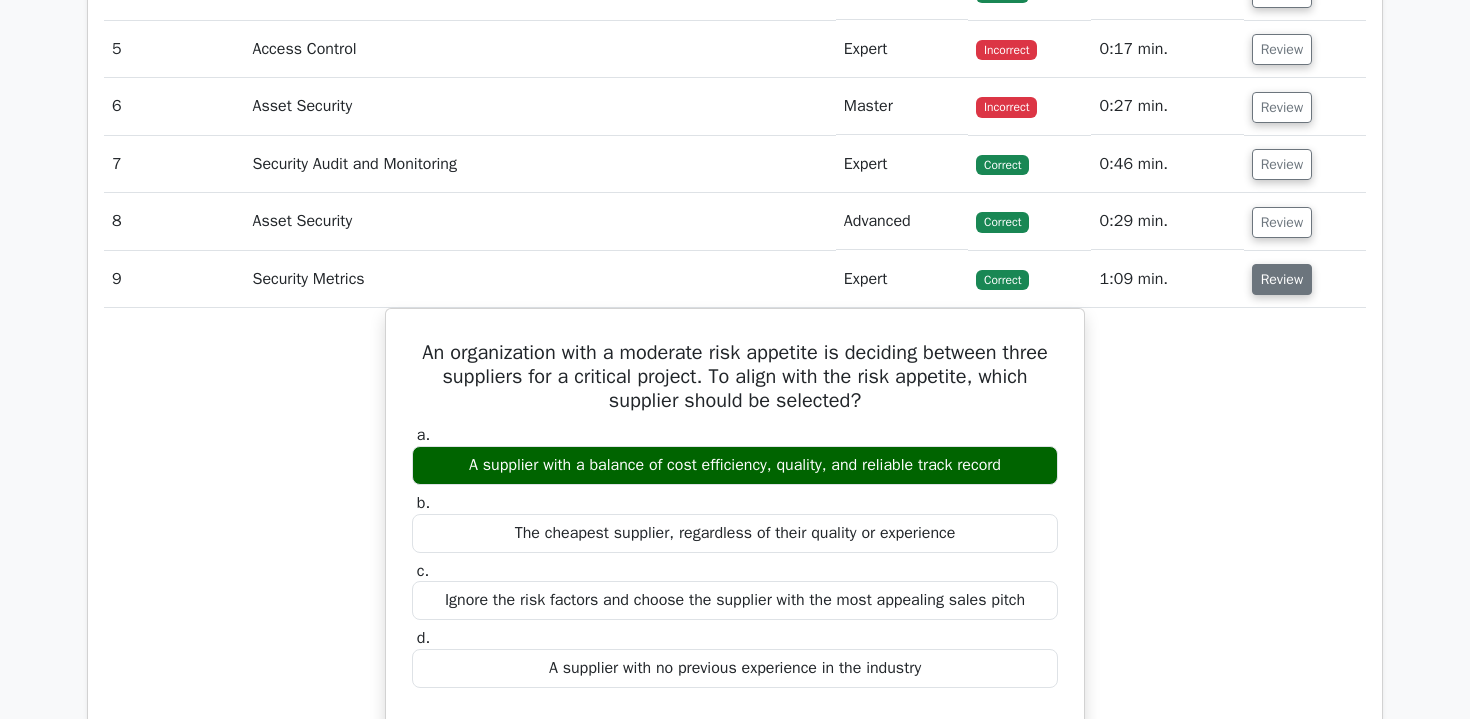 scroll, scrollTop: 2497, scrollLeft: 0, axis: vertical 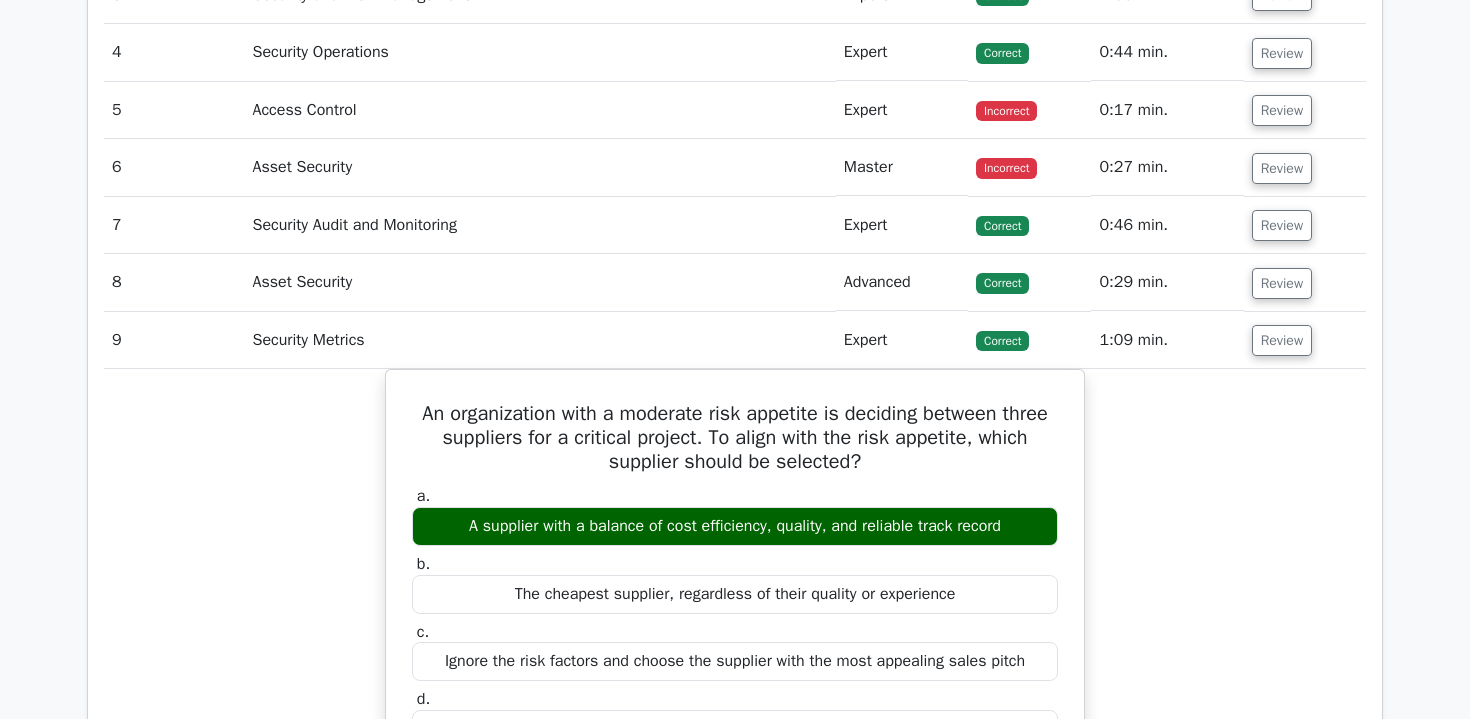 click on "Review" at bounding box center [1305, 340] 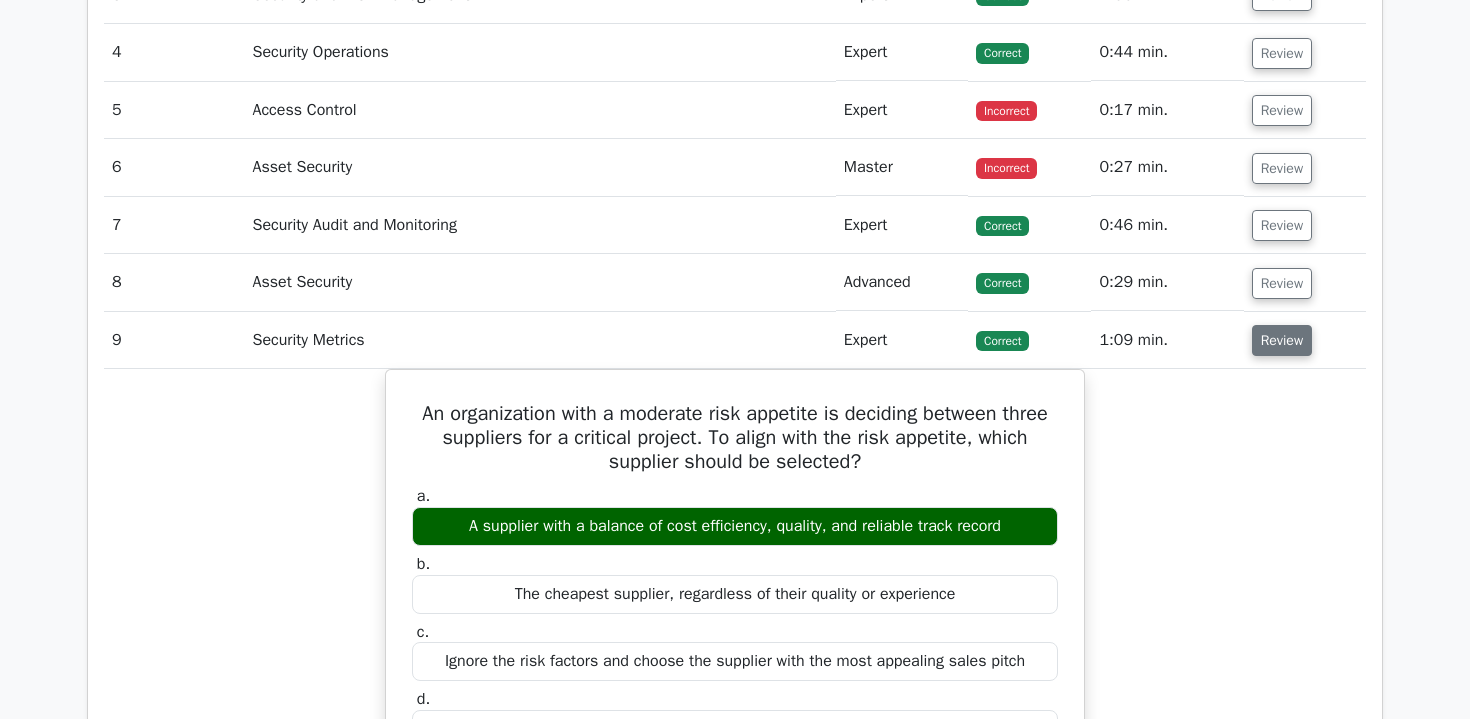 click on "Review" at bounding box center (1282, 340) 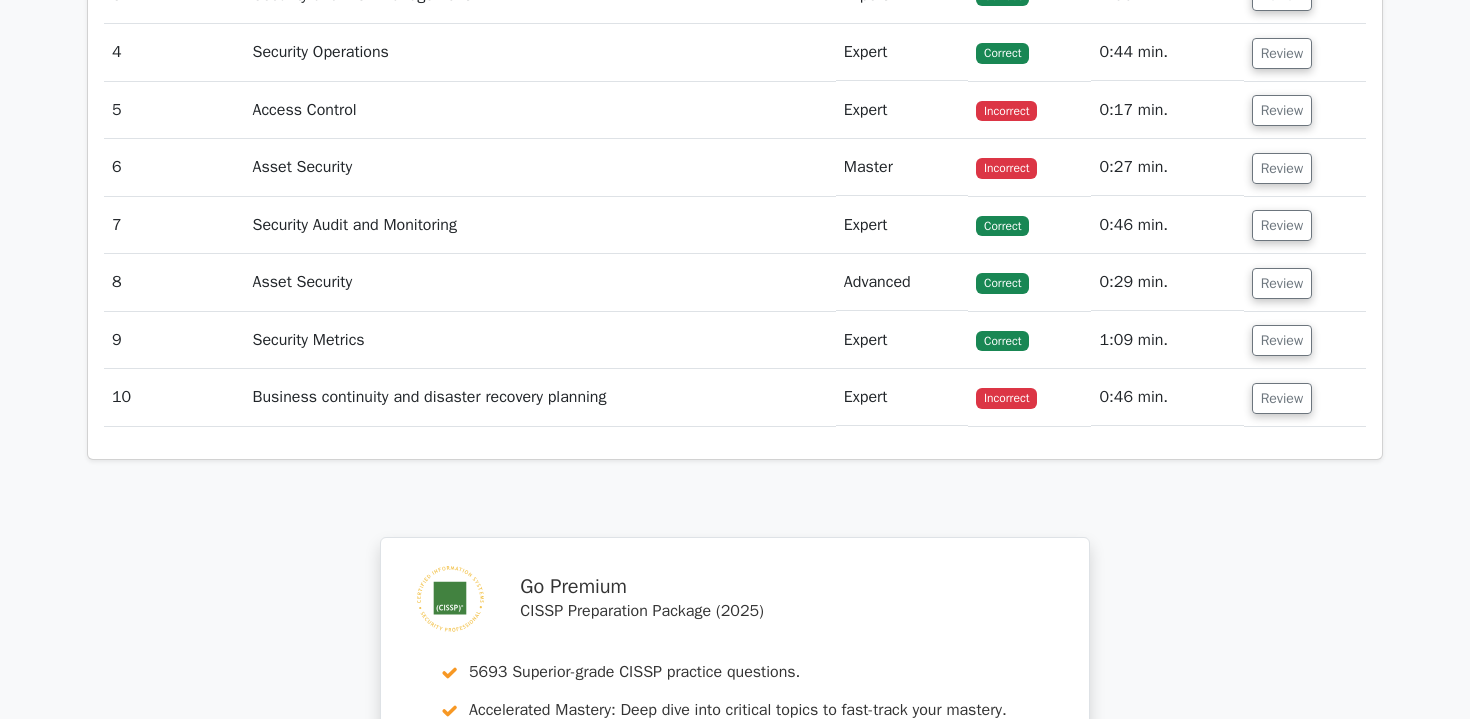 click on "Review" at bounding box center [1305, 397] 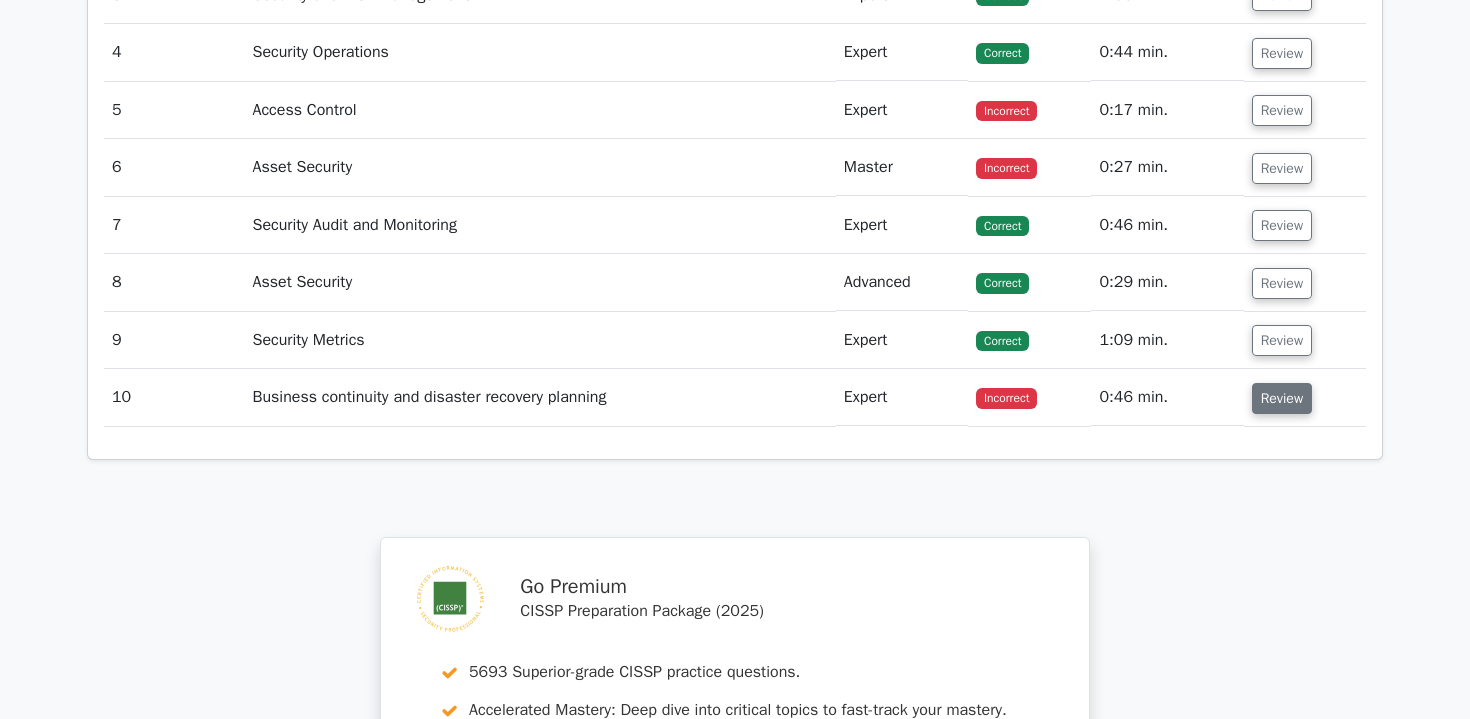click on "Review" at bounding box center (1282, 398) 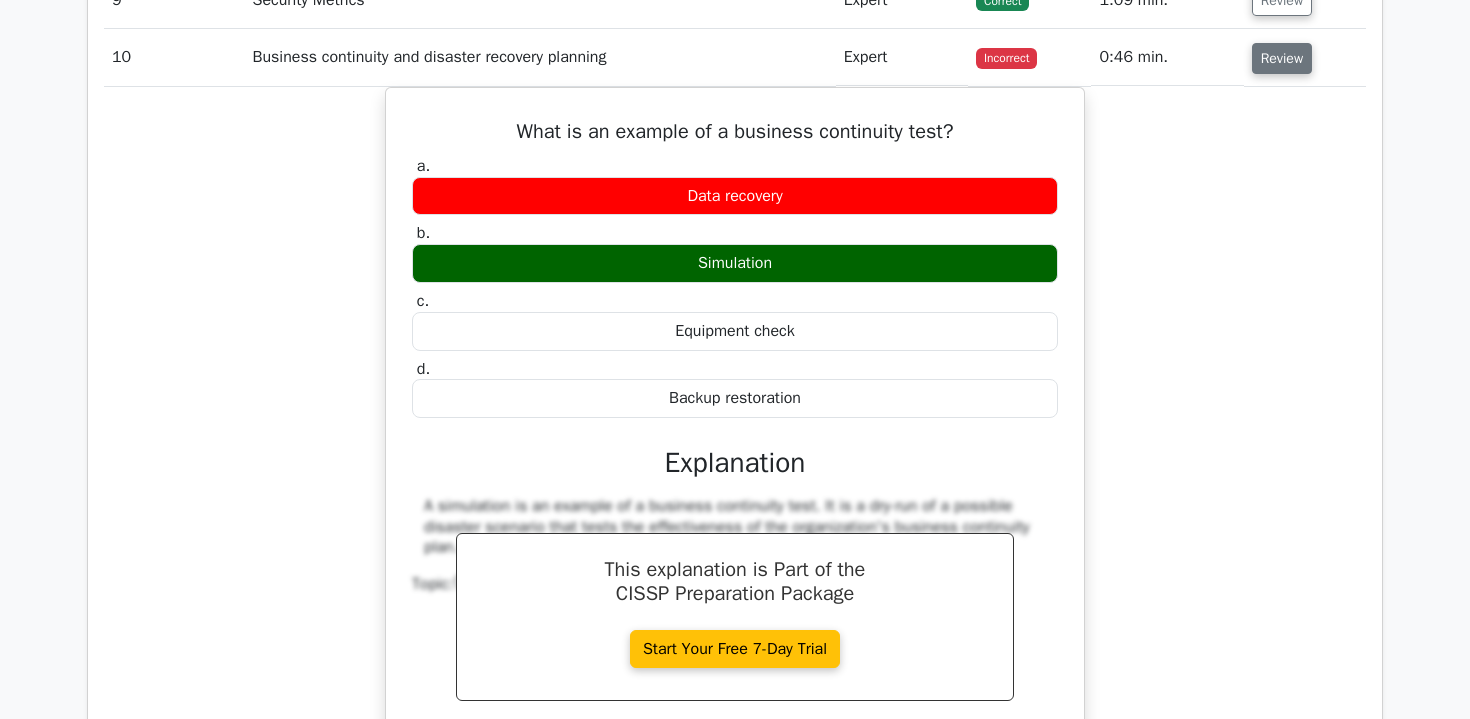 scroll, scrollTop: 2835, scrollLeft: 0, axis: vertical 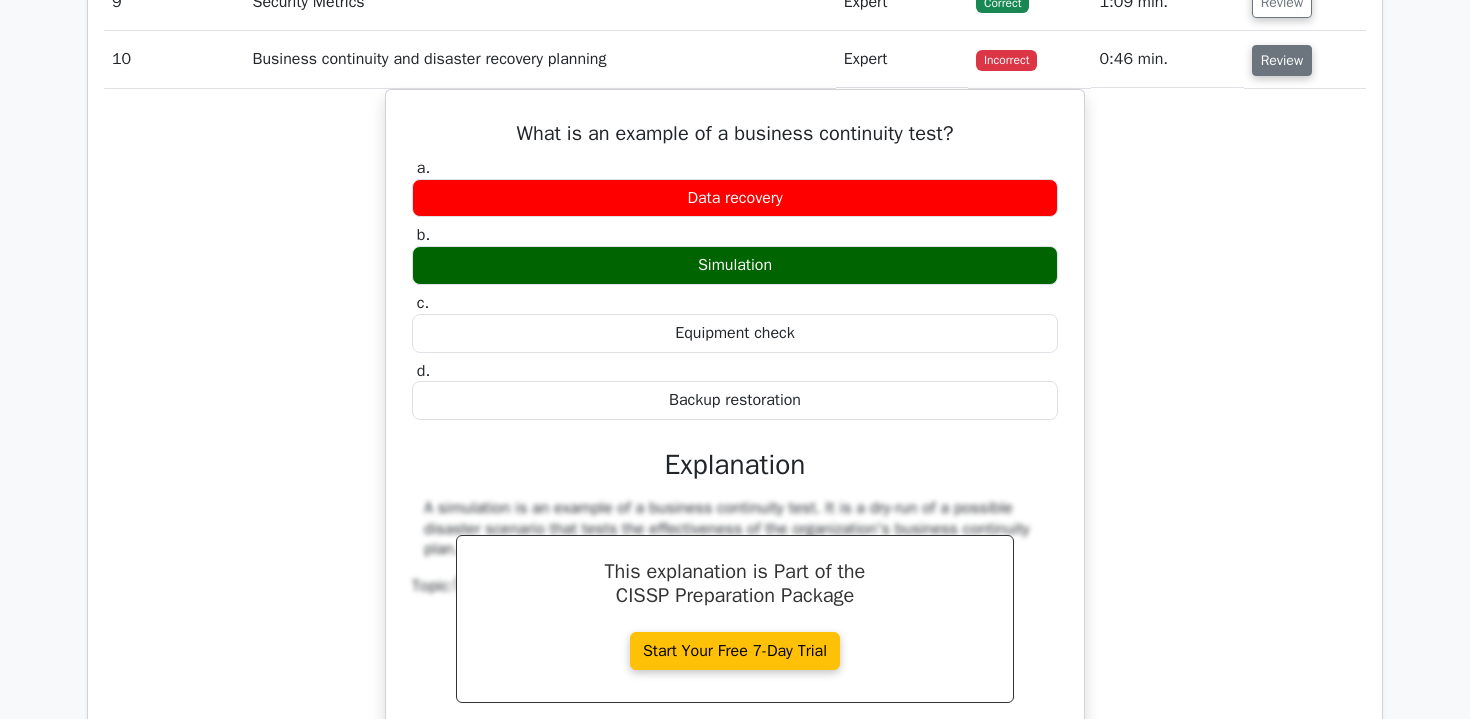 type 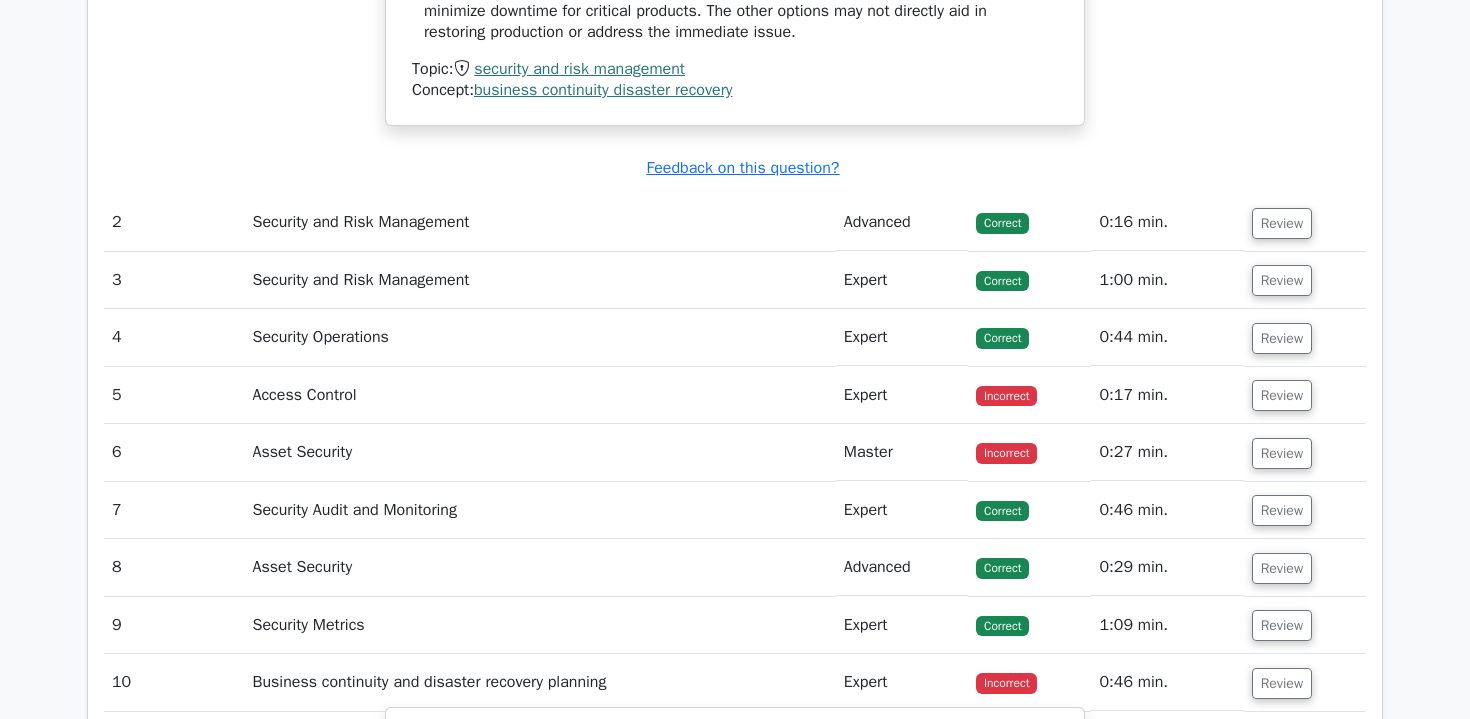 scroll, scrollTop: 2217, scrollLeft: 0, axis: vertical 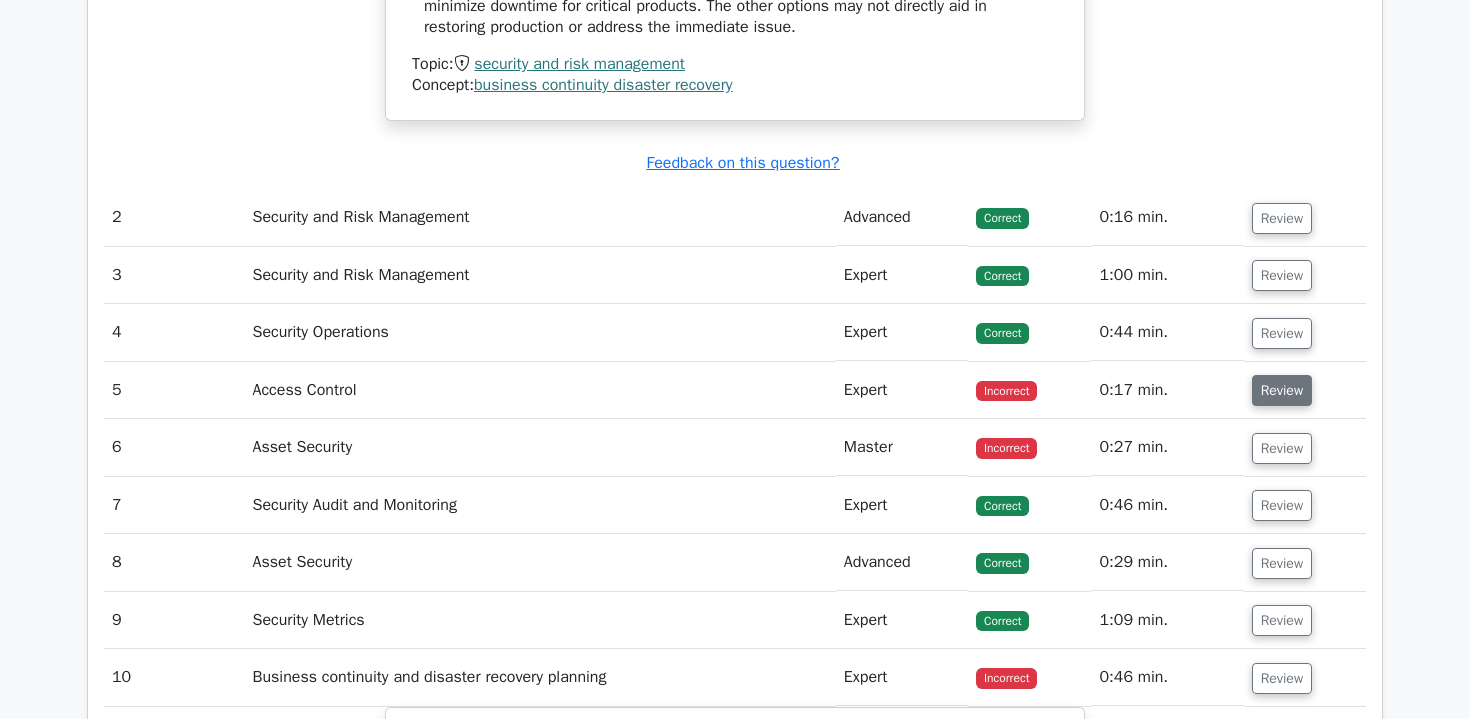 click on "Review" at bounding box center [1282, 390] 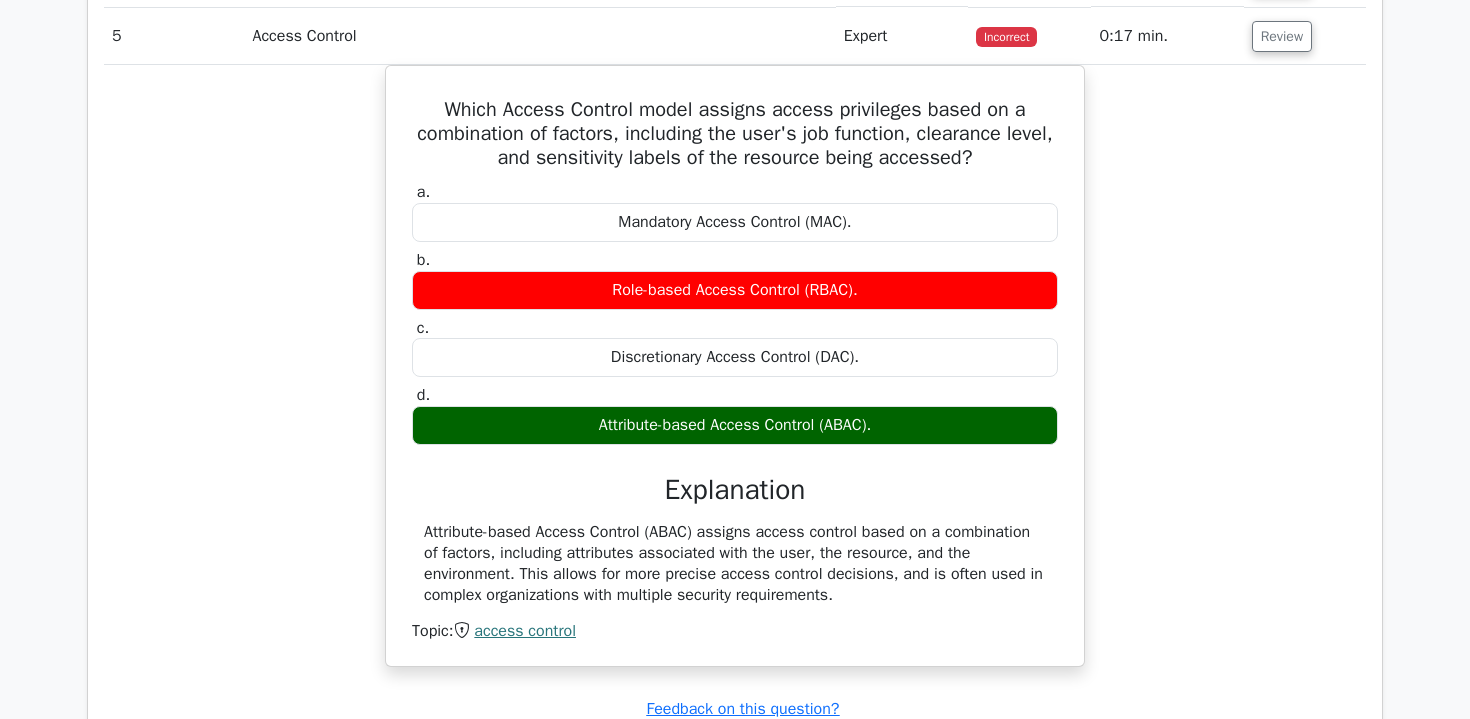 scroll, scrollTop: 2563, scrollLeft: 0, axis: vertical 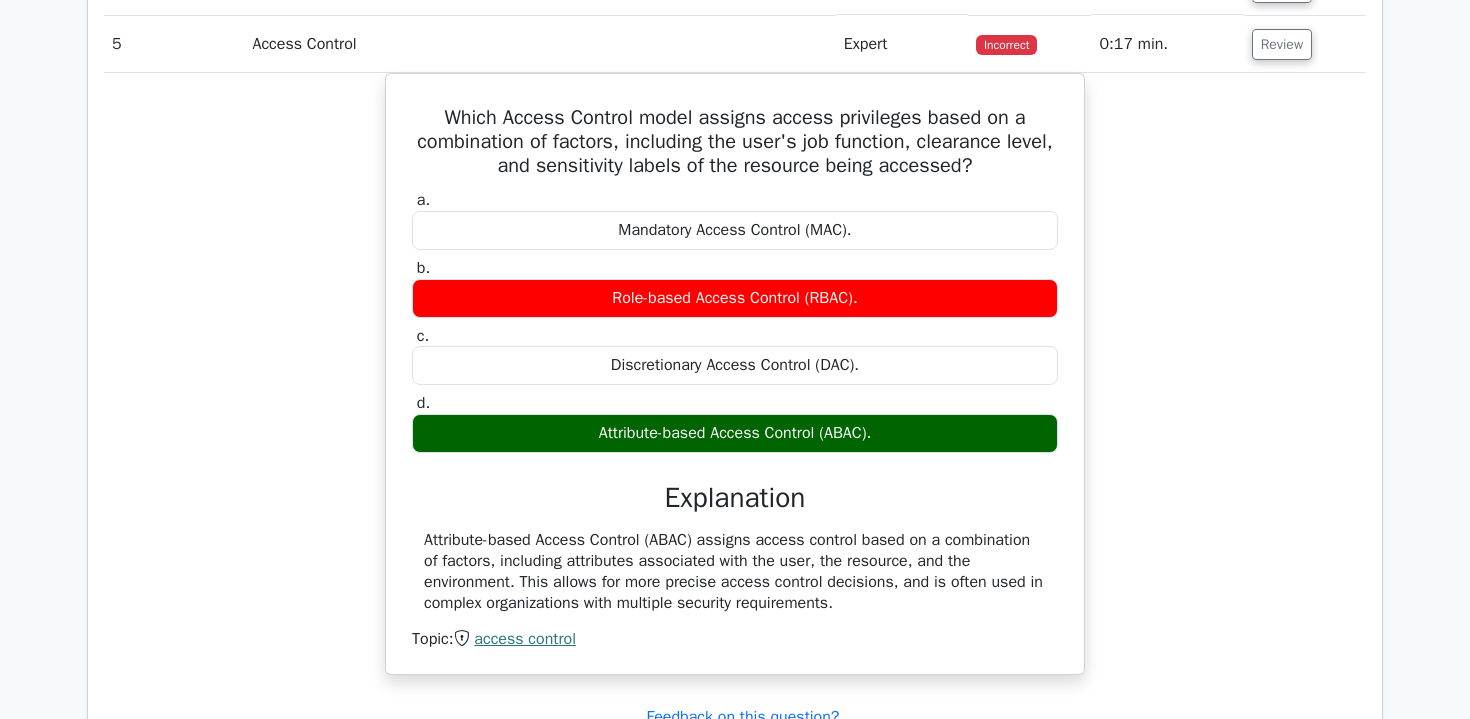 type 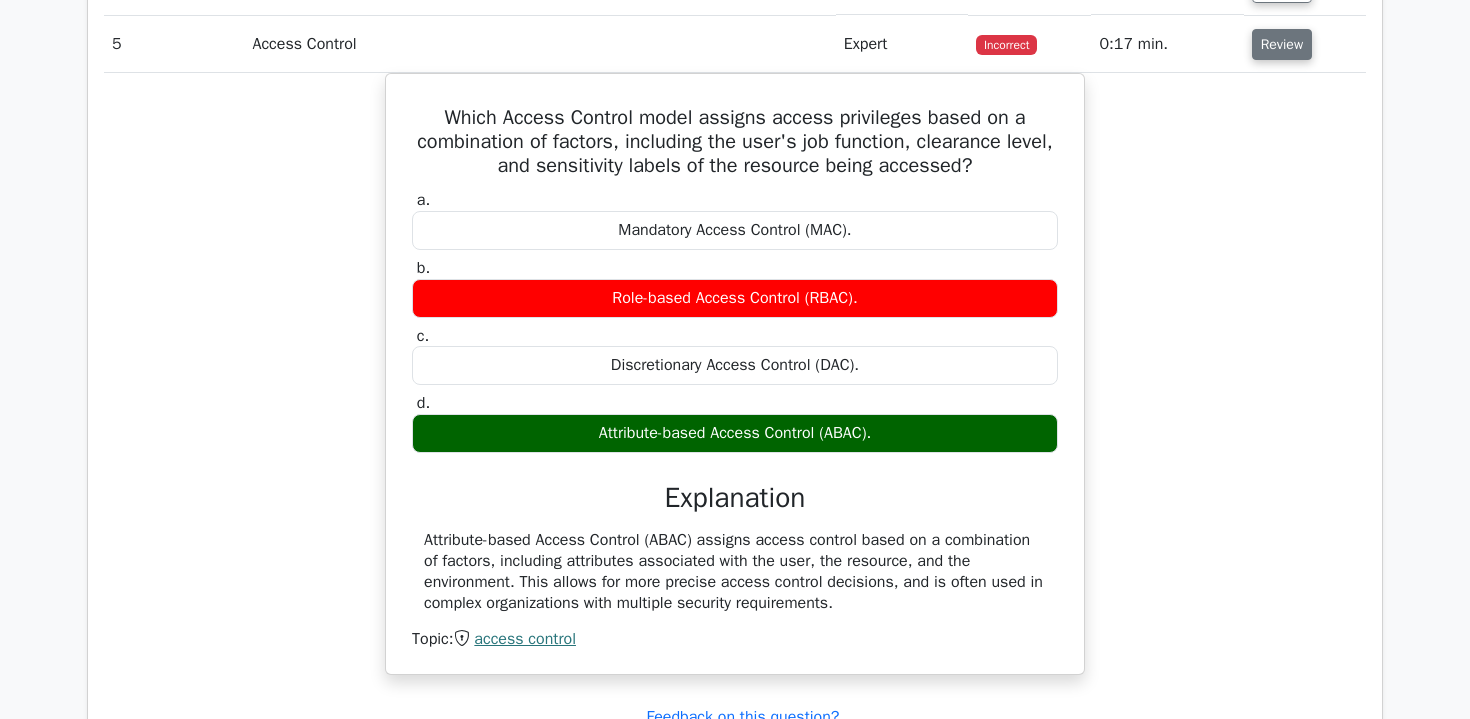 click on "Review" at bounding box center [1282, 44] 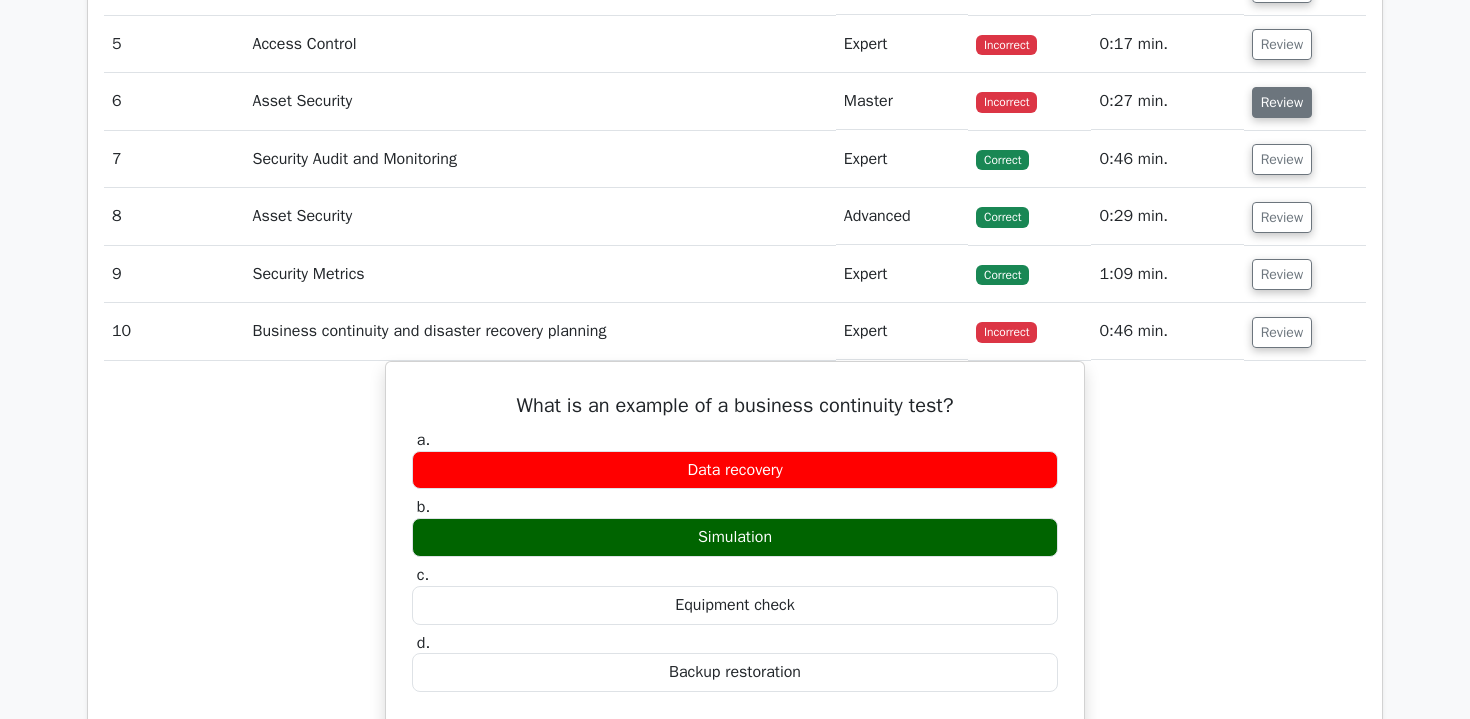 click on "Review" at bounding box center [1282, 102] 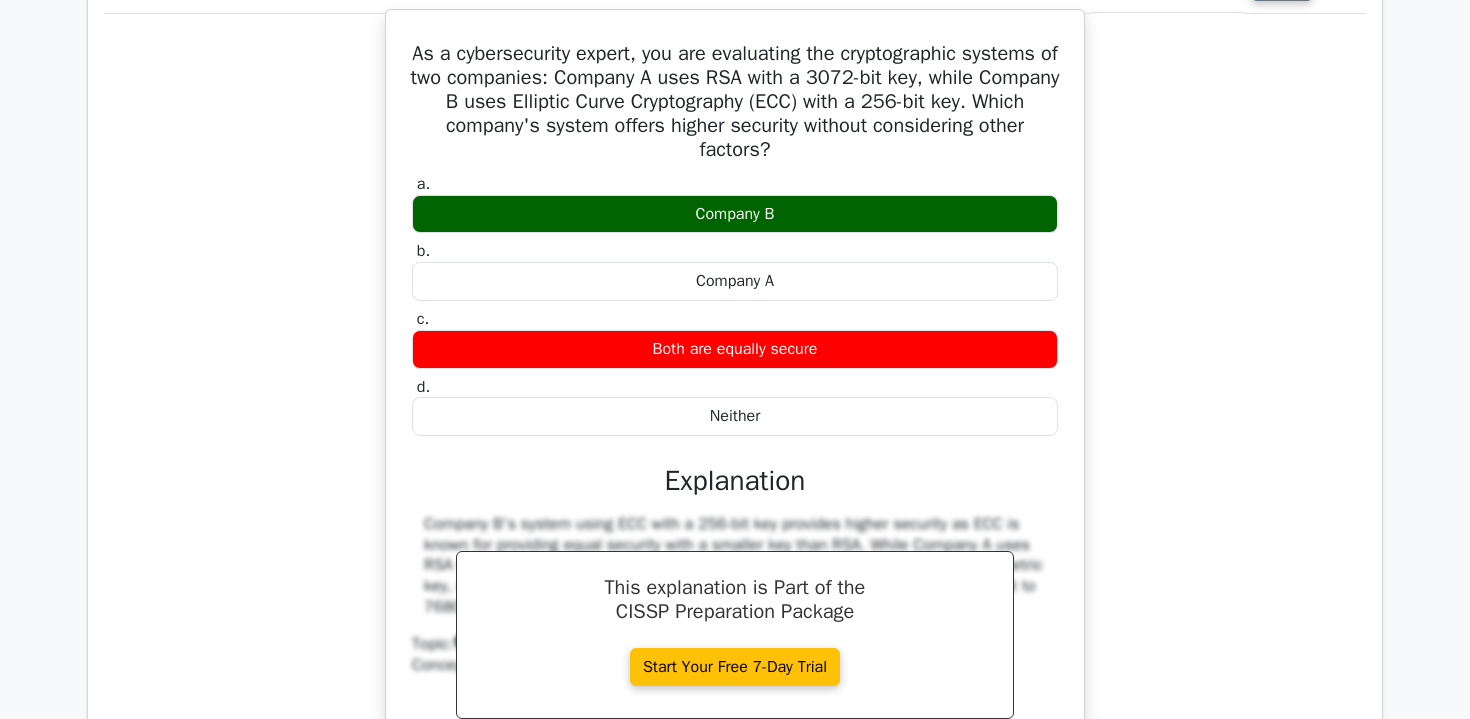 scroll, scrollTop: 2673, scrollLeft: 0, axis: vertical 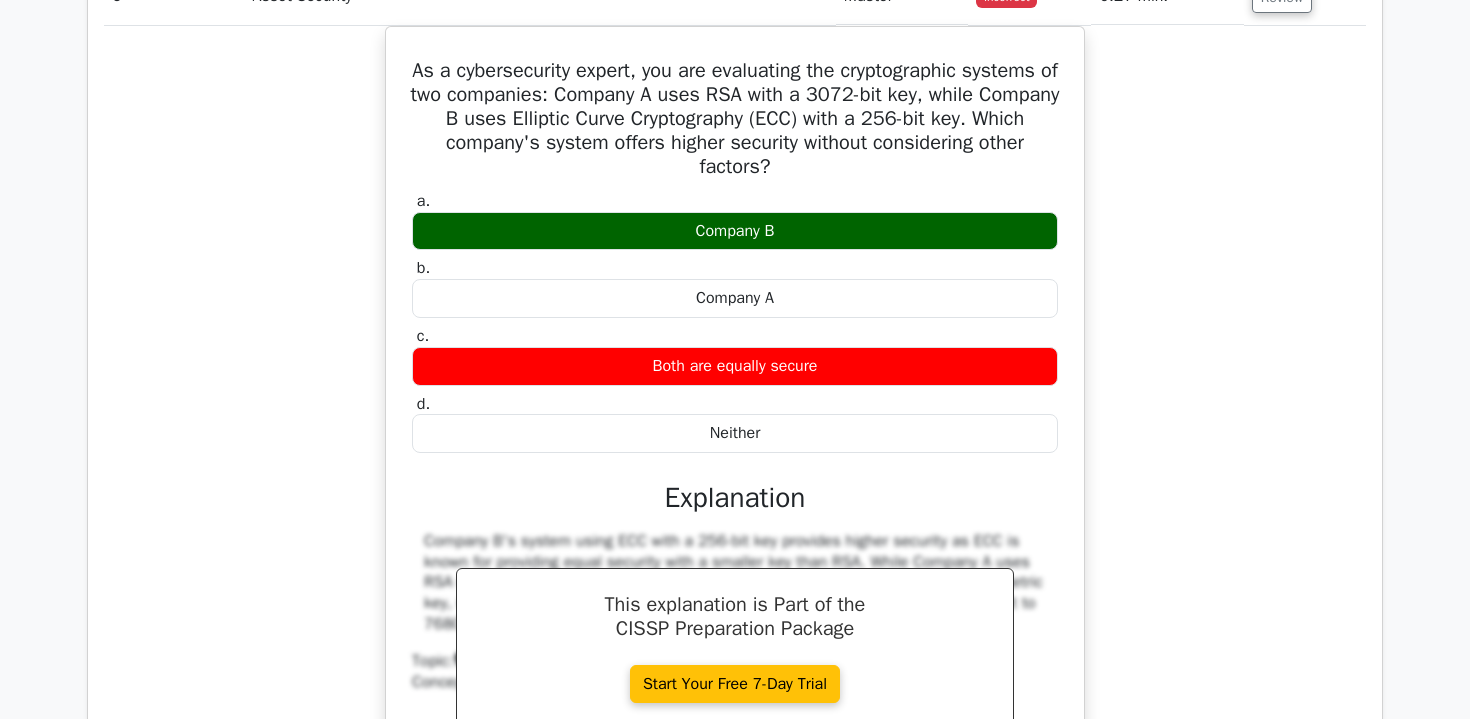type 